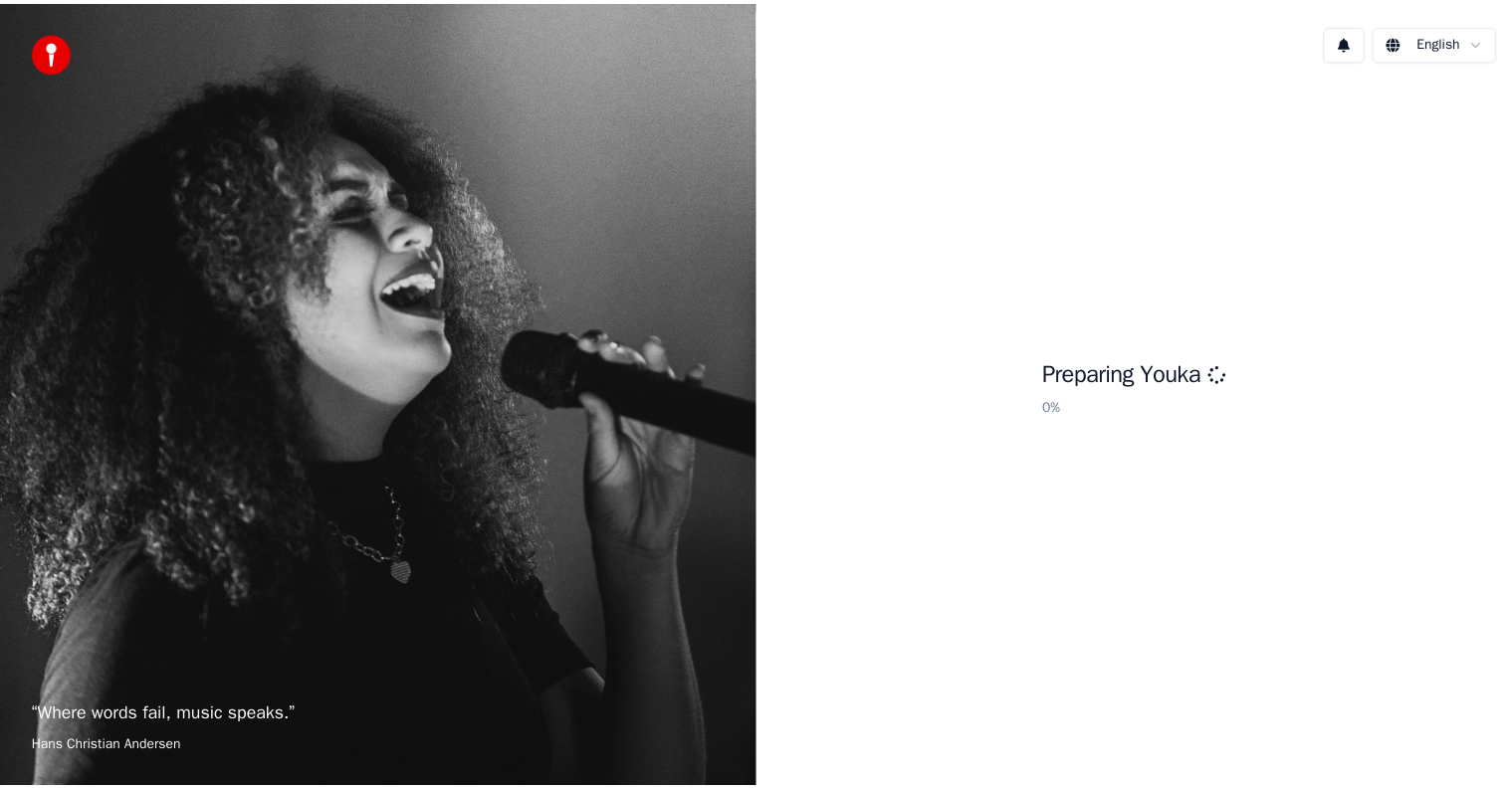scroll, scrollTop: 0, scrollLeft: 0, axis: both 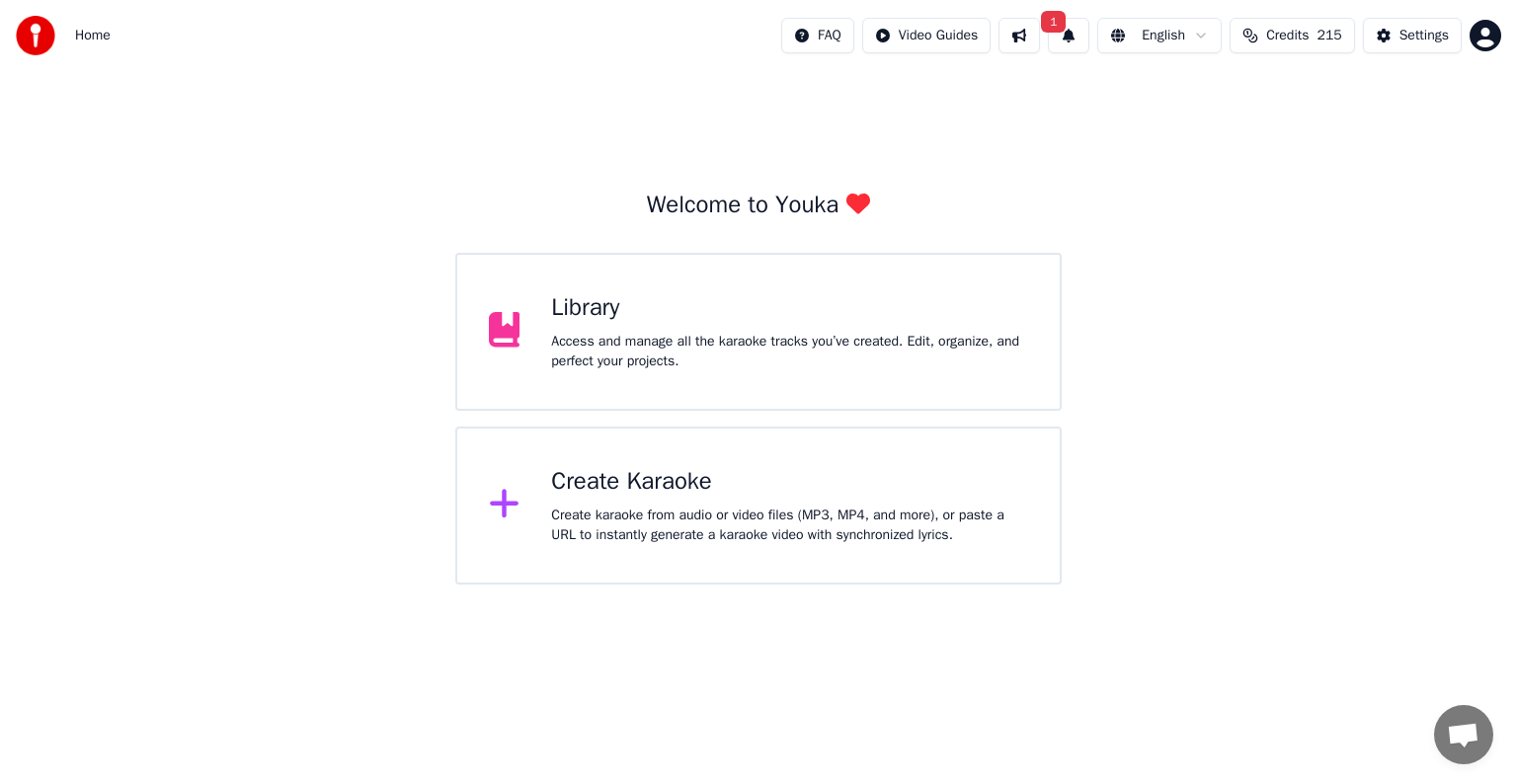click on "Library Access and manage all the karaoke tracks you’ve created. Edit, organize, and perfect your projects." at bounding box center [758, 332] 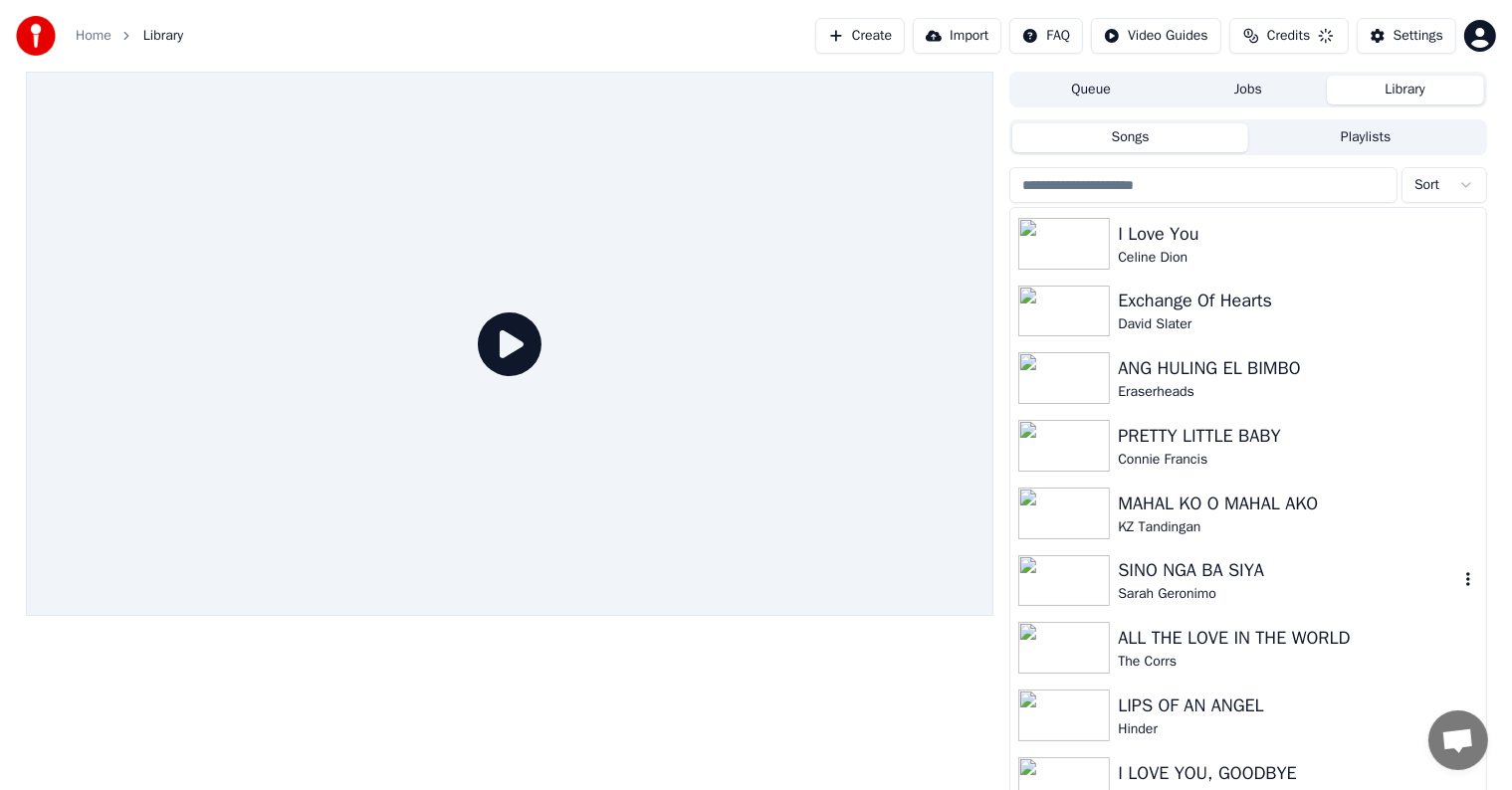 scroll, scrollTop: 99, scrollLeft: 0, axis: vertical 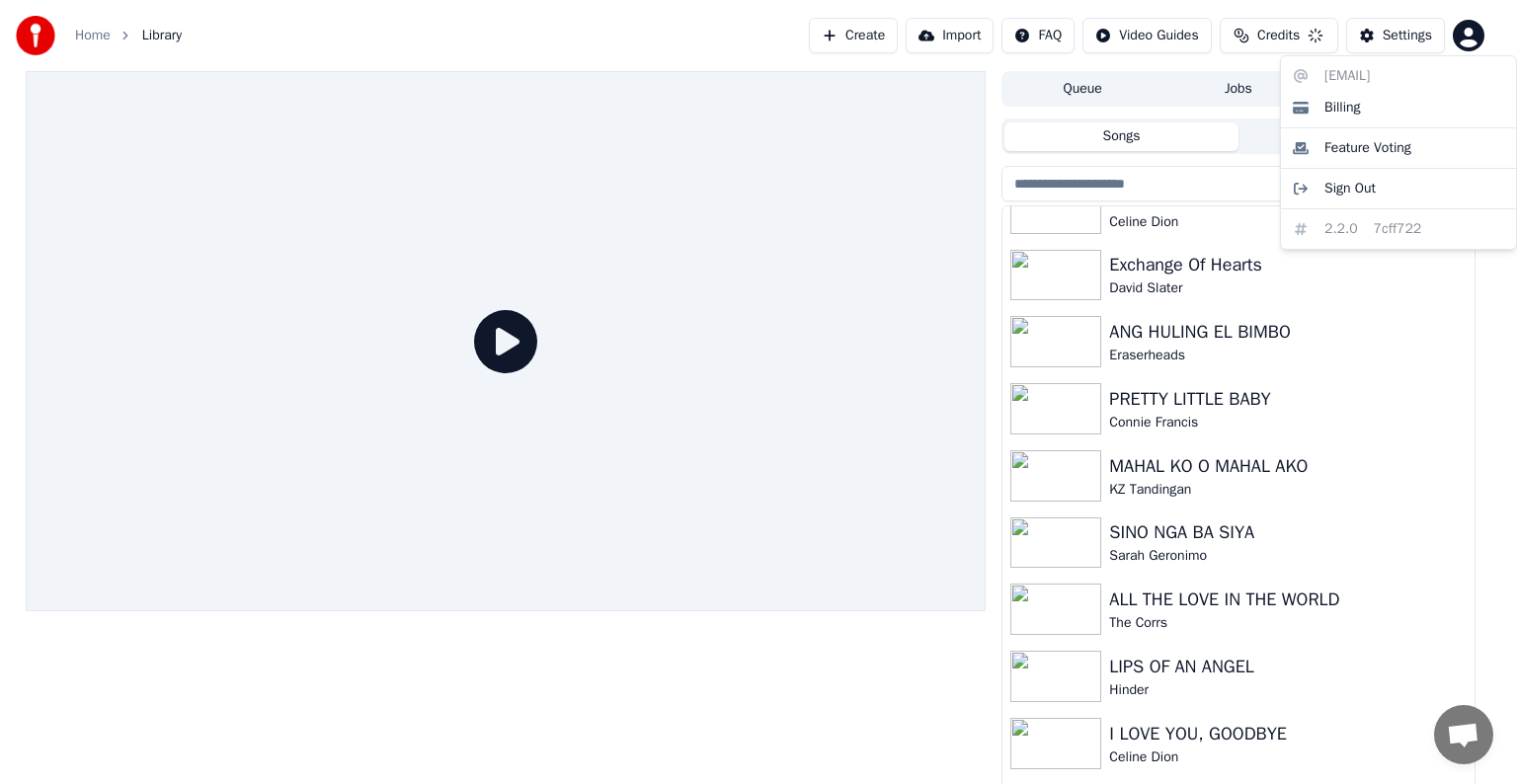 click on "Home Library Create Import FAQ Video Guides Credits Settings Queue Jobs Library Songs Playlists Sort Ordinary Song Marc Velasco I Love You Celine Dion Exchange Of Hearts David Slater ANG HULING EL BIMBO Eraserheads PRETTY LITTLE BABY Connie Francis MAHAL KO O MAHAL AKO KZ Tandingan SINO NGA BA SIYA Sarah Geronimo ALL THE LOVE IN THE WORLD The Corrs LIPS OF AN ANGEL Hinder I LOVE YOU, GOODBYE Celine Dion Always Remember Us This Way Lady Gaga THINKING OF YOU Katy Perry veronicadorado7194@gmail.com Billing Feature Voting Sign Out 2.2.0 7cff722" at bounding box center (758, 392) 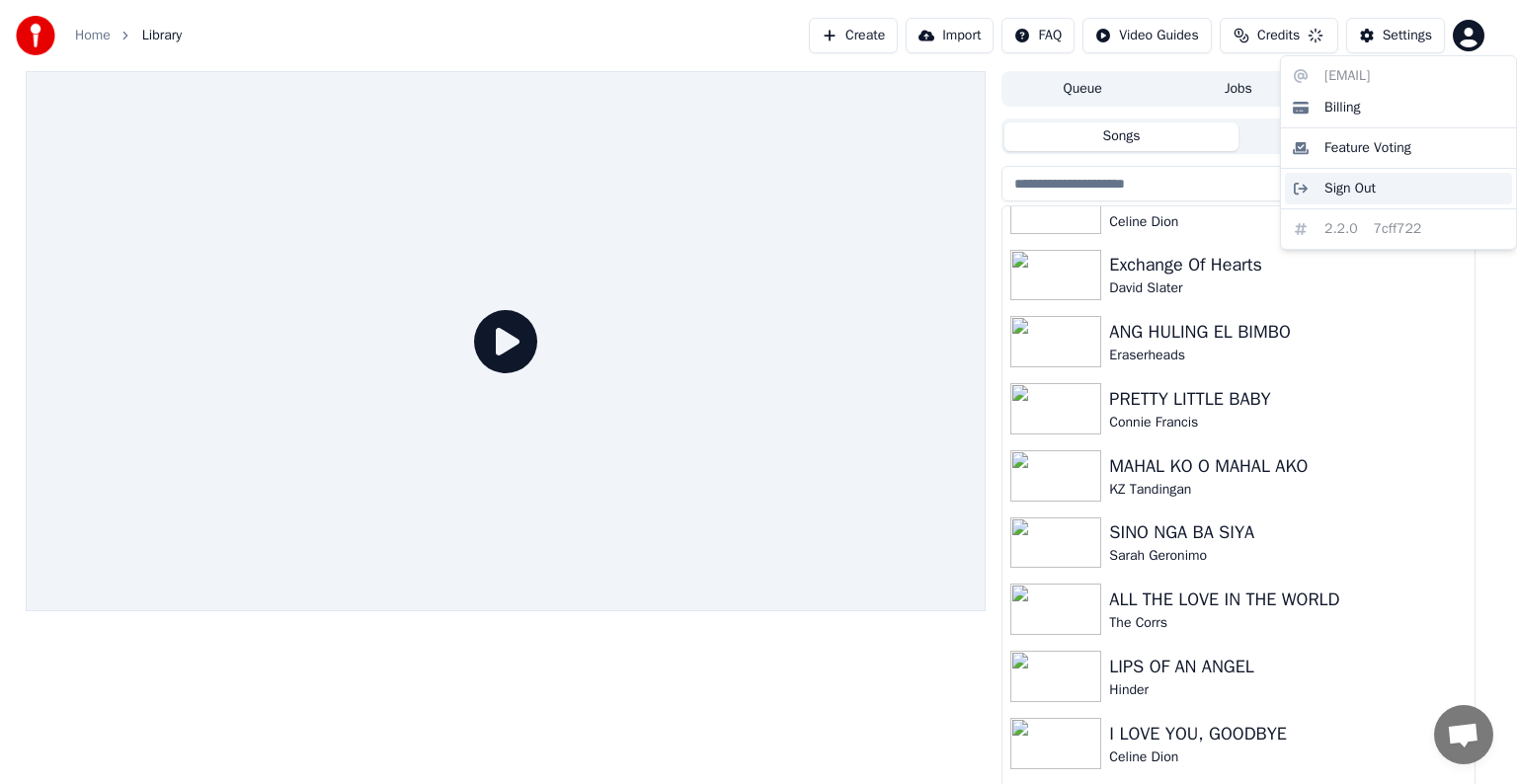 click on "Sign Out" at bounding box center [1350, 189] 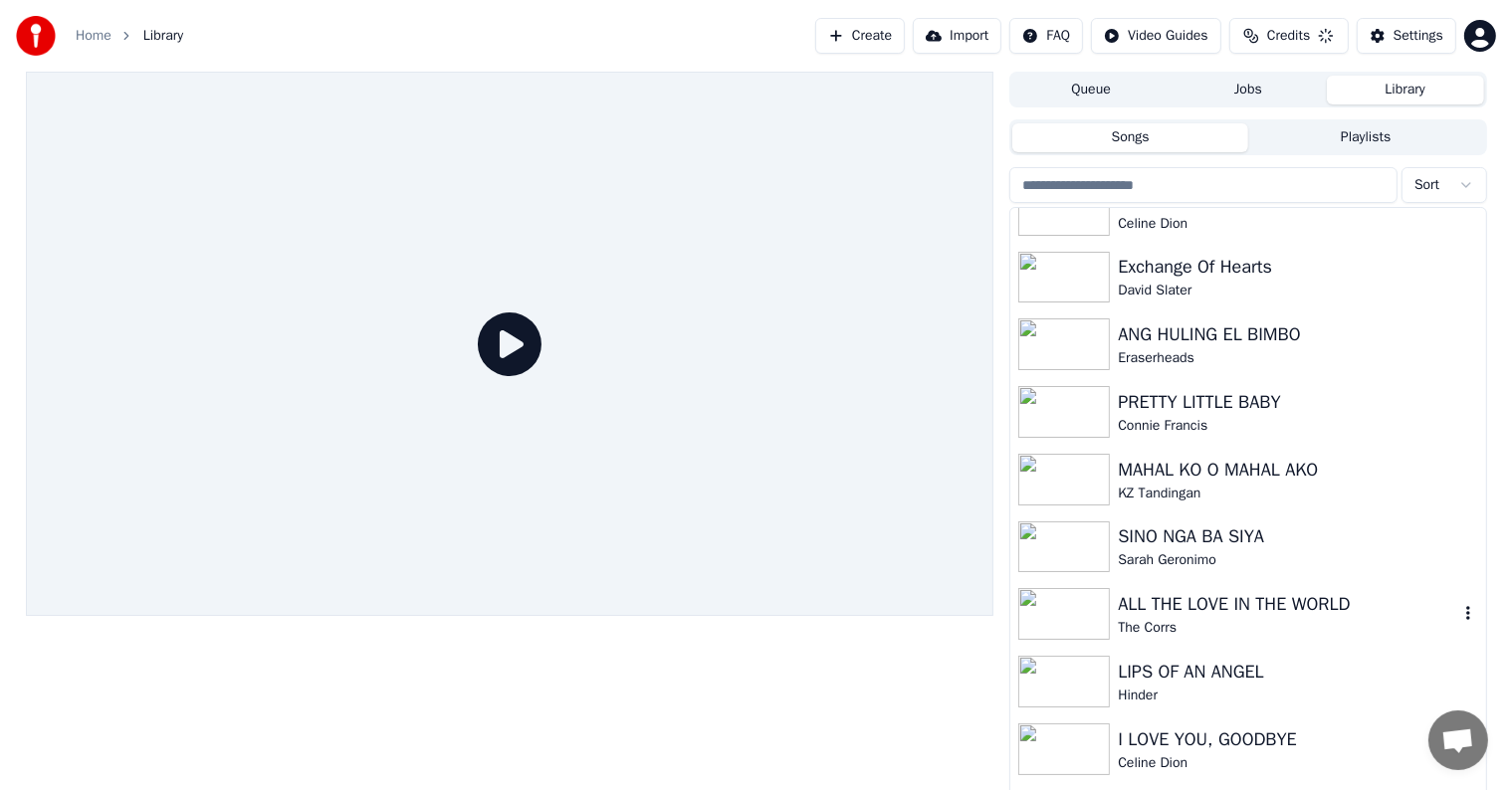 scroll, scrollTop: 0, scrollLeft: 0, axis: both 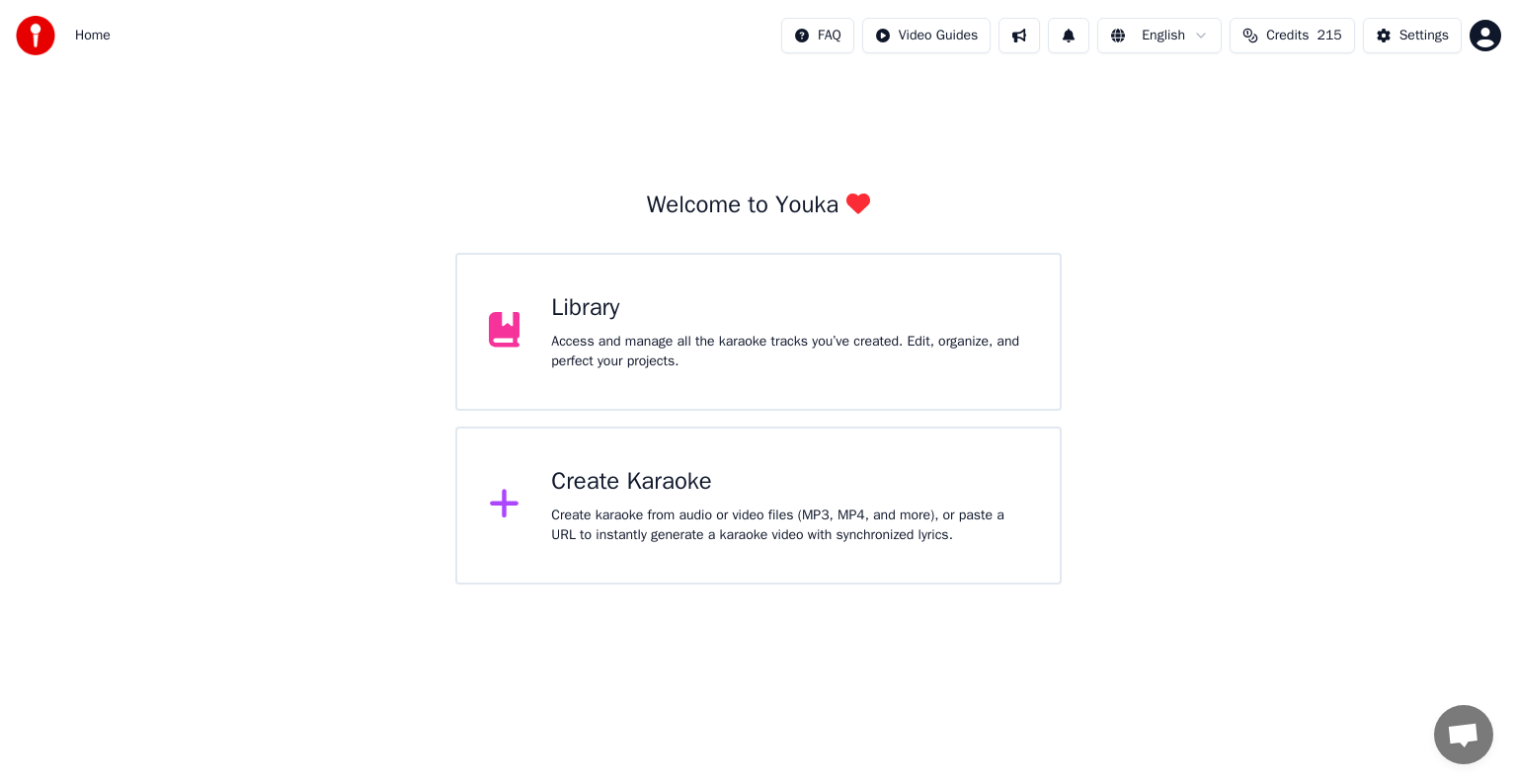 click on "Create karaoke from audio or video files (MP3, MP4, and more), or paste a URL to instantly generate a karaoke video with synchronized lyrics." at bounding box center [789, 525] 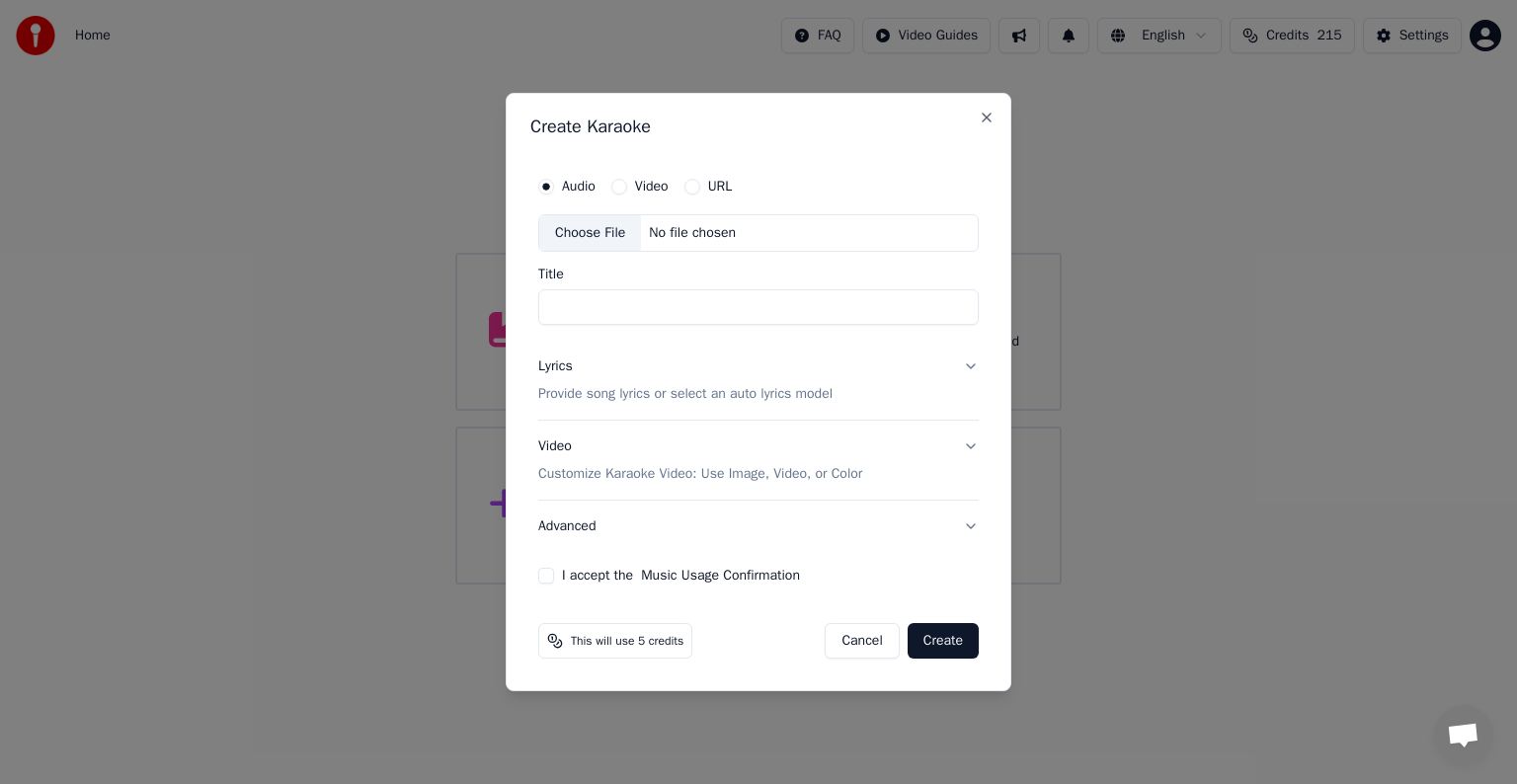 click on "Choose File" at bounding box center [590, 233] 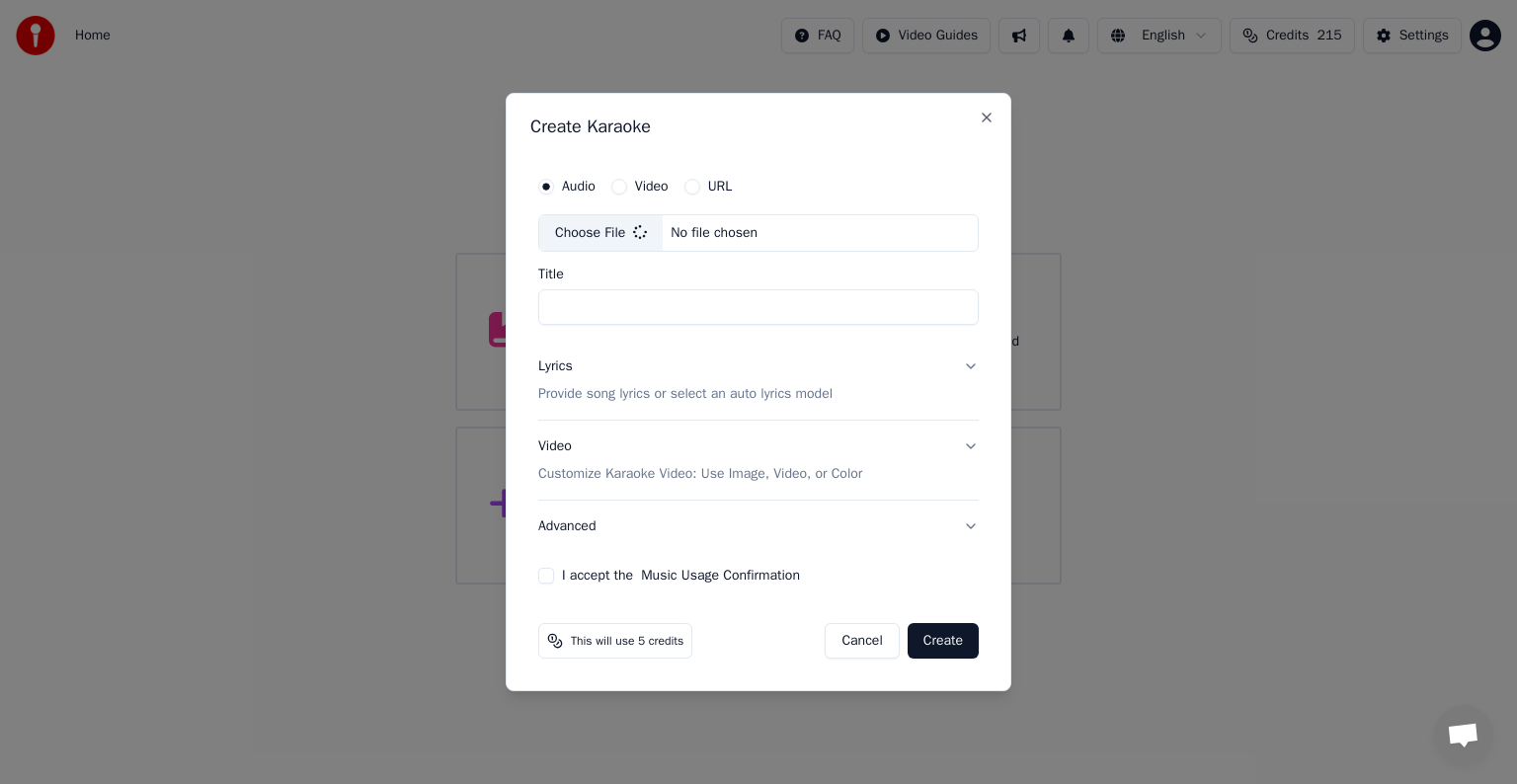 type on "**********" 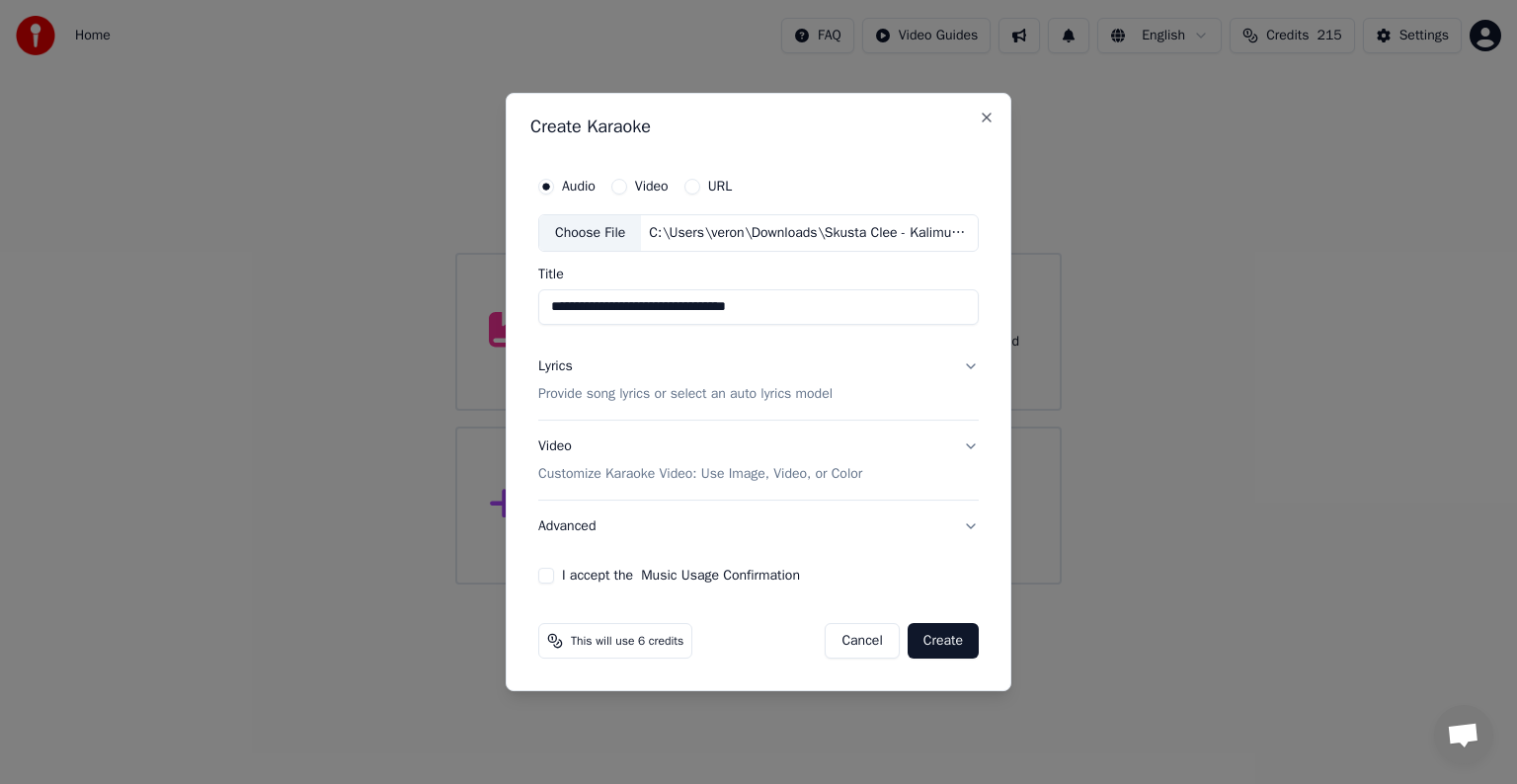 click on "Provide song lyrics or select an auto lyrics model" at bounding box center [685, 394] 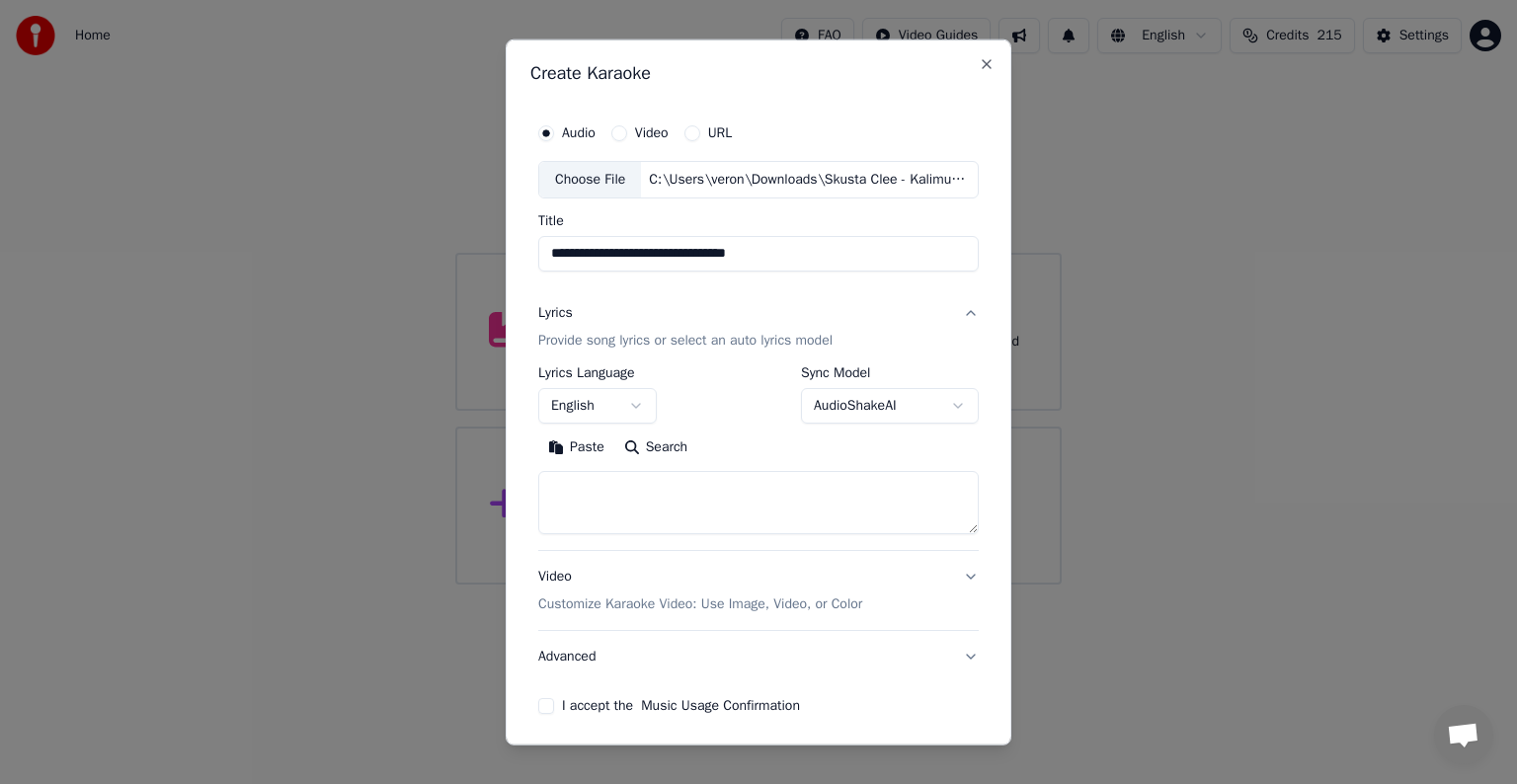 click at bounding box center (758, 503) 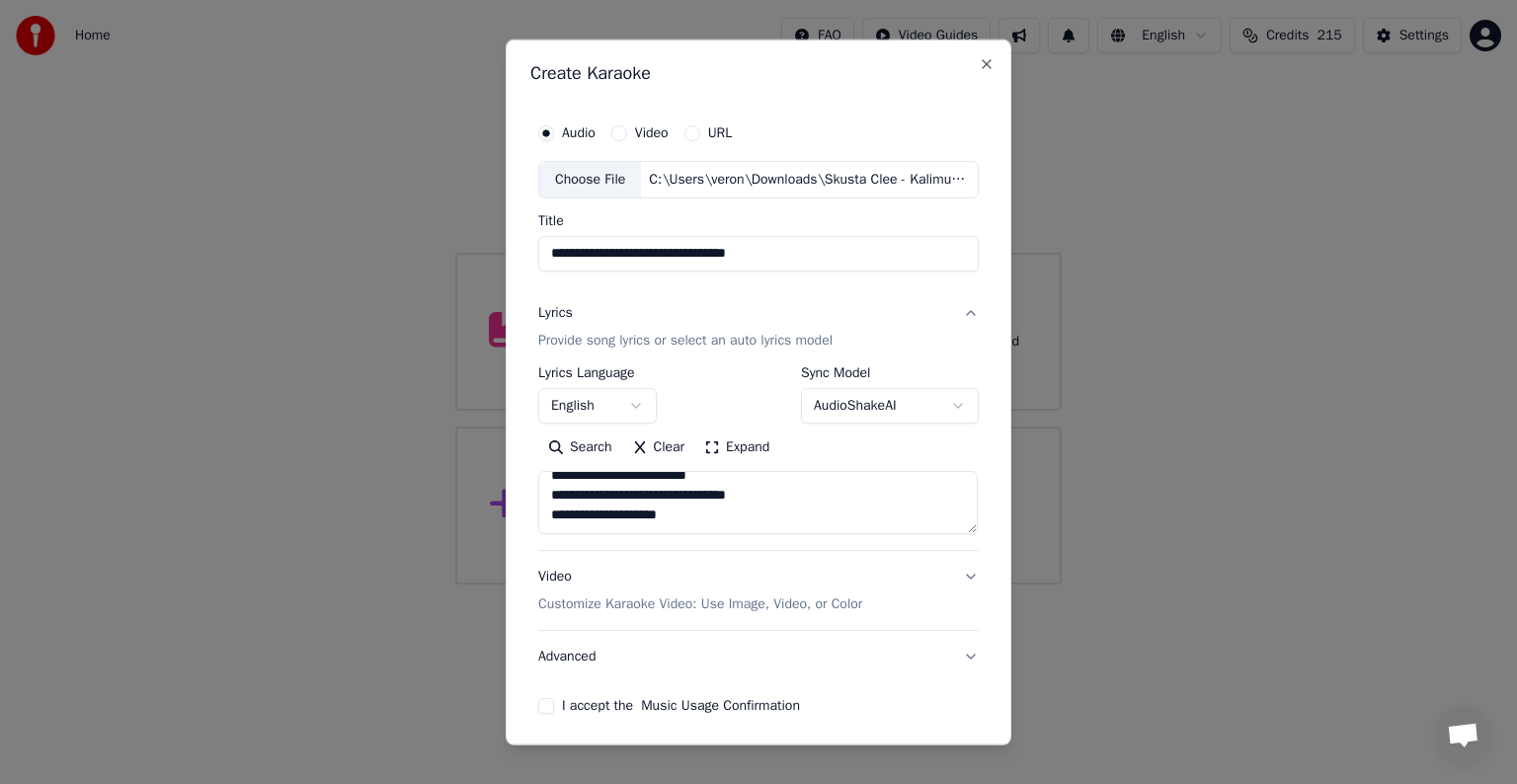 scroll, scrollTop: 63, scrollLeft: 0, axis: vertical 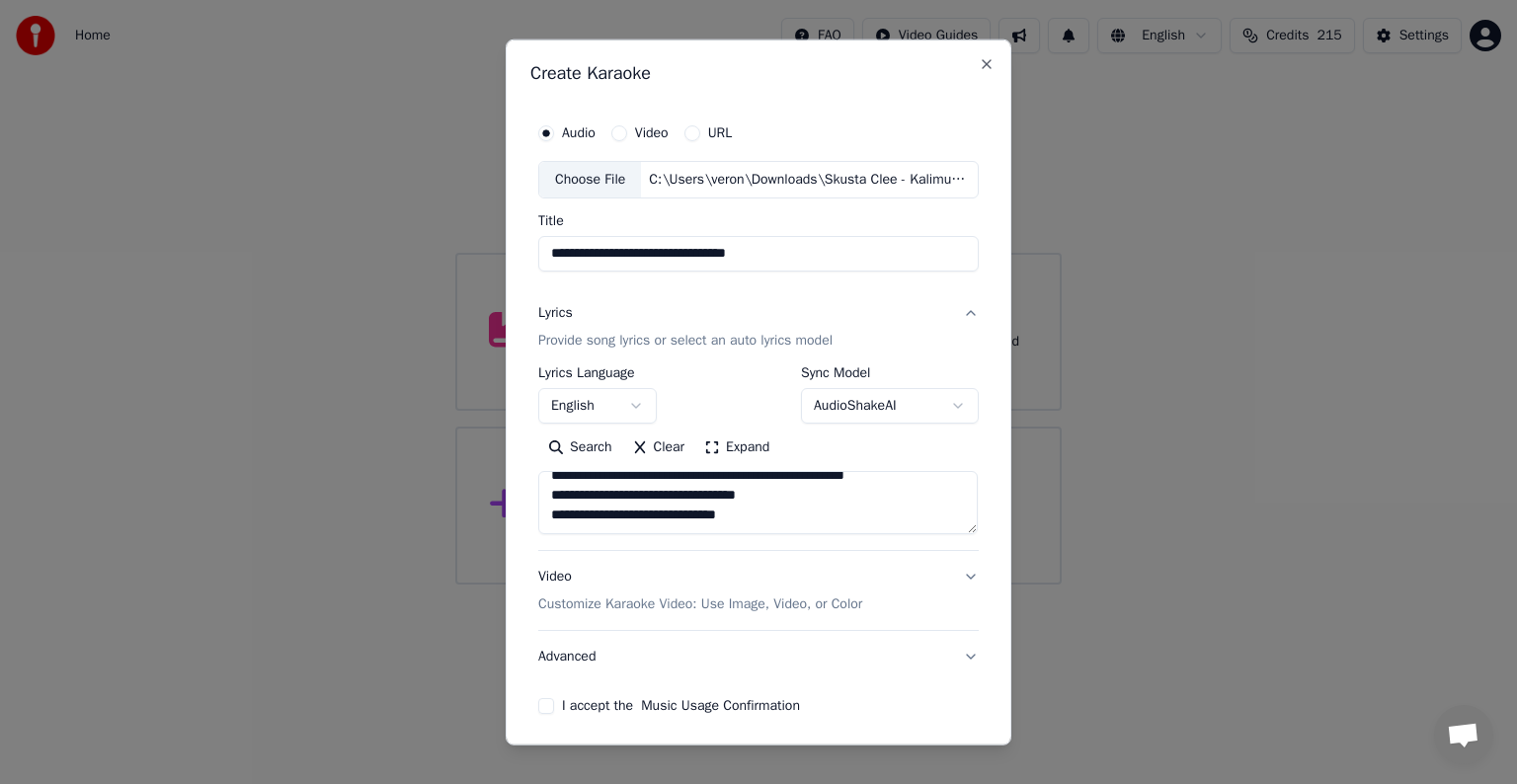 paste on "**********" 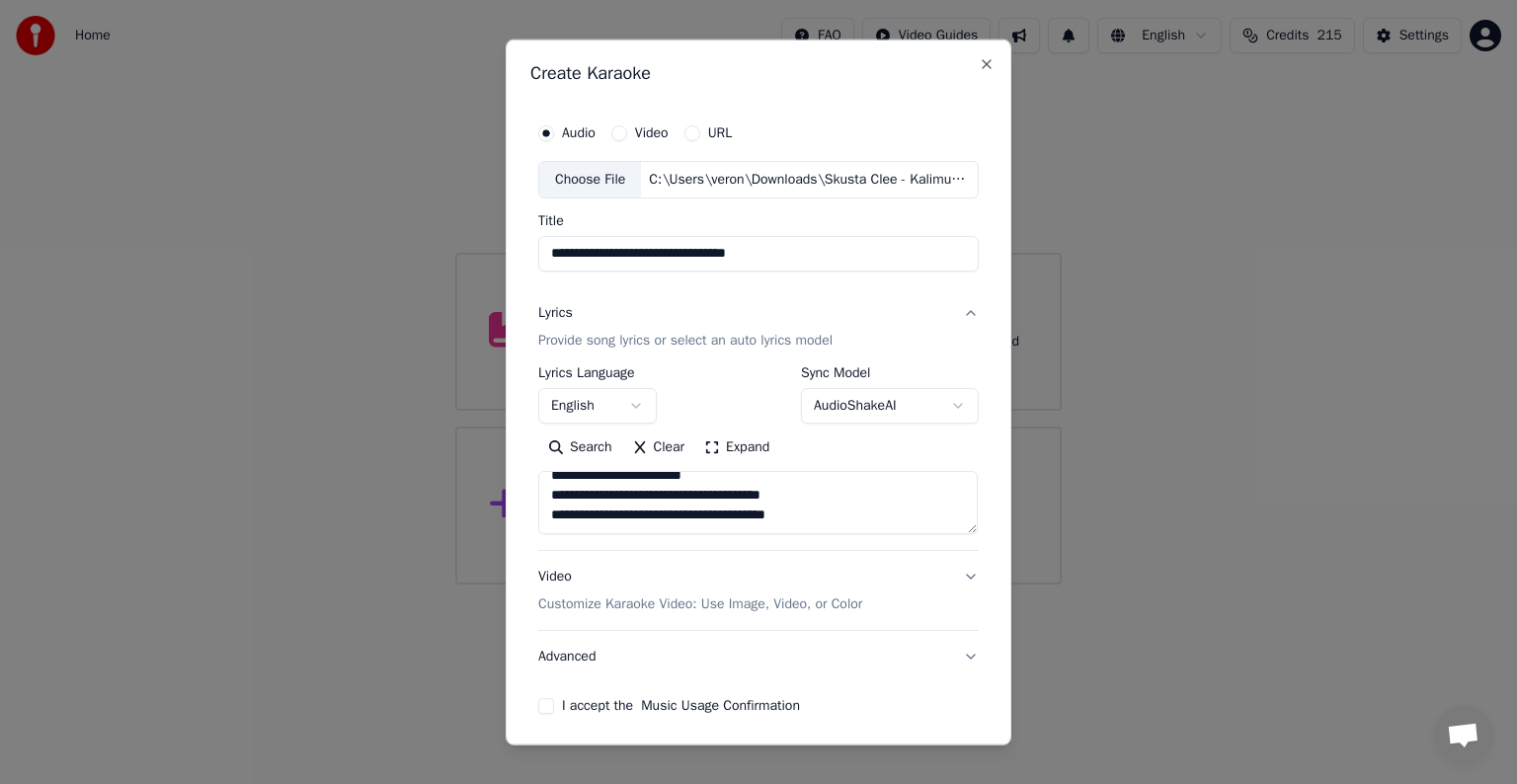 scroll, scrollTop: 340, scrollLeft: 0, axis: vertical 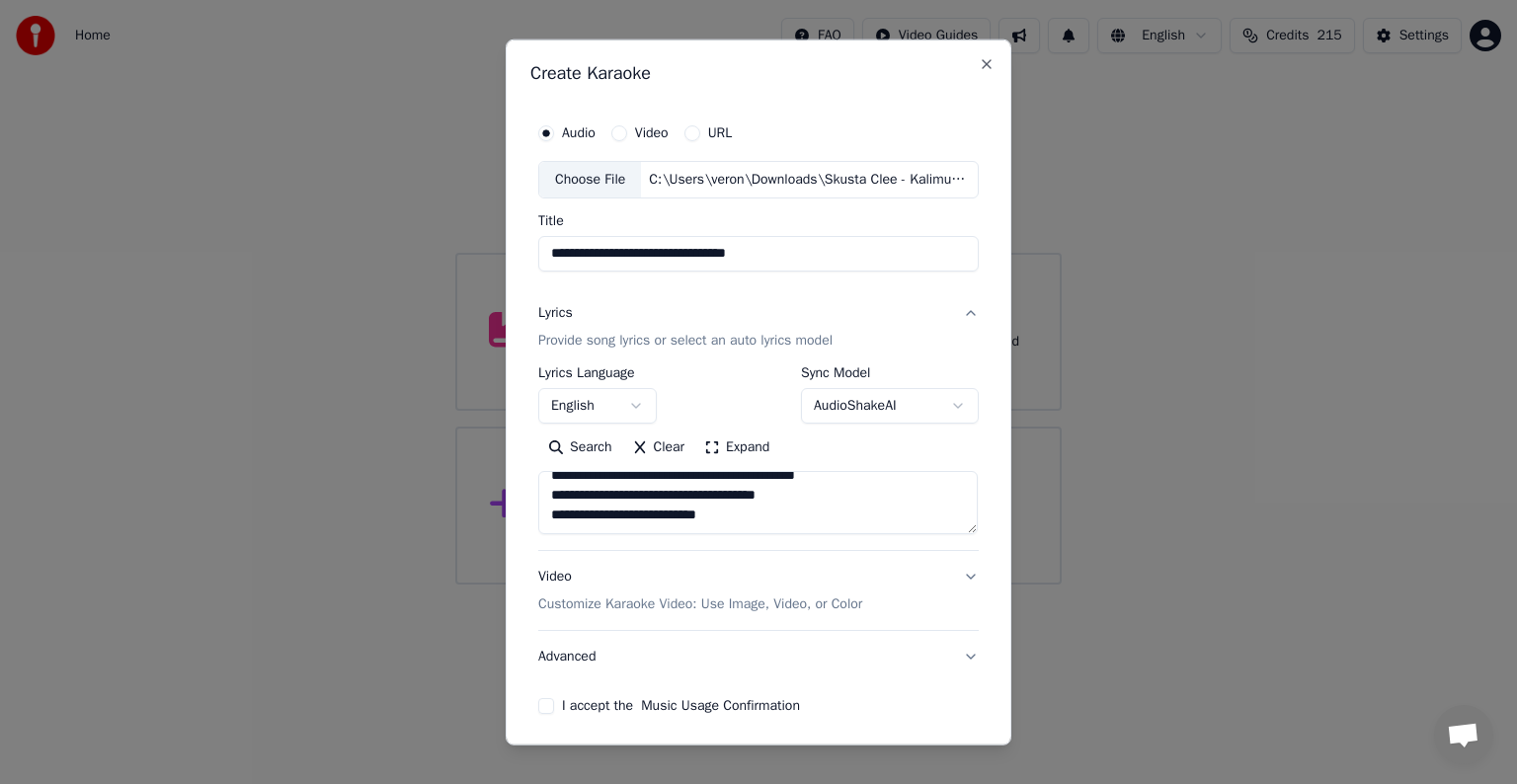 paste on "**********" 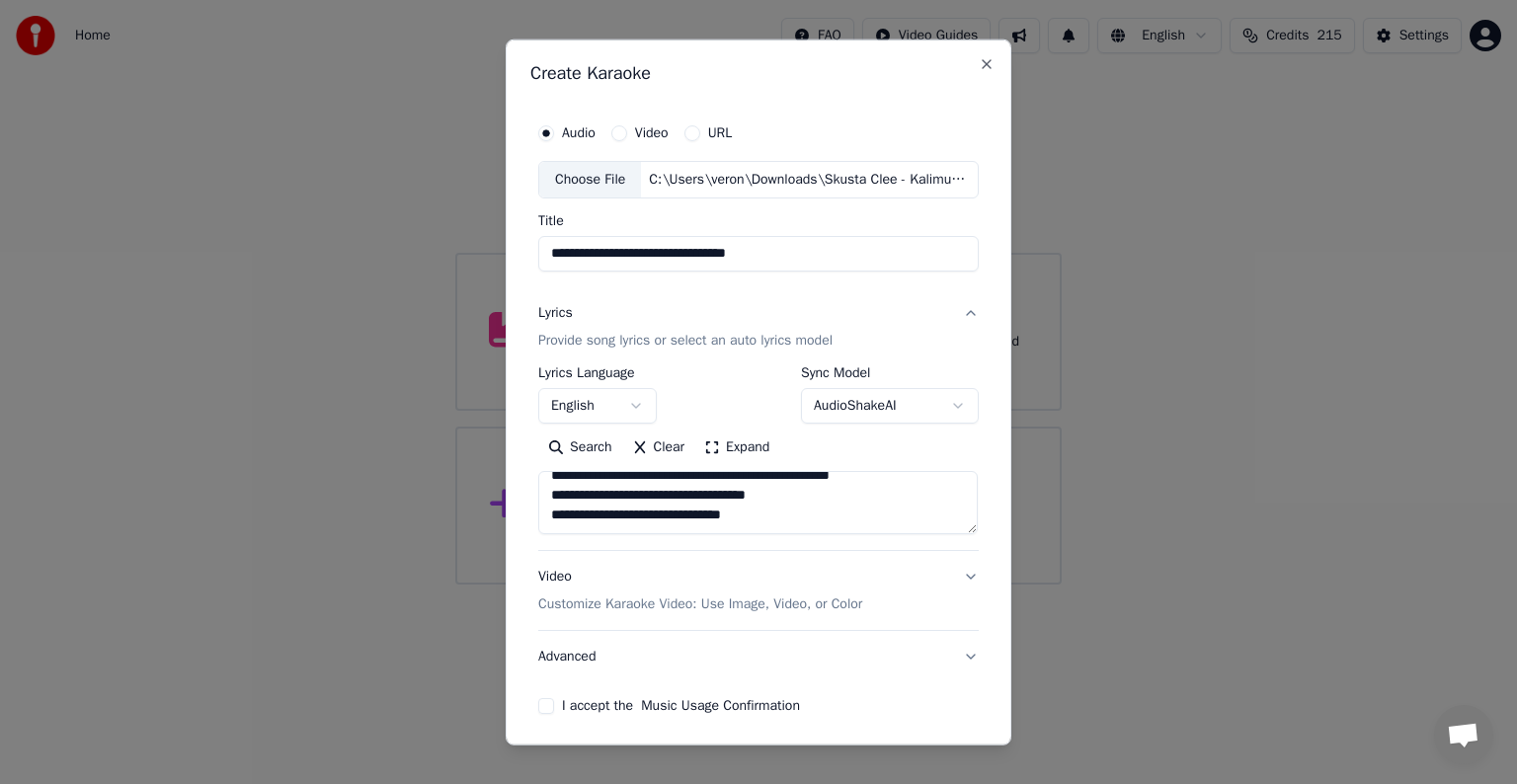 scroll, scrollTop: 537, scrollLeft: 0, axis: vertical 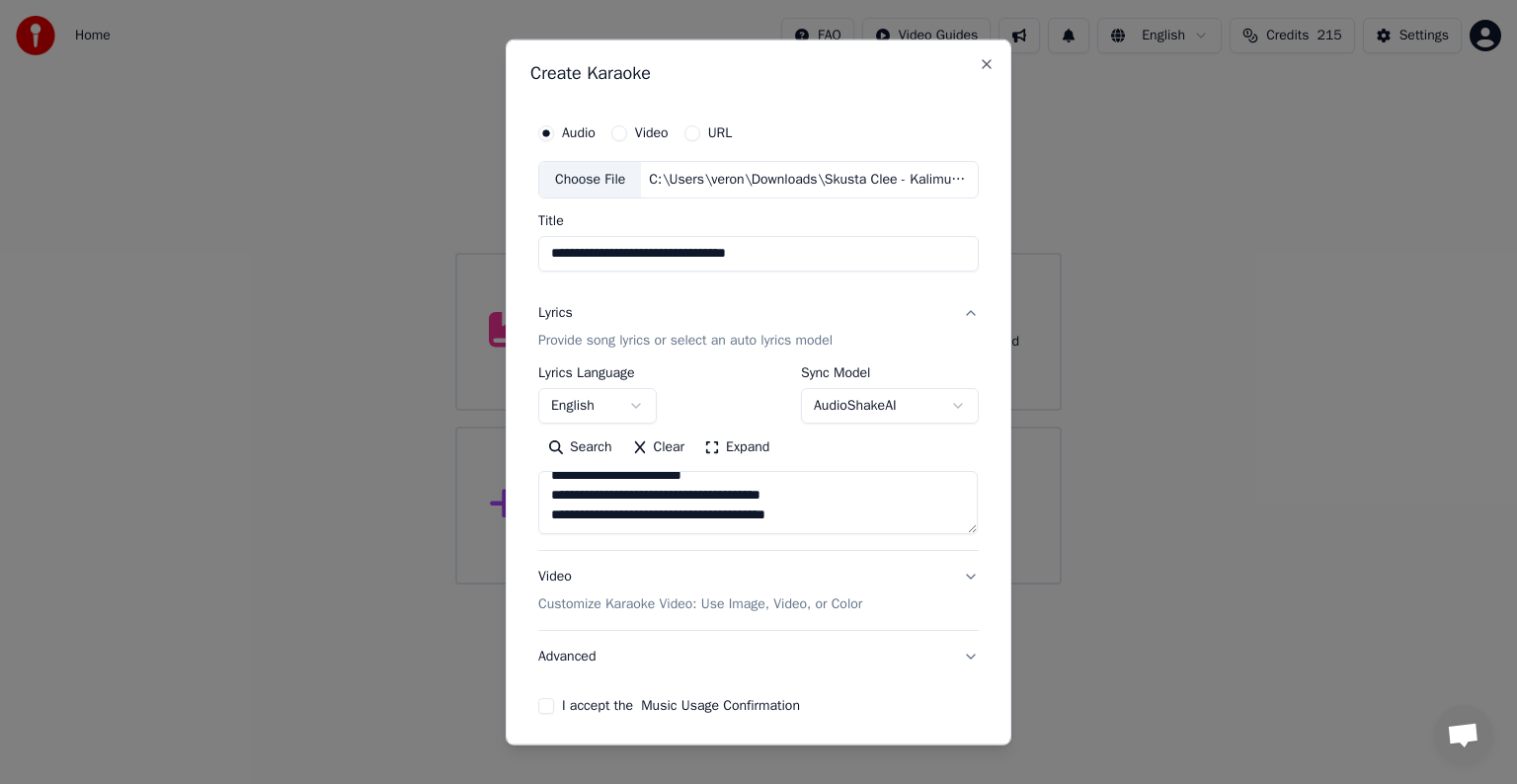 paste on "**********" 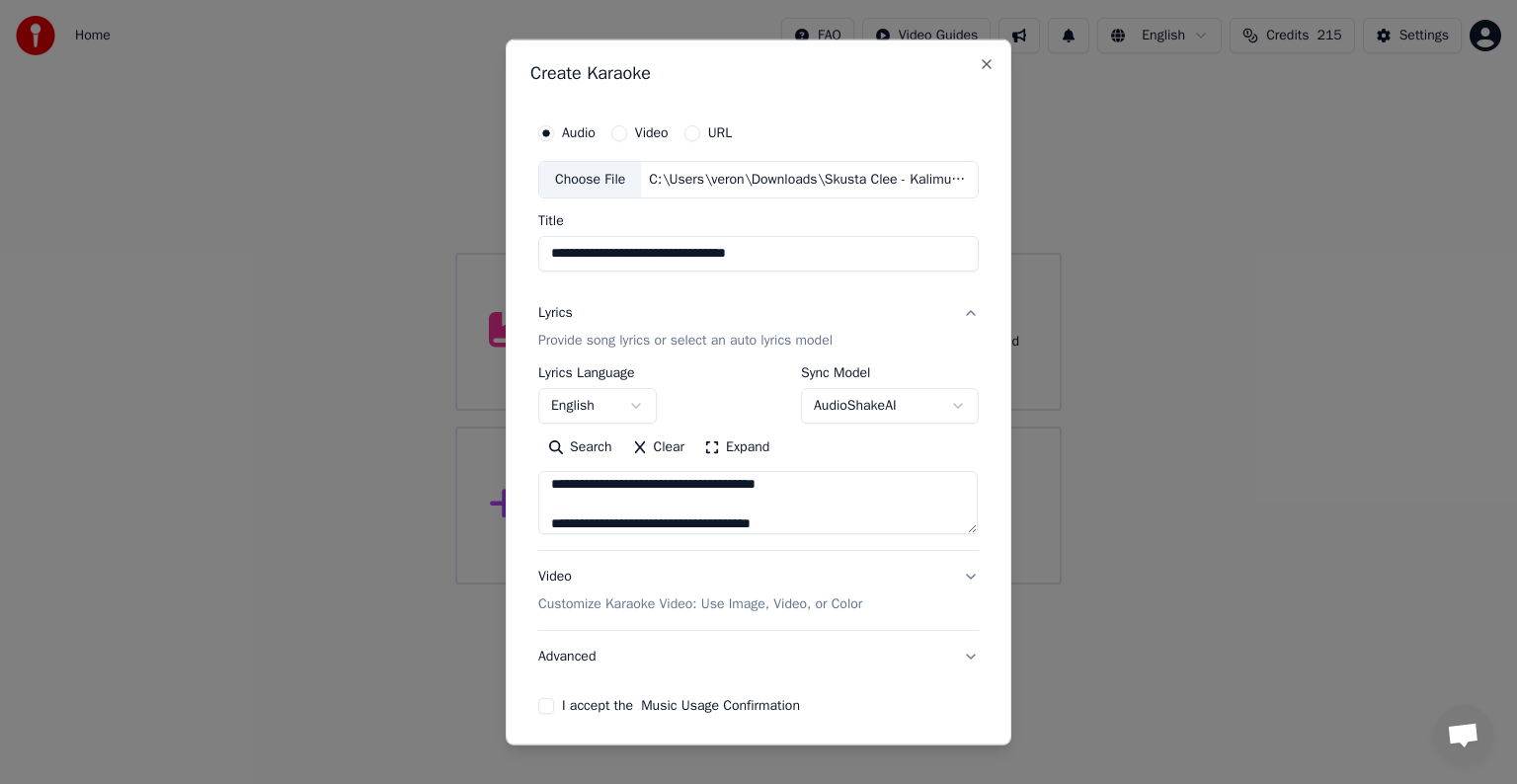click at bounding box center (758, 503) 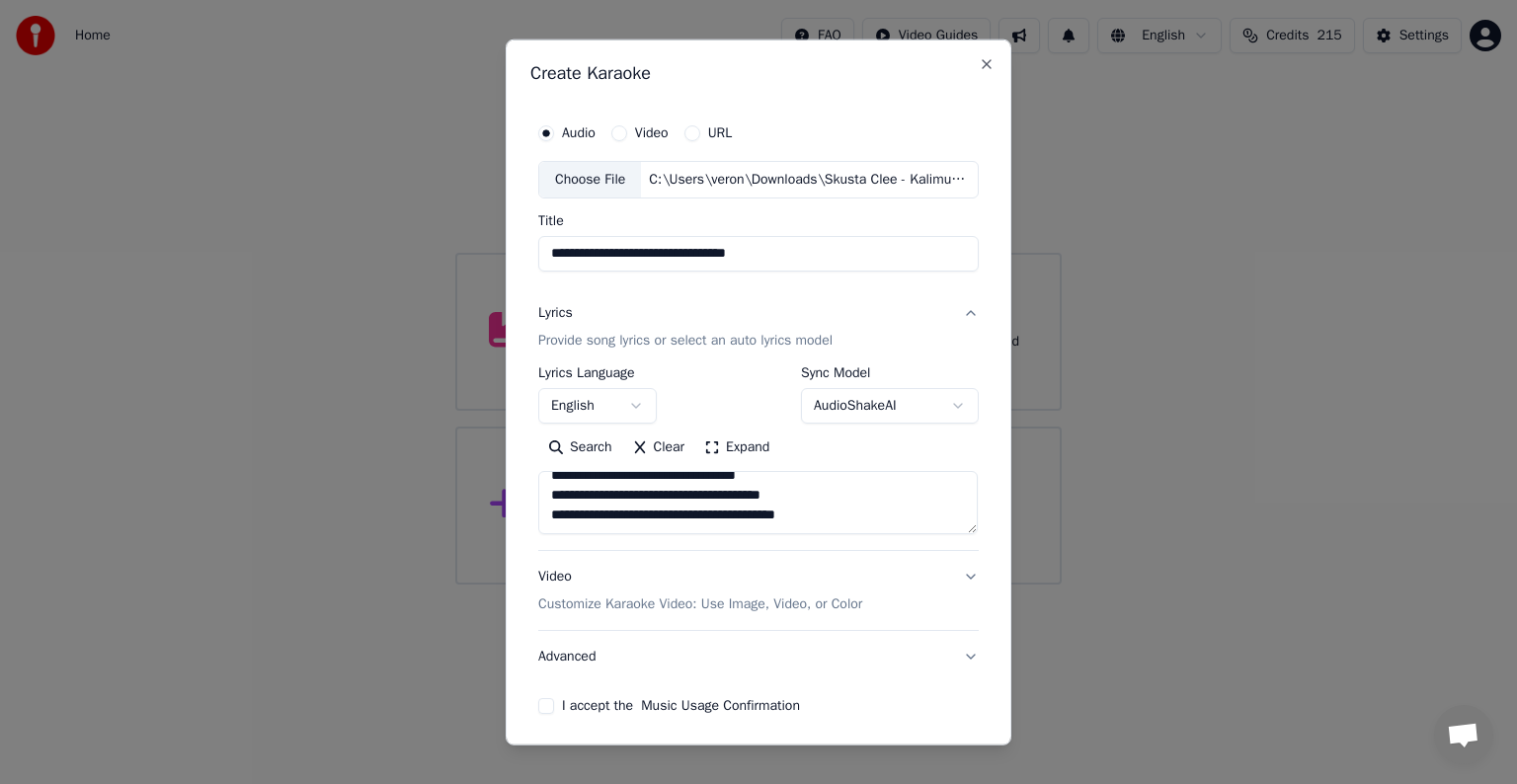 scroll, scrollTop: 896, scrollLeft: 0, axis: vertical 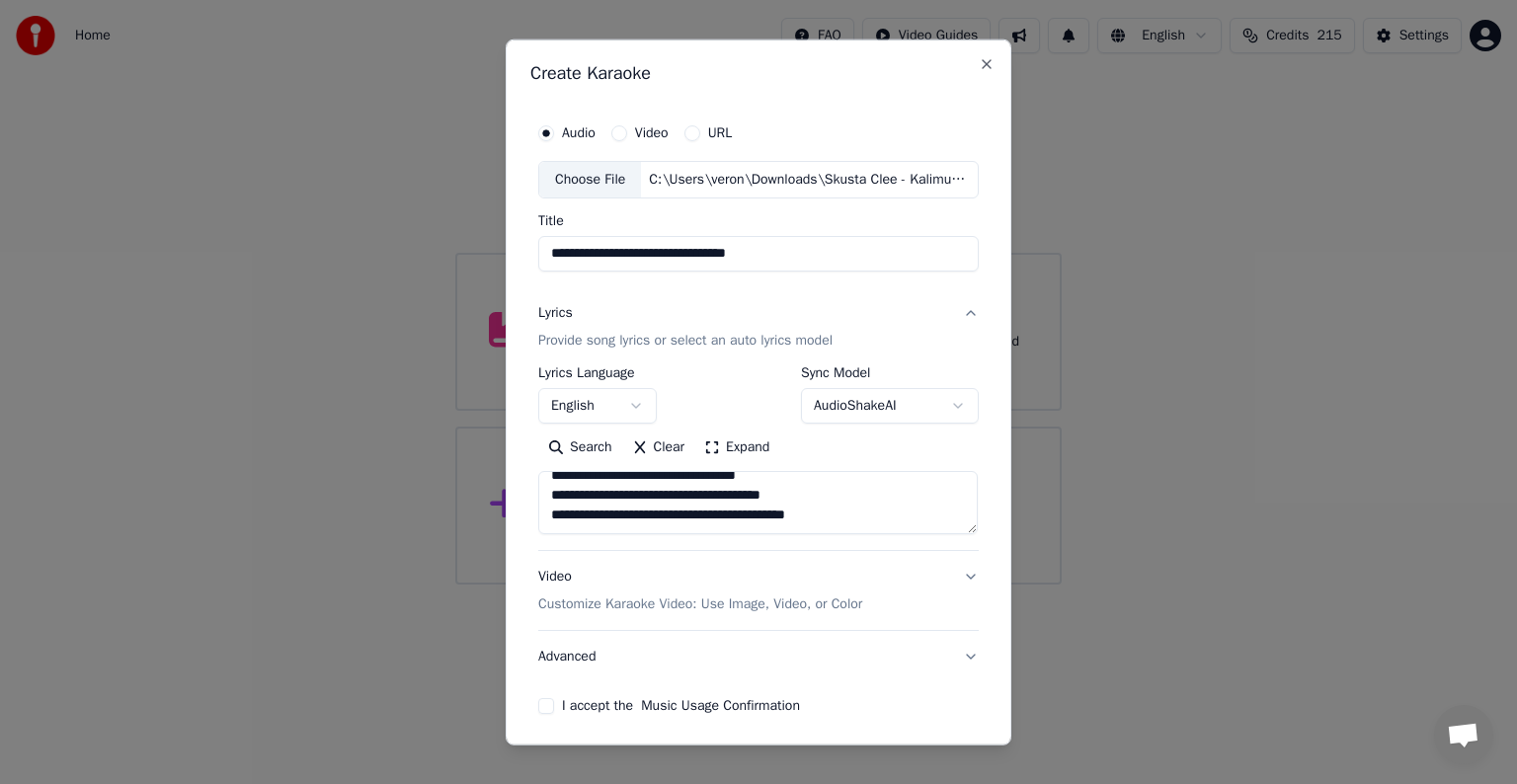 paste on "**********" 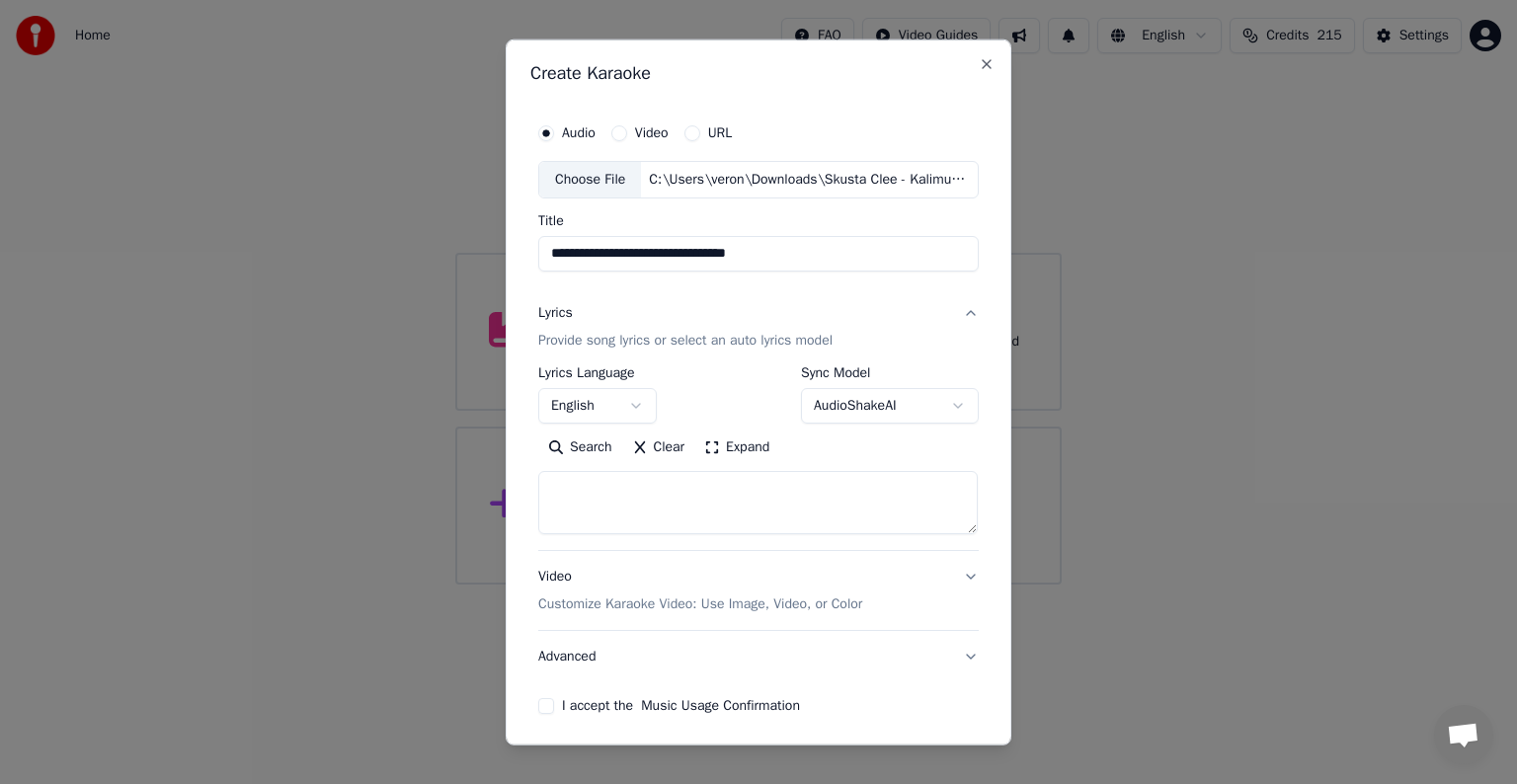 scroll, scrollTop: 0, scrollLeft: 0, axis: both 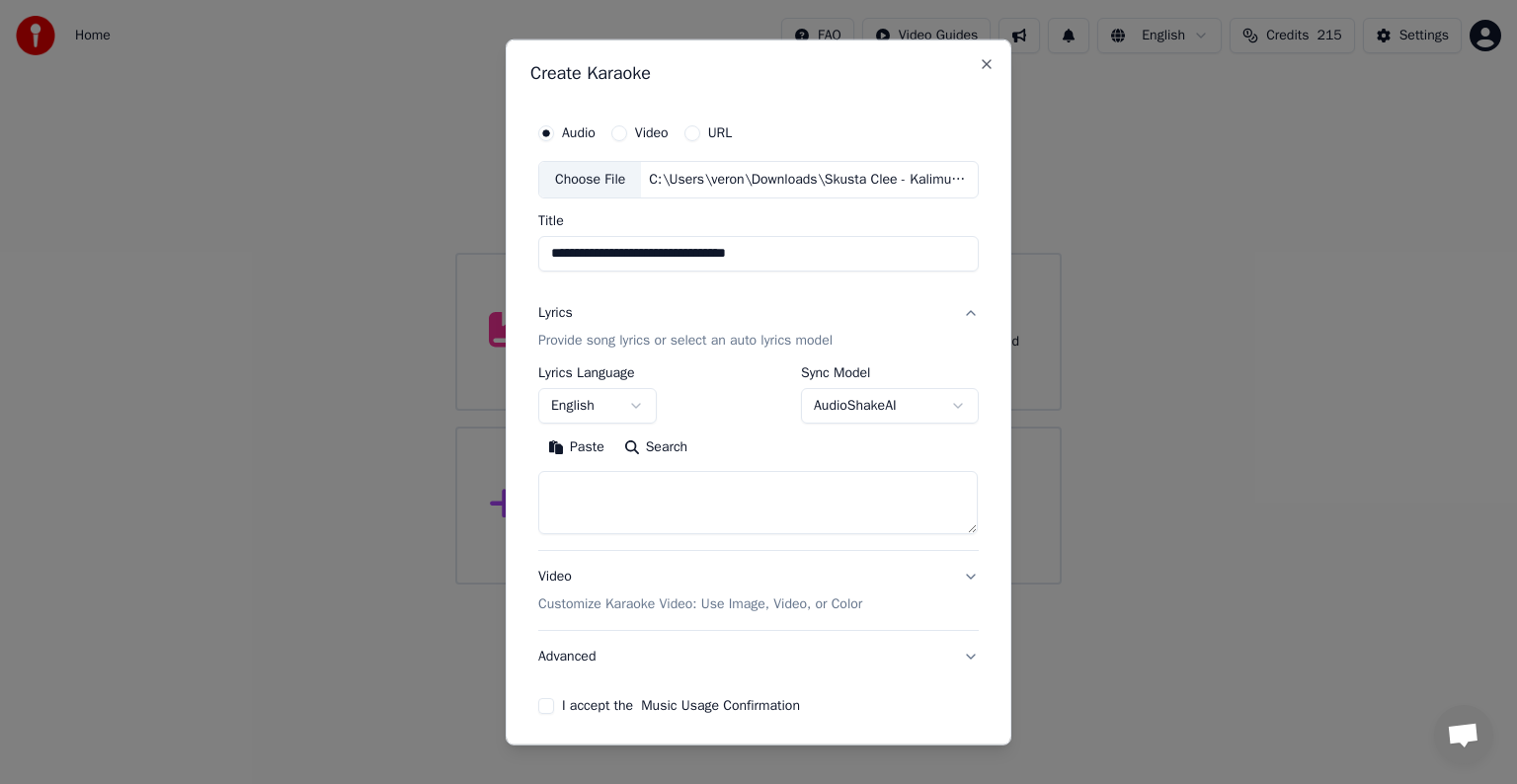 type 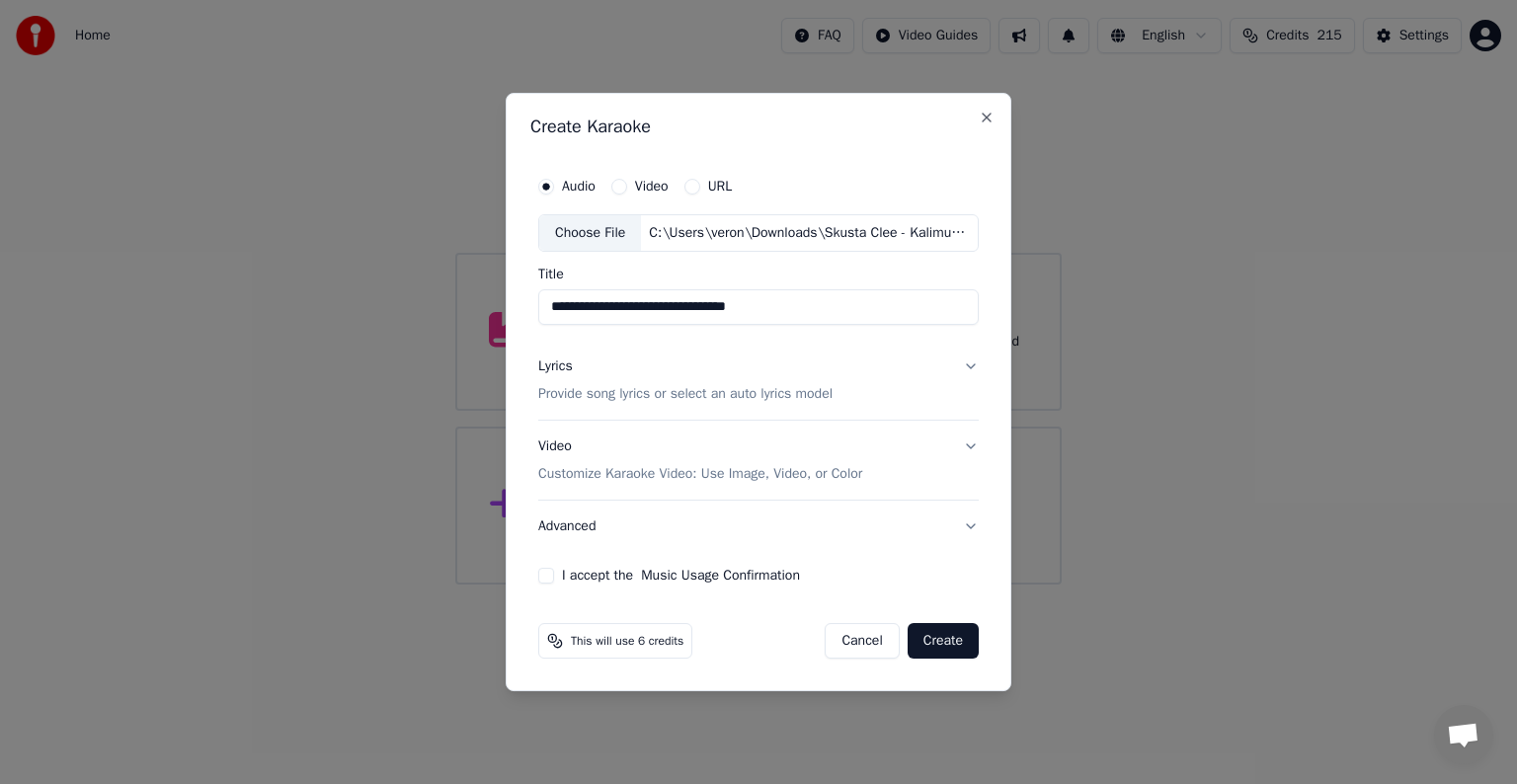 click on "Provide song lyrics or select an auto lyrics model" at bounding box center (685, 394) 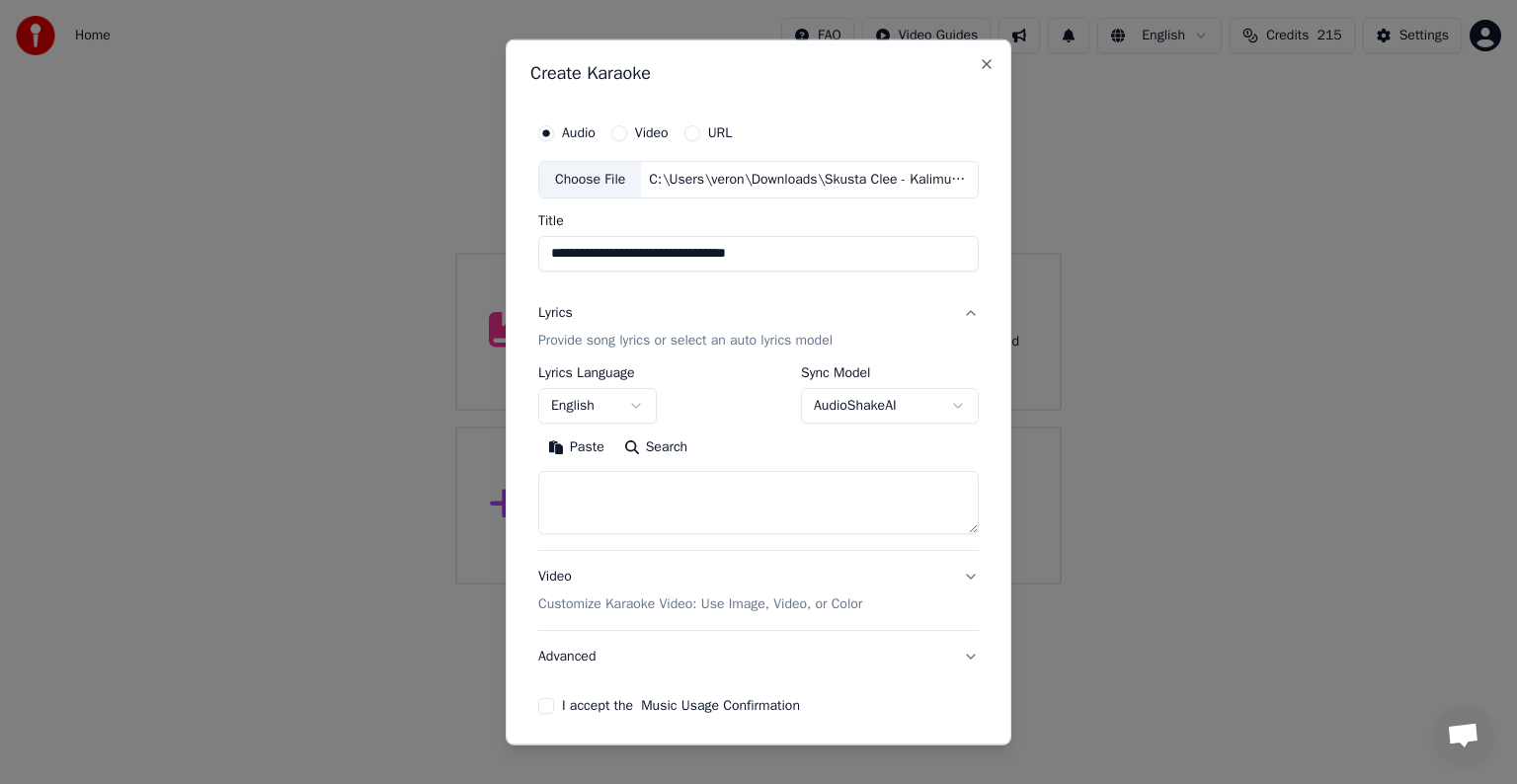 click at bounding box center [758, 503] 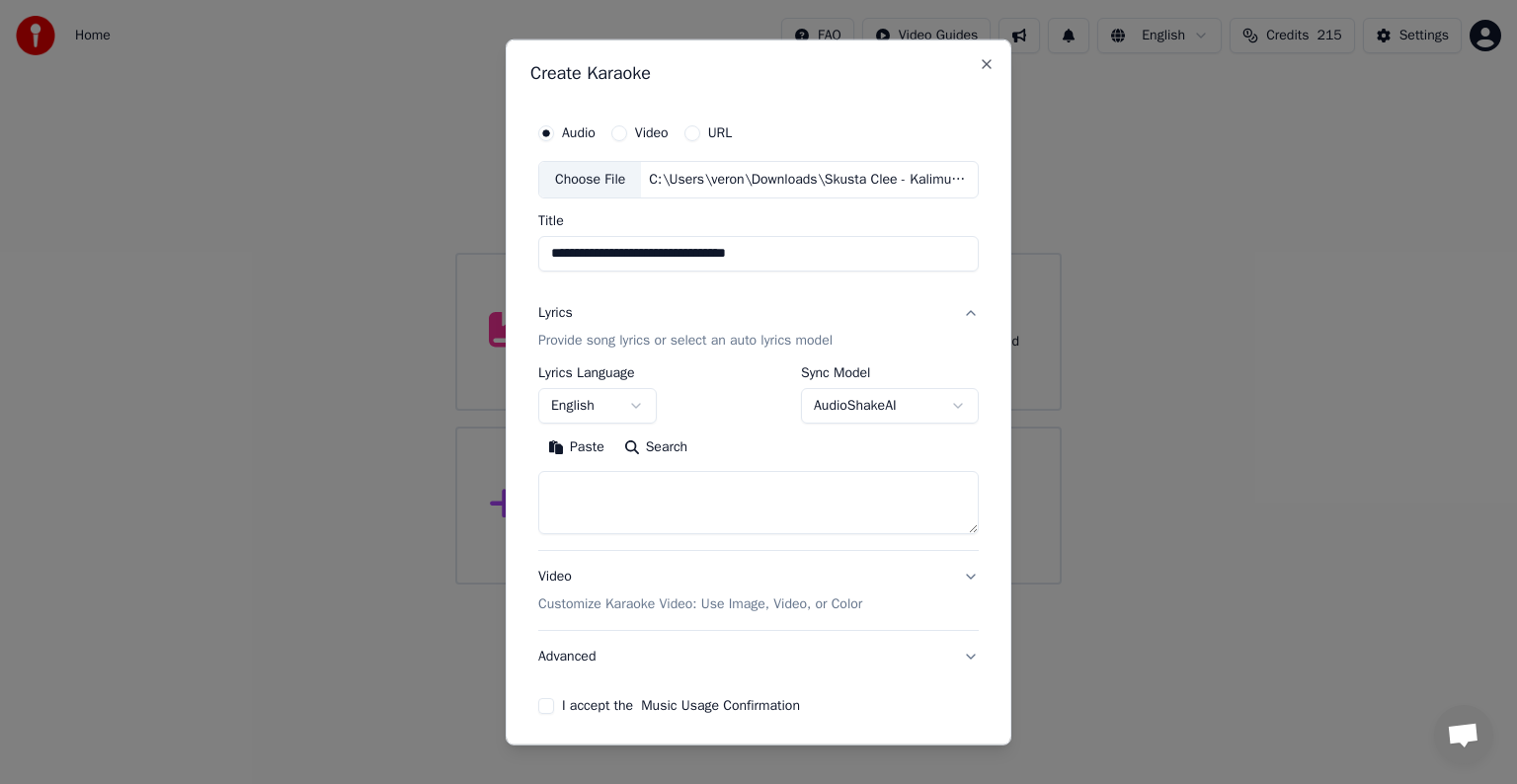 paste on "**********" 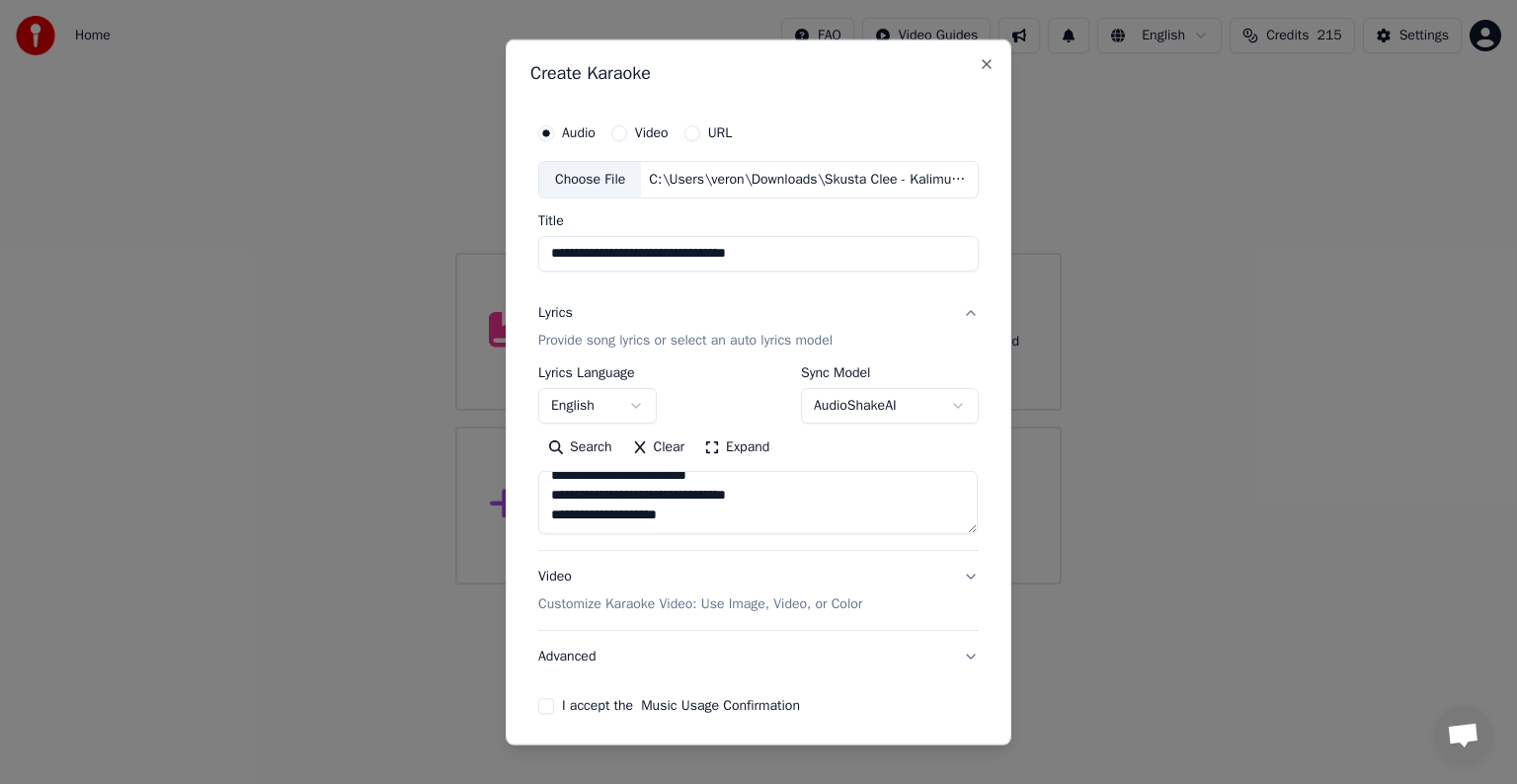 scroll, scrollTop: 63, scrollLeft: 0, axis: vertical 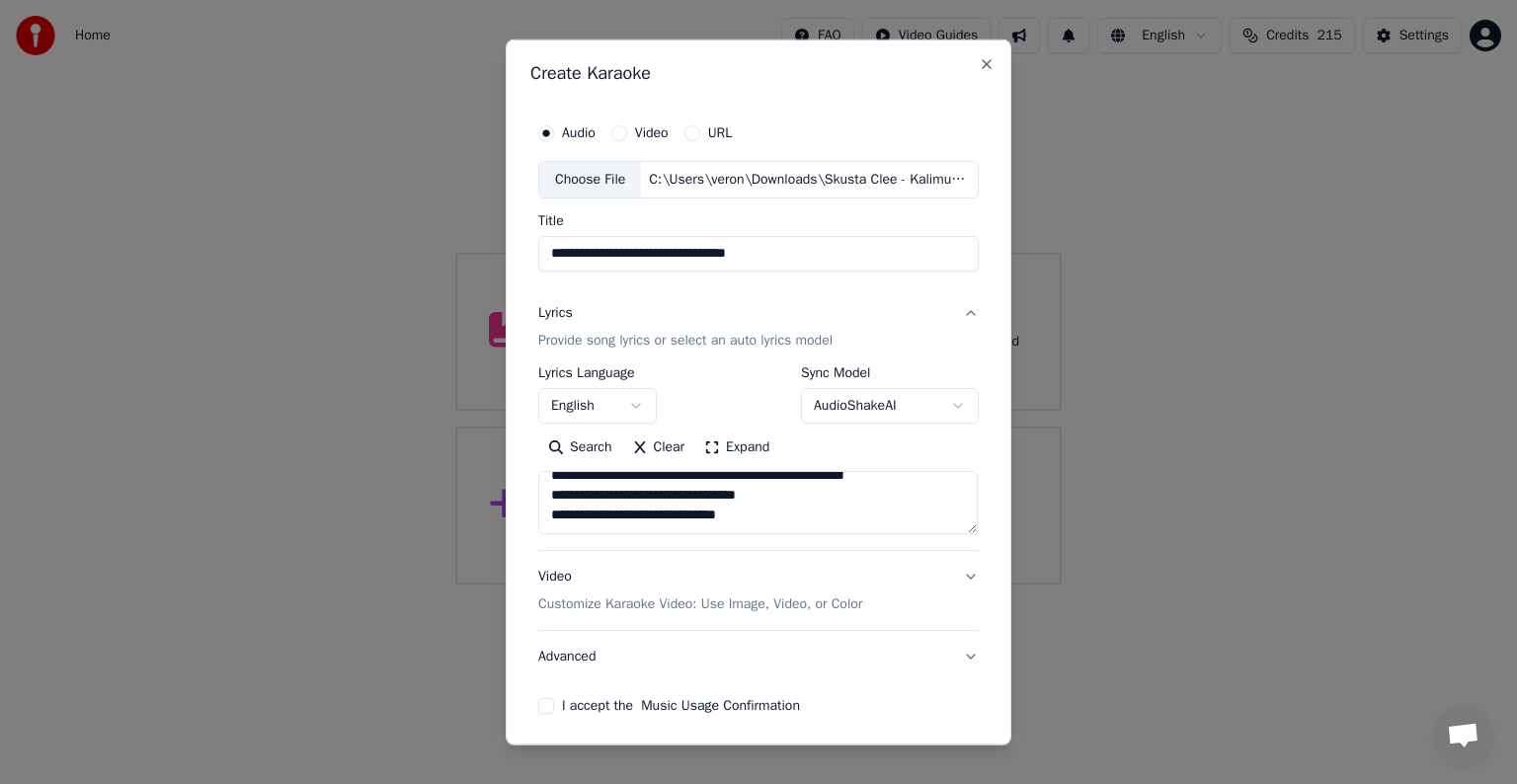 paste on "**********" 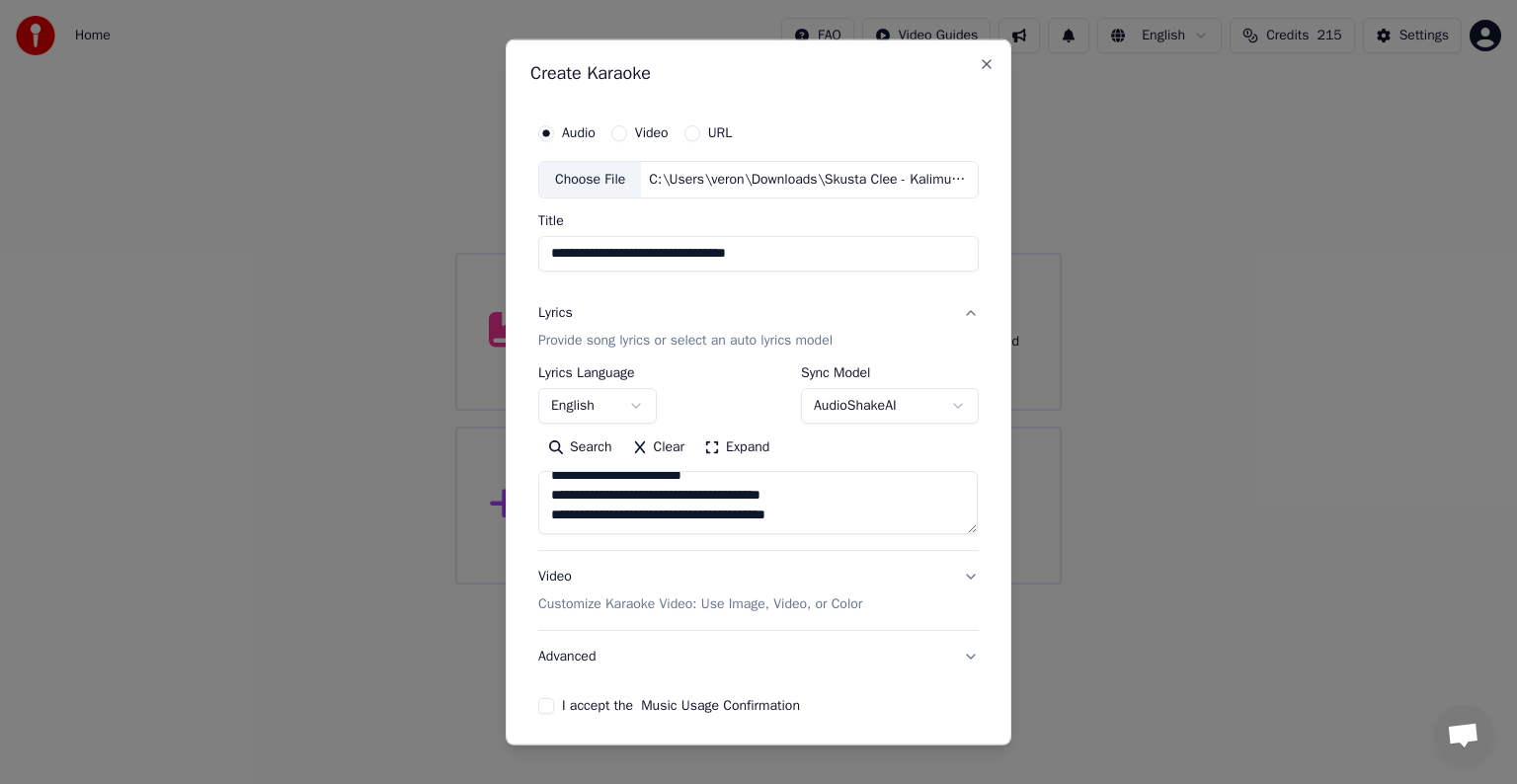scroll, scrollTop: 340, scrollLeft: 0, axis: vertical 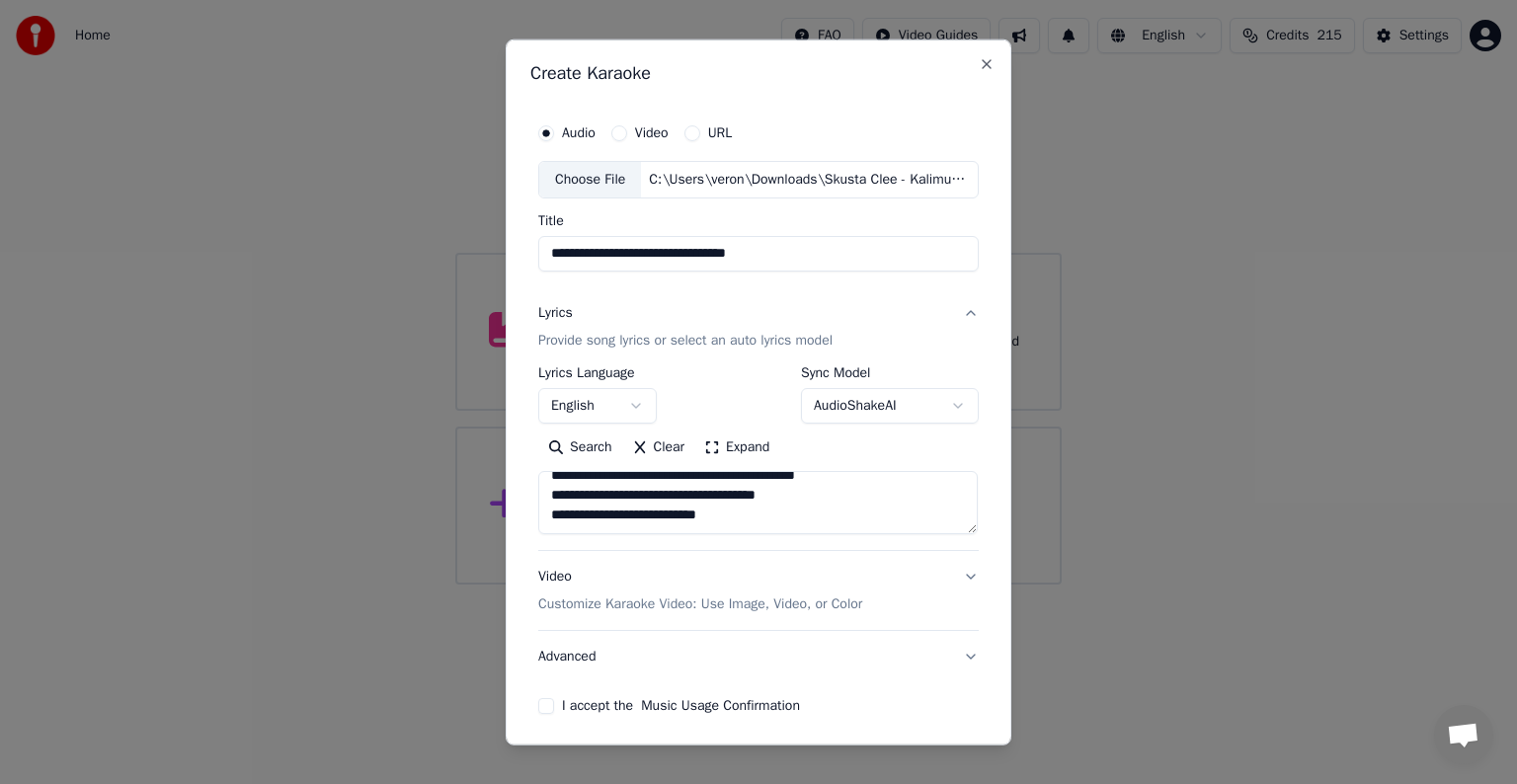 paste on "**********" 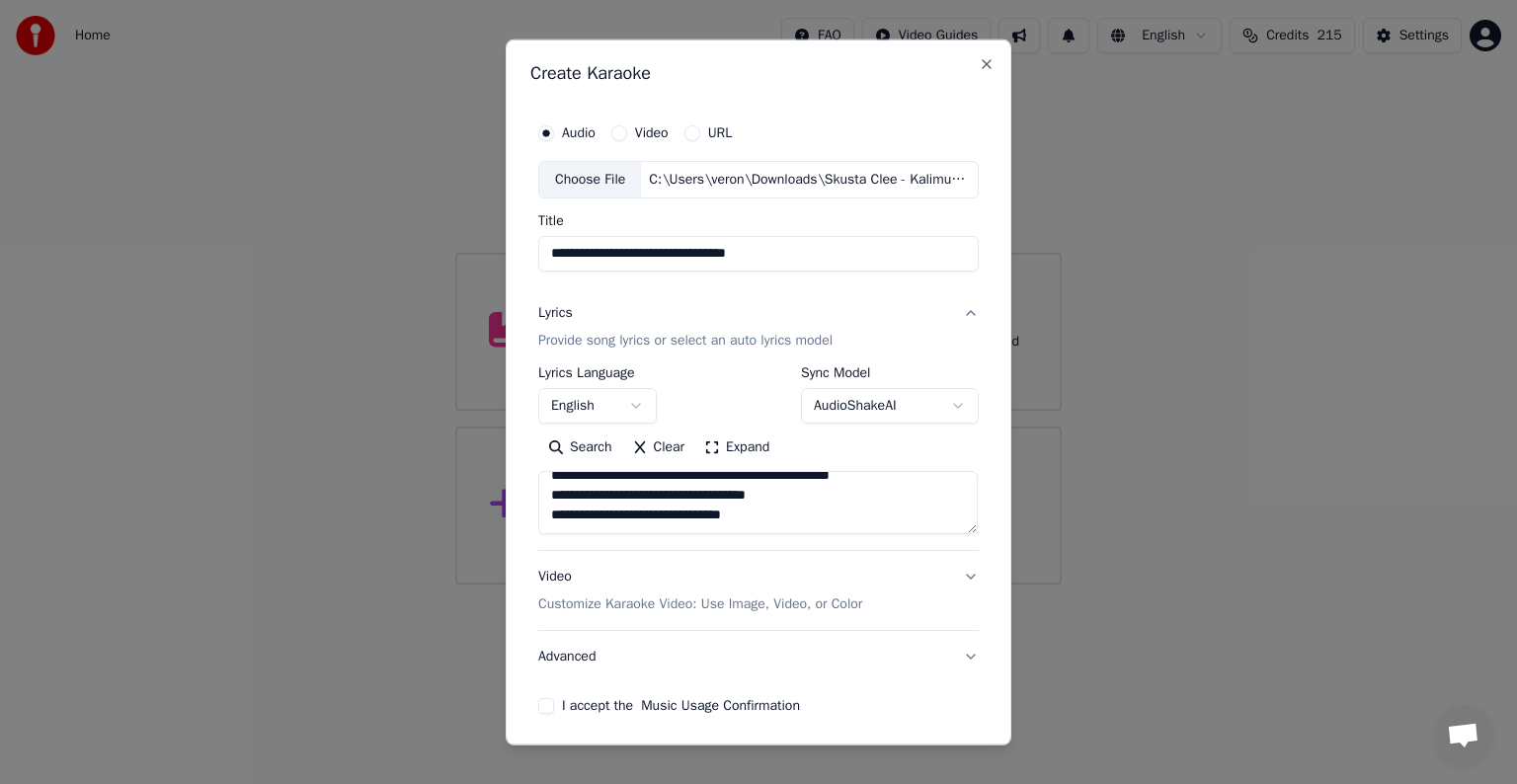 scroll, scrollTop: 537, scrollLeft: 0, axis: vertical 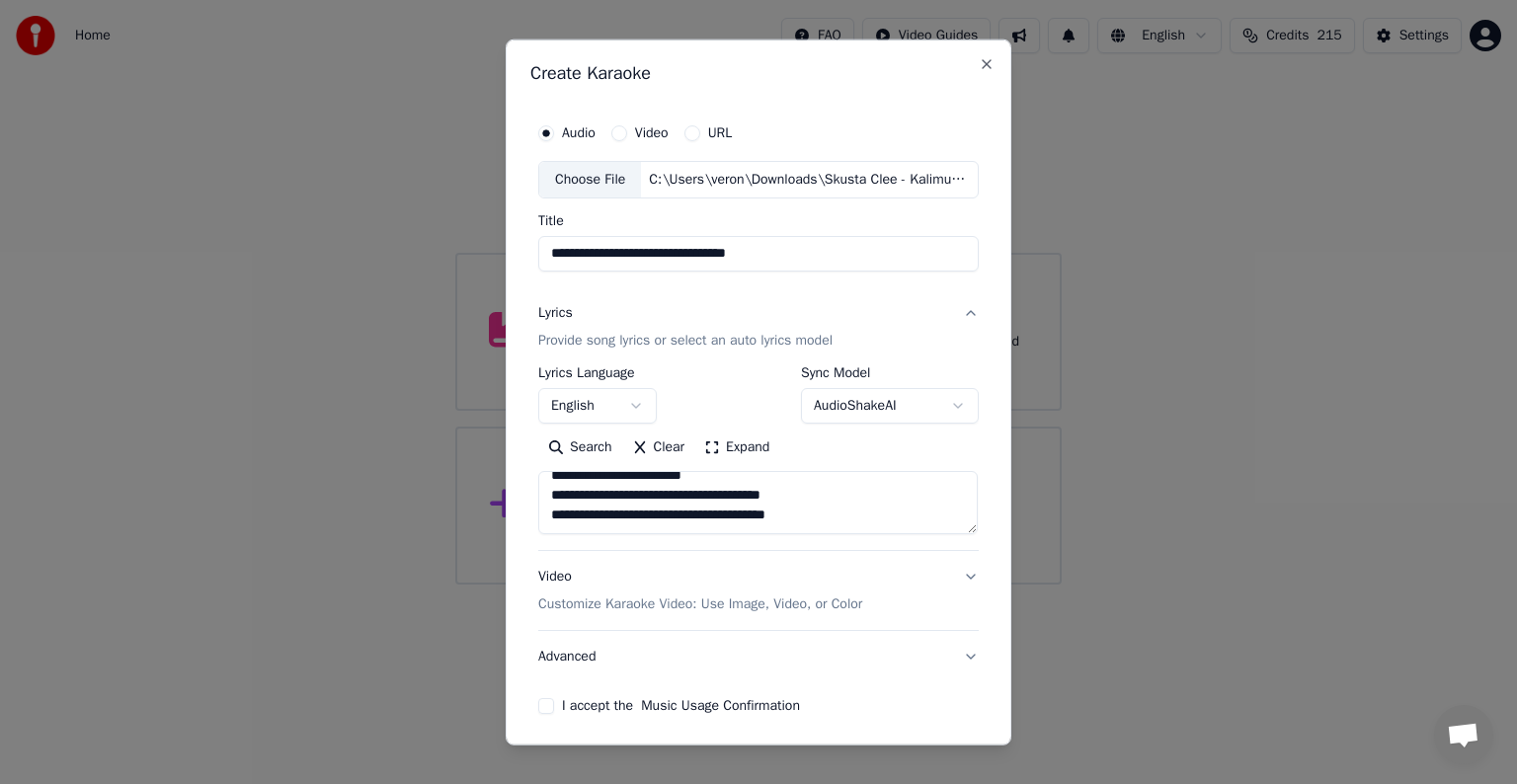 paste on "**********" 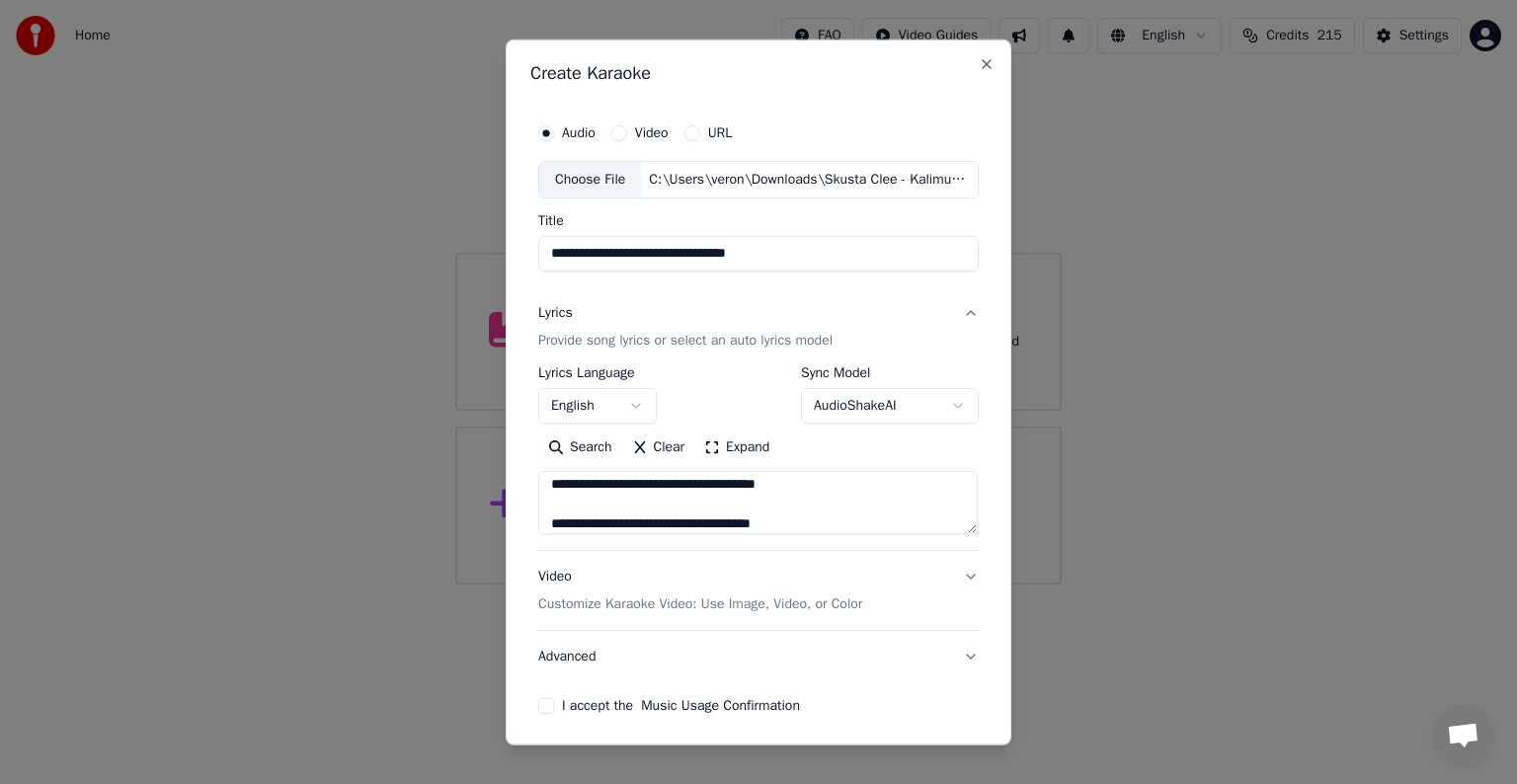 scroll, scrollTop: 853, scrollLeft: 0, axis: vertical 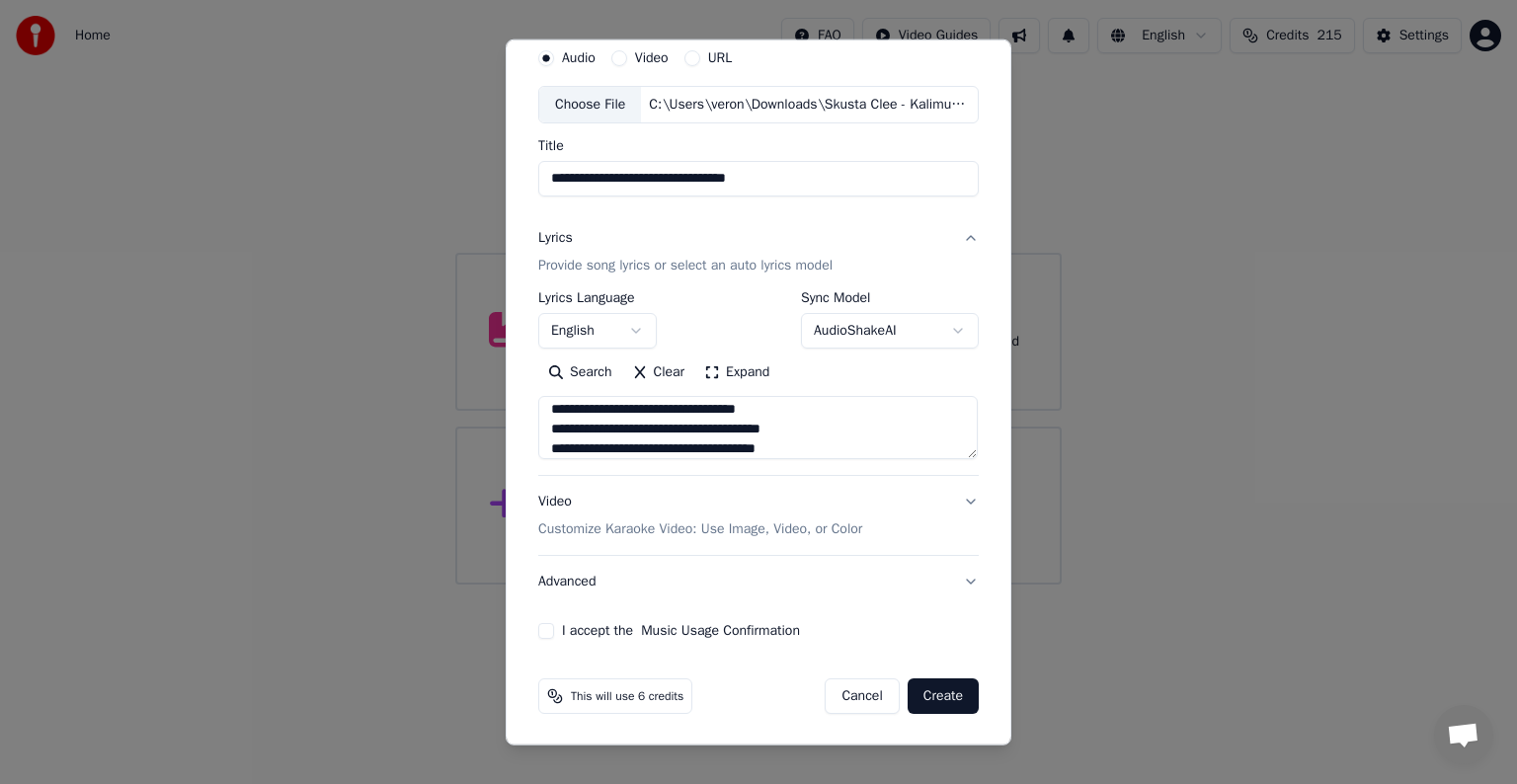type on "**********" 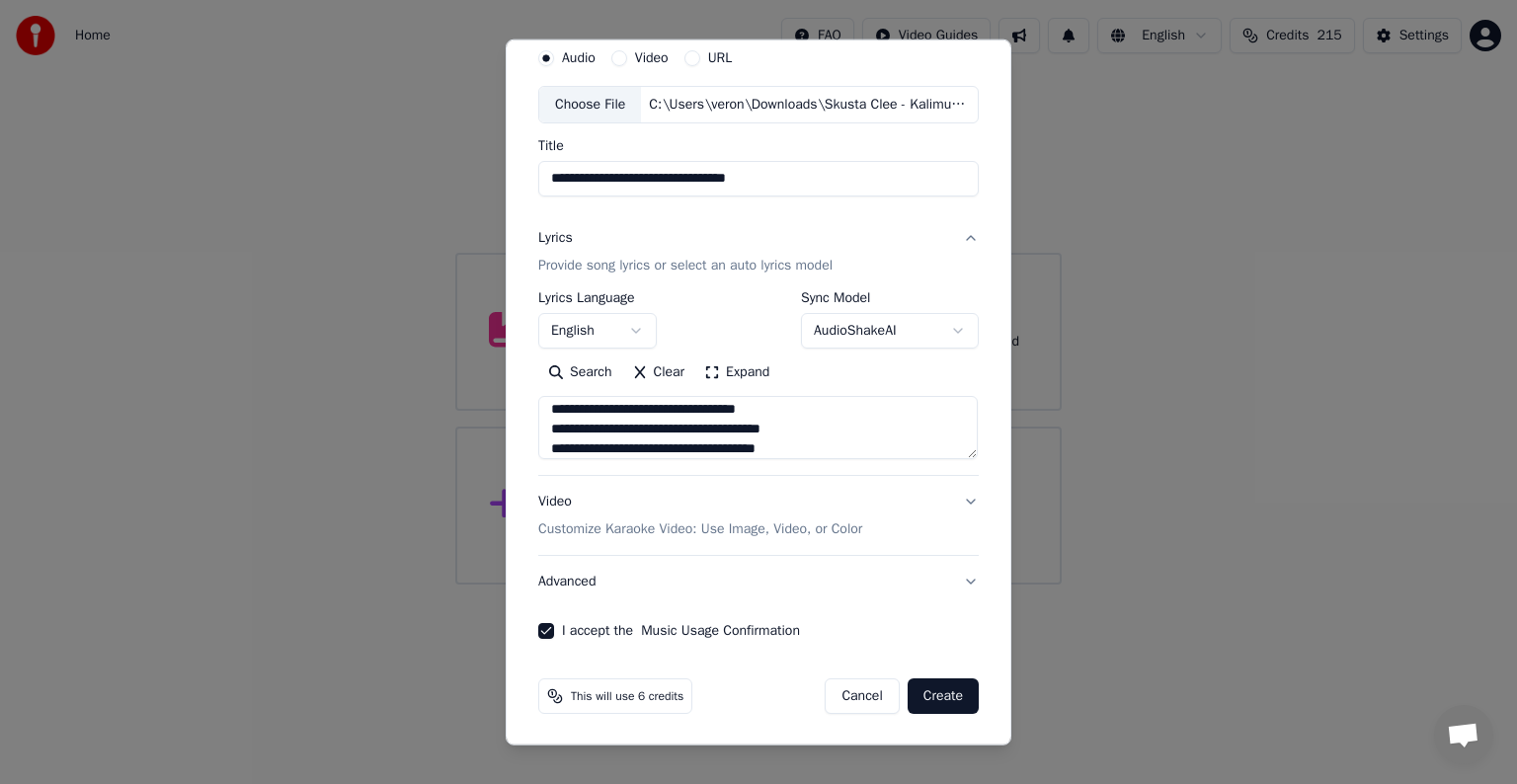click on "Customize Karaoke Video: Use Image, Video, or Color" at bounding box center [700, 529] 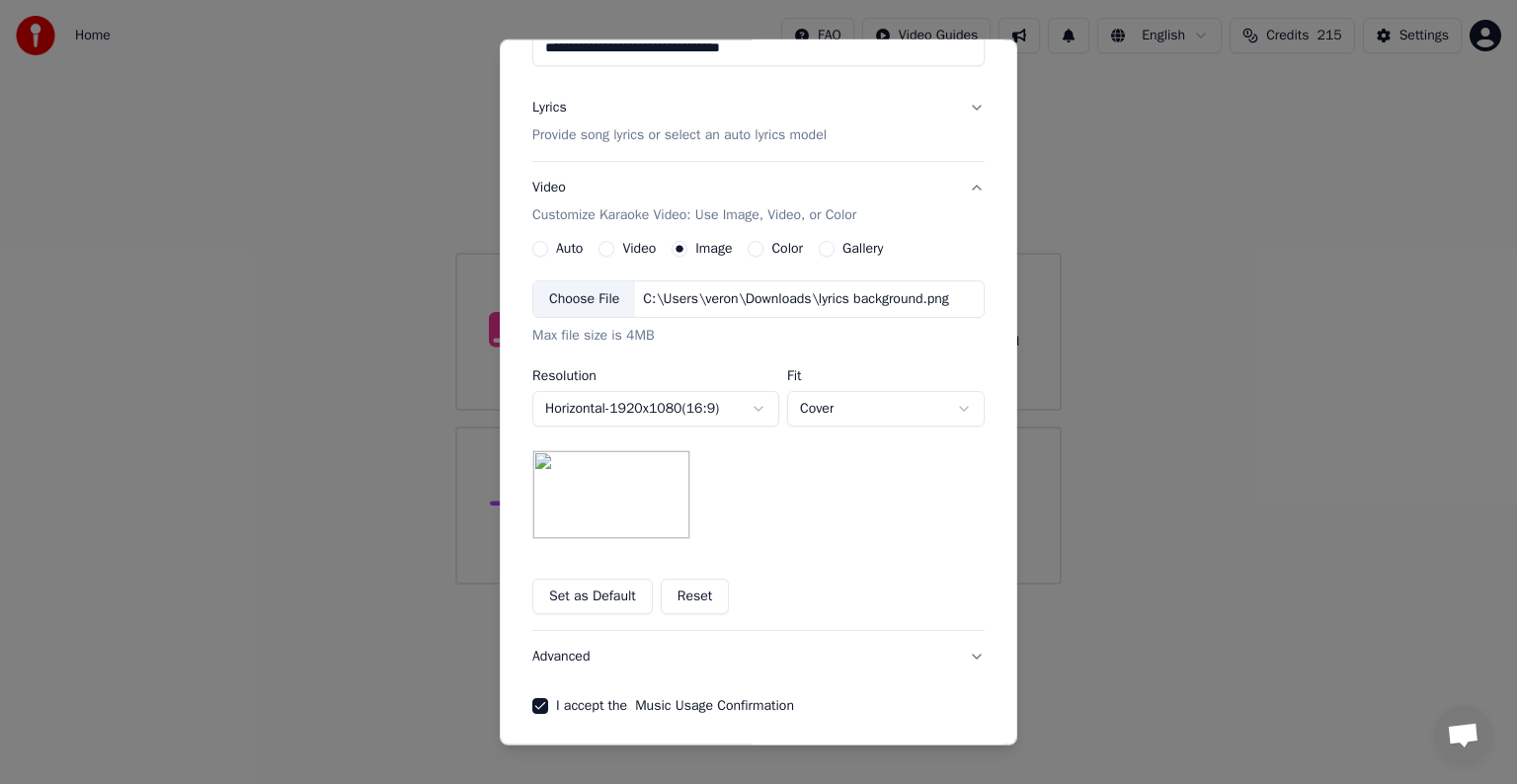 scroll, scrollTop: 273, scrollLeft: 0, axis: vertical 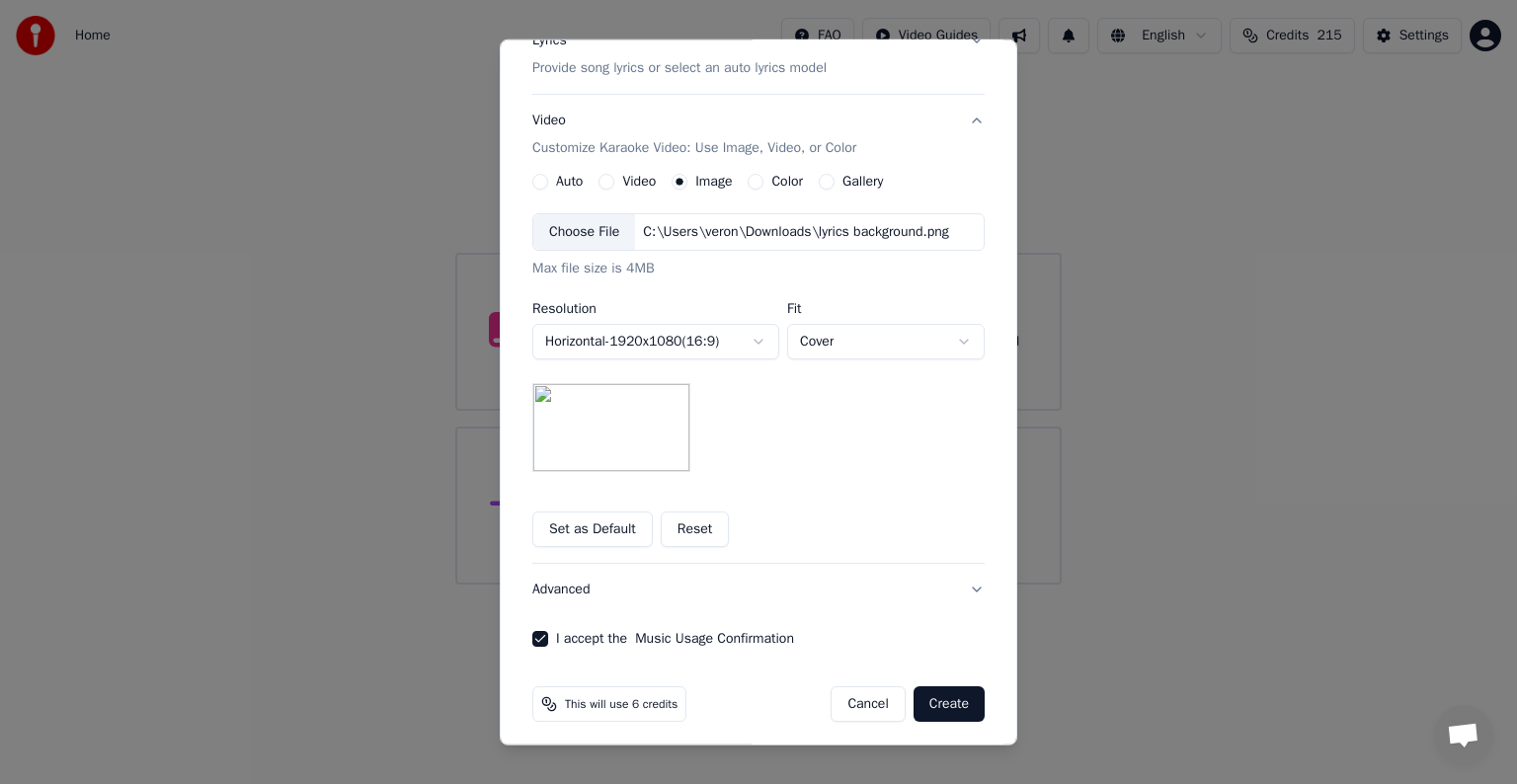 click on "Choose File" at bounding box center (584, 232) 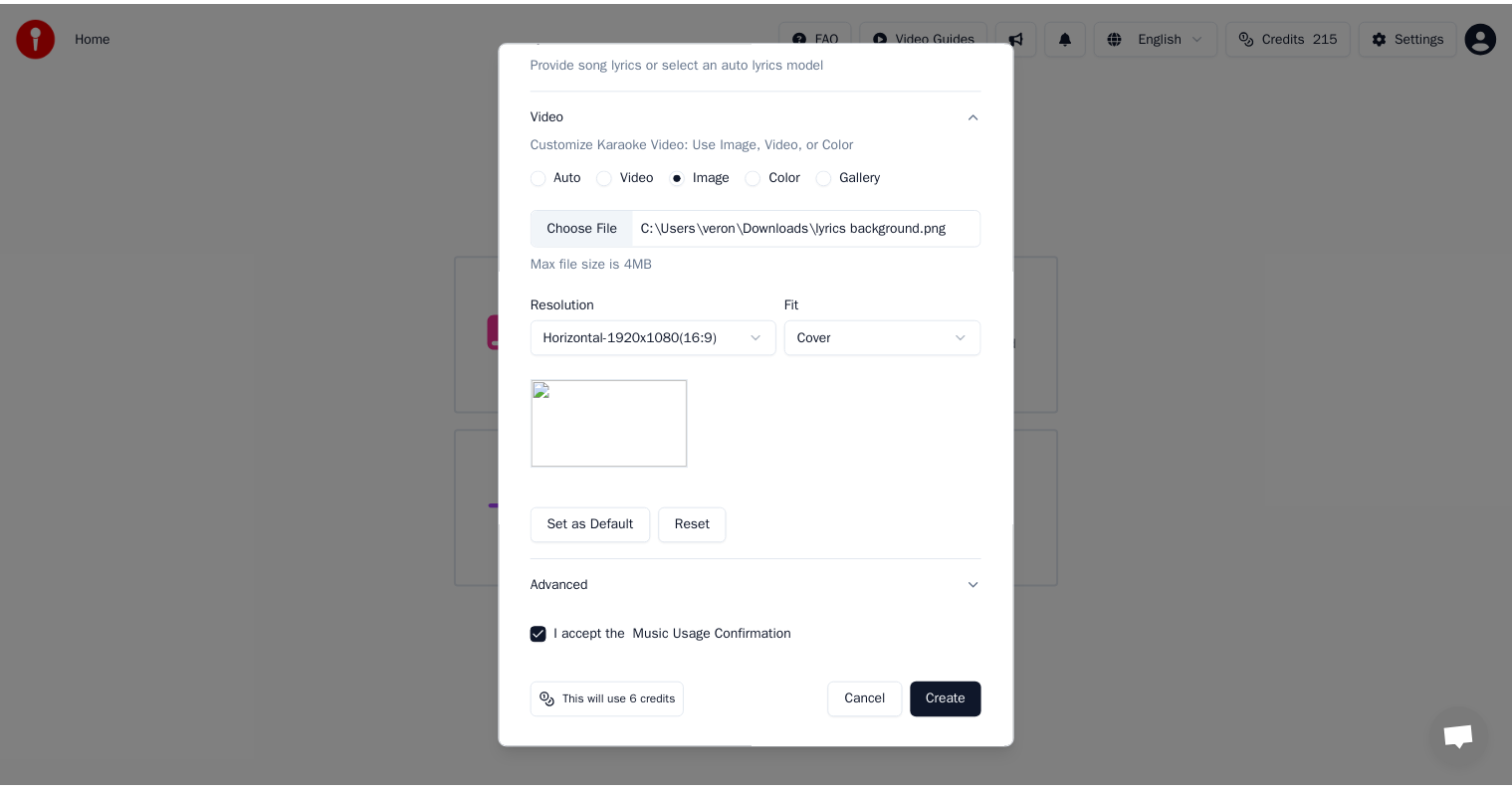 scroll, scrollTop: 283, scrollLeft: 0, axis: vertical 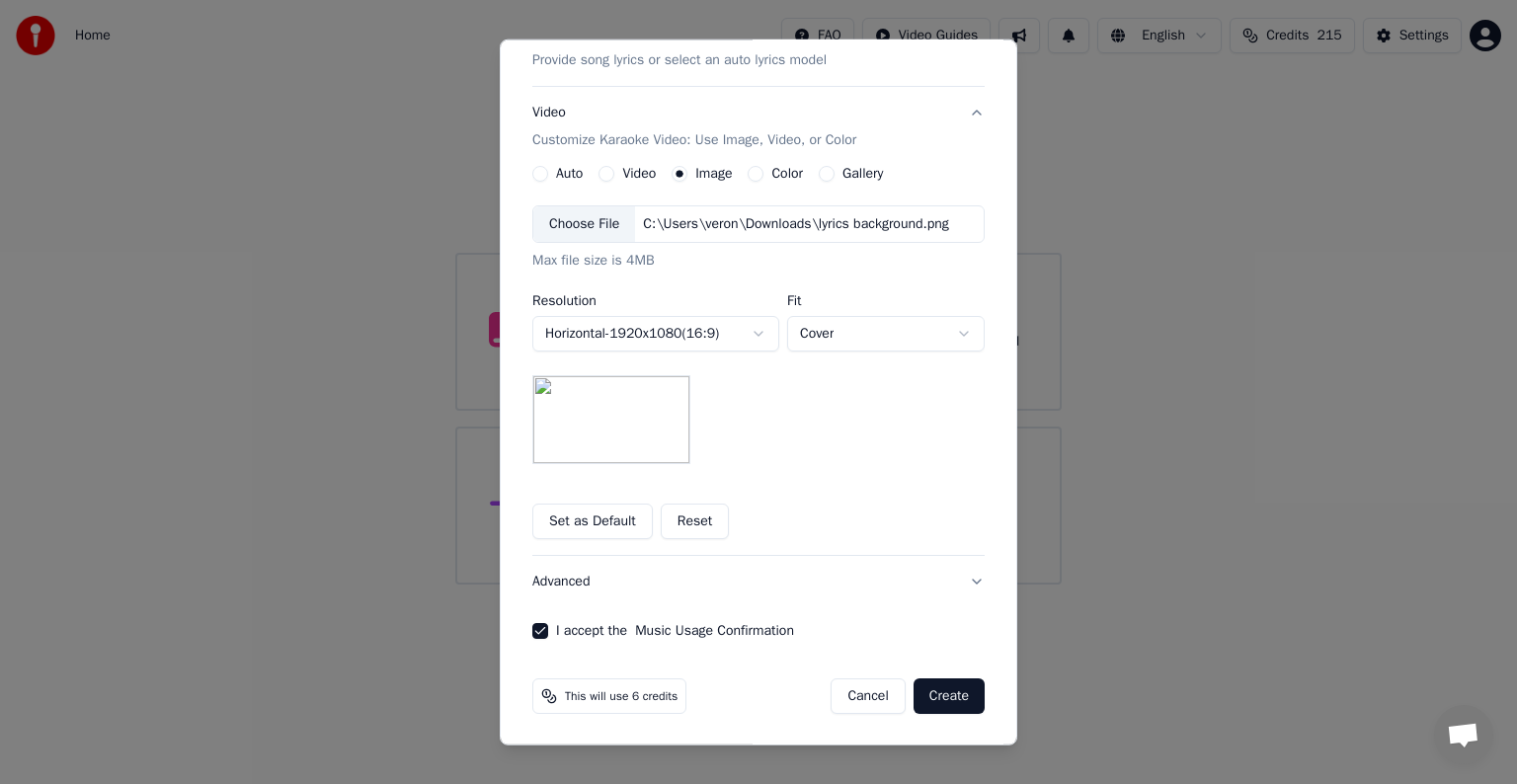 click on "Set as Default" at bounding box center (593, 521) 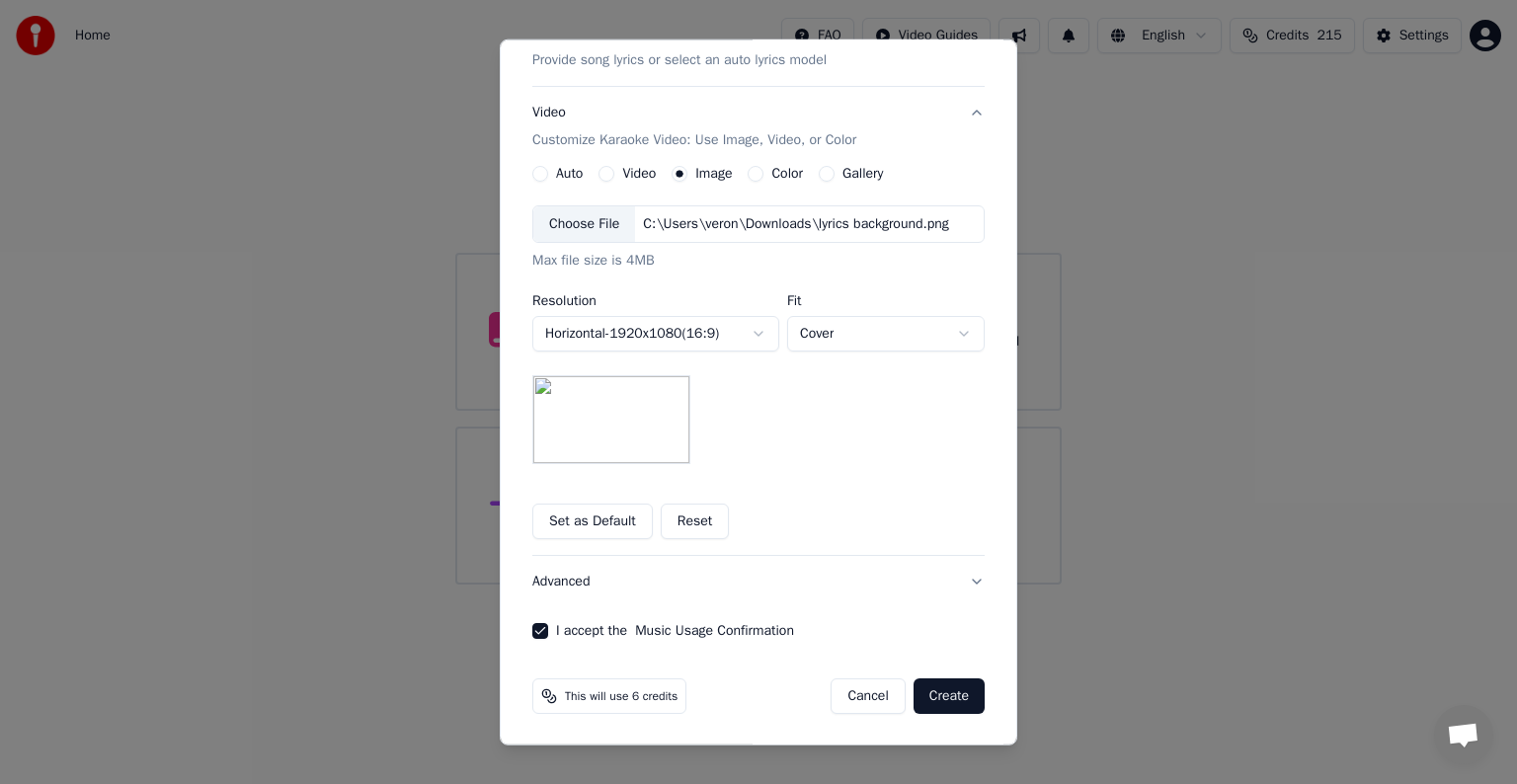 click on "Create" at bounding box center (949, 696) 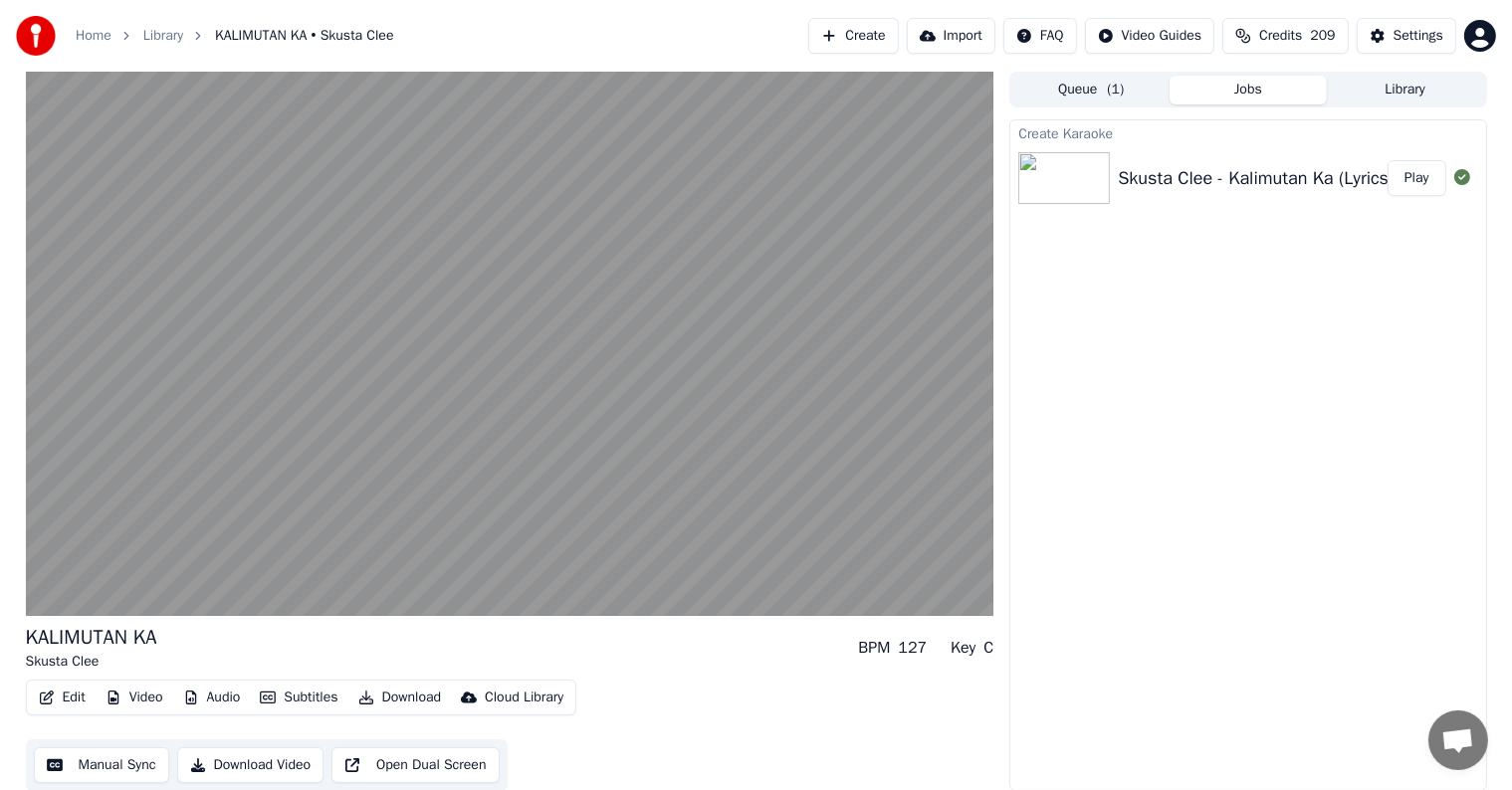 scroll, scrollTop: 1, scrollLeft: 0, axis: vertical 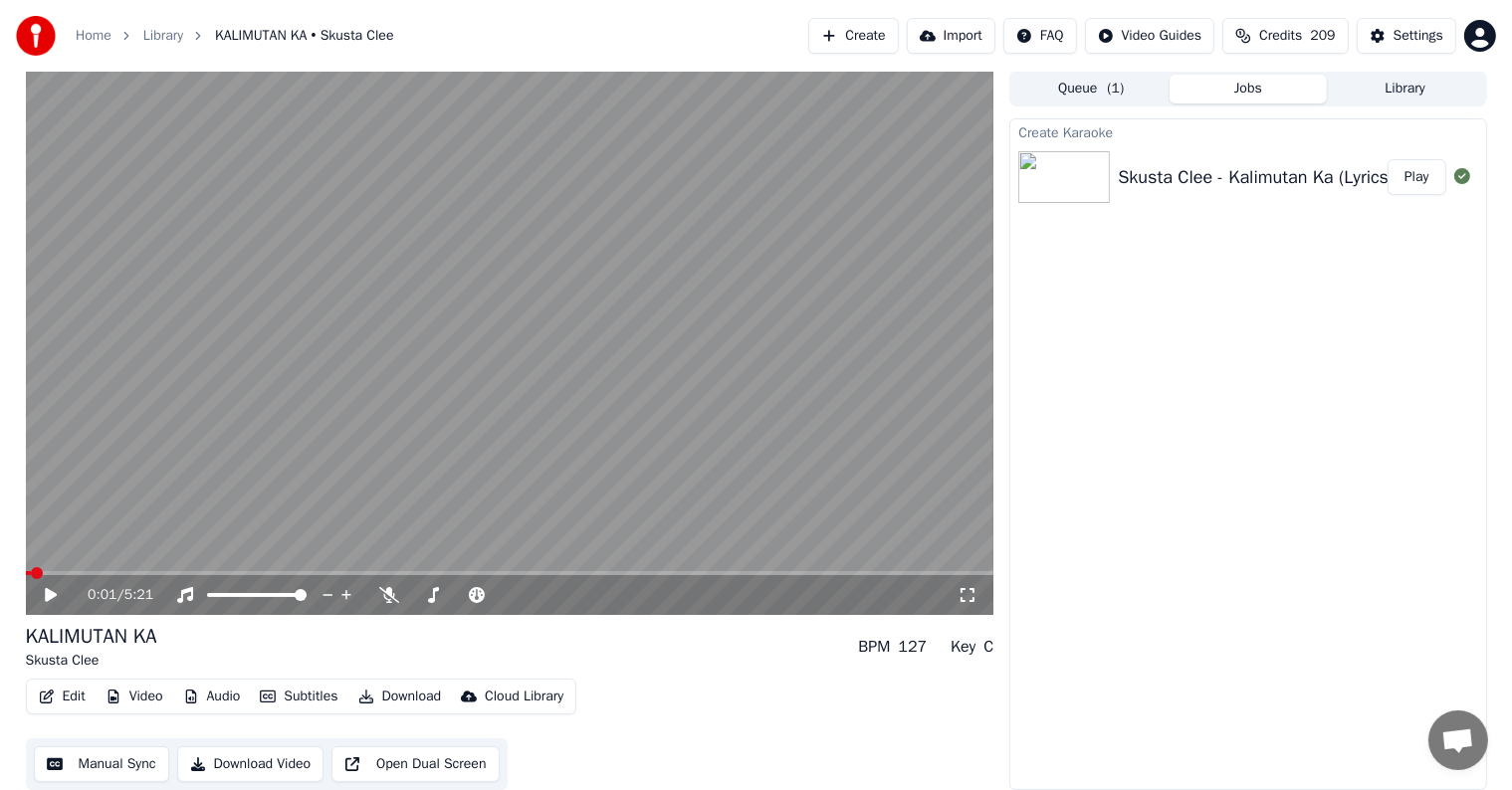 click on "Library" at bounding box center [1405, 89] 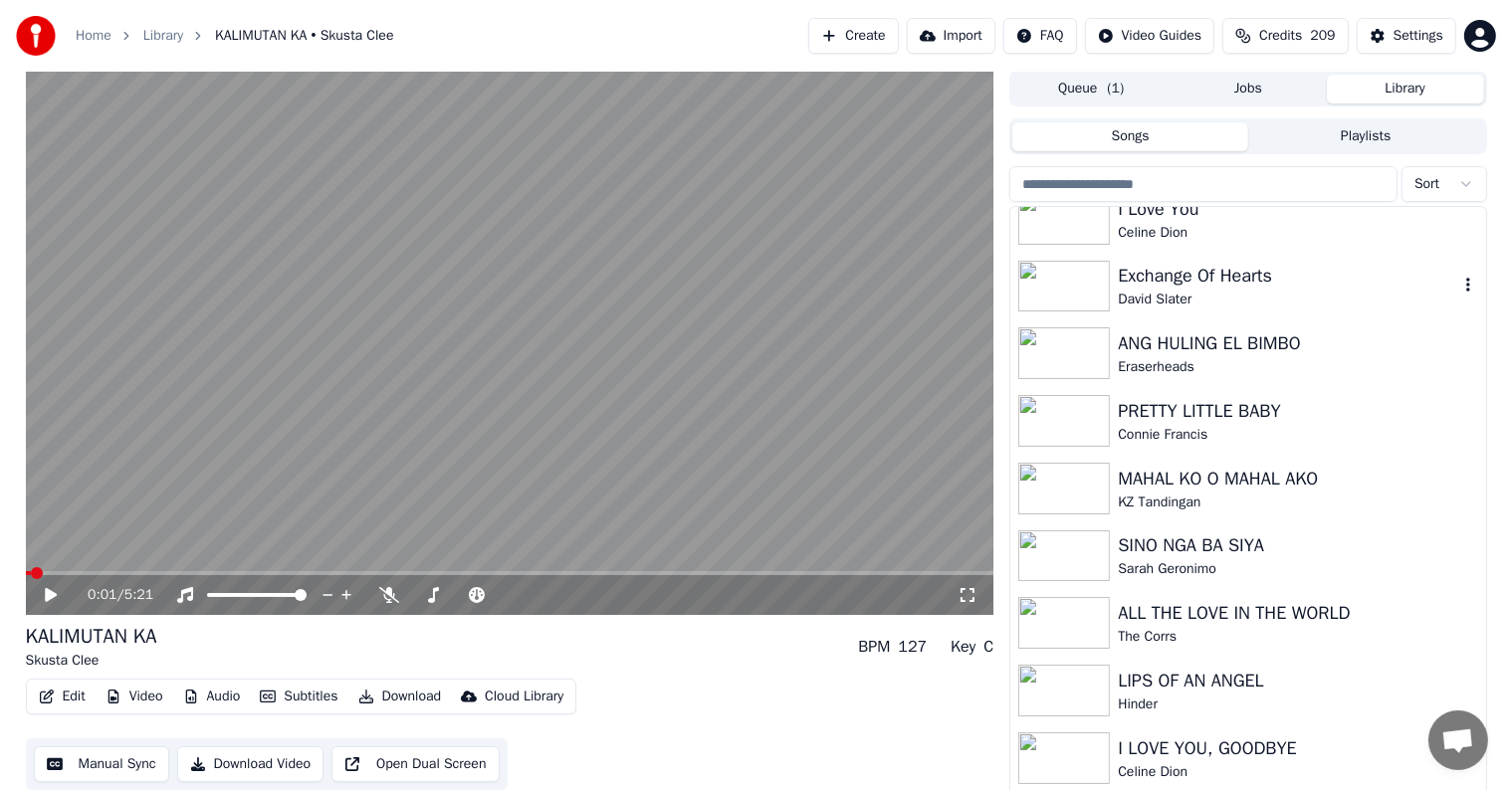 scroll, scrollTop: 0, scrollLeft: 0, axis: both 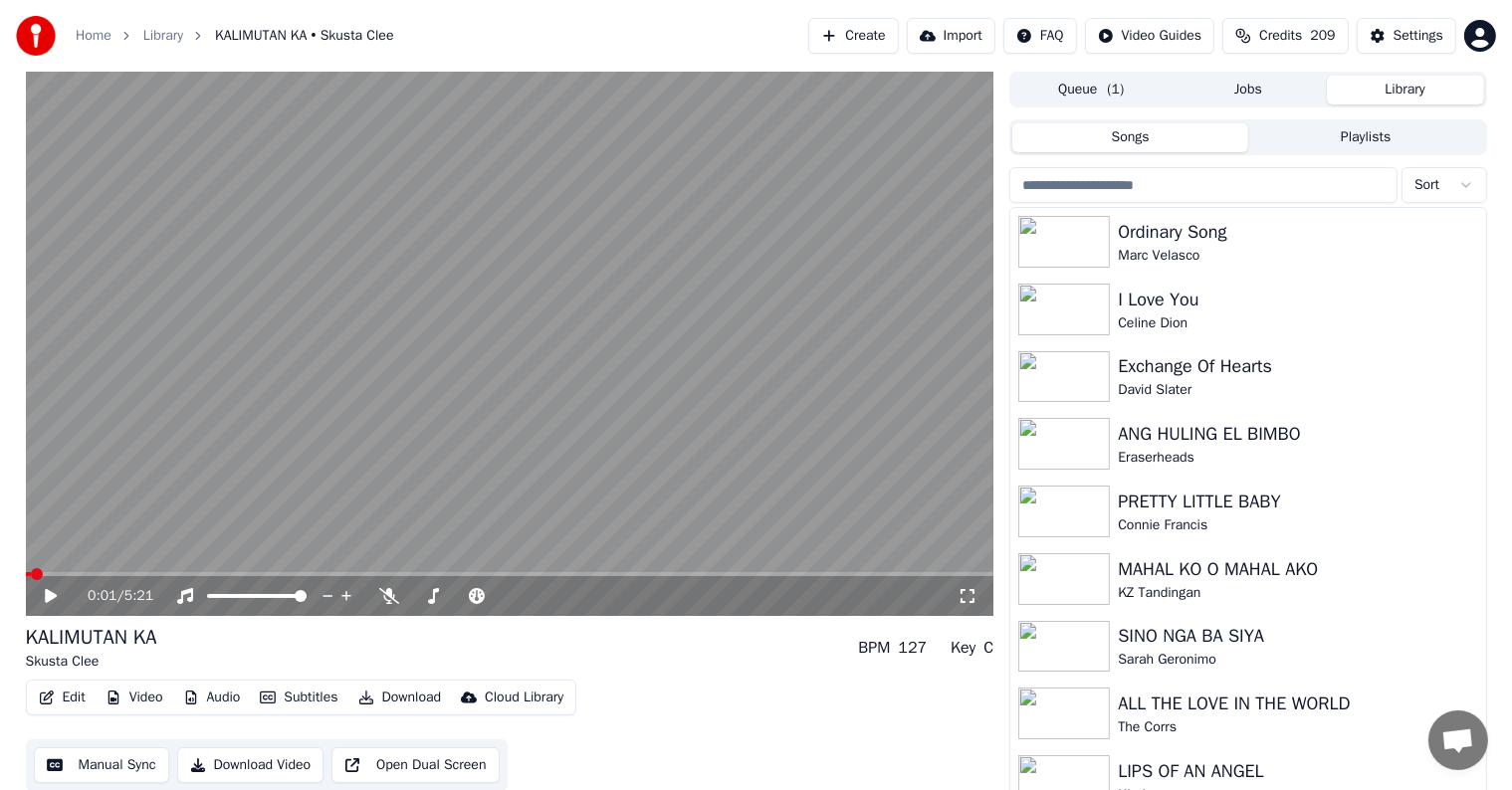 click on "Playlists" at bounding box center [1366, 137] 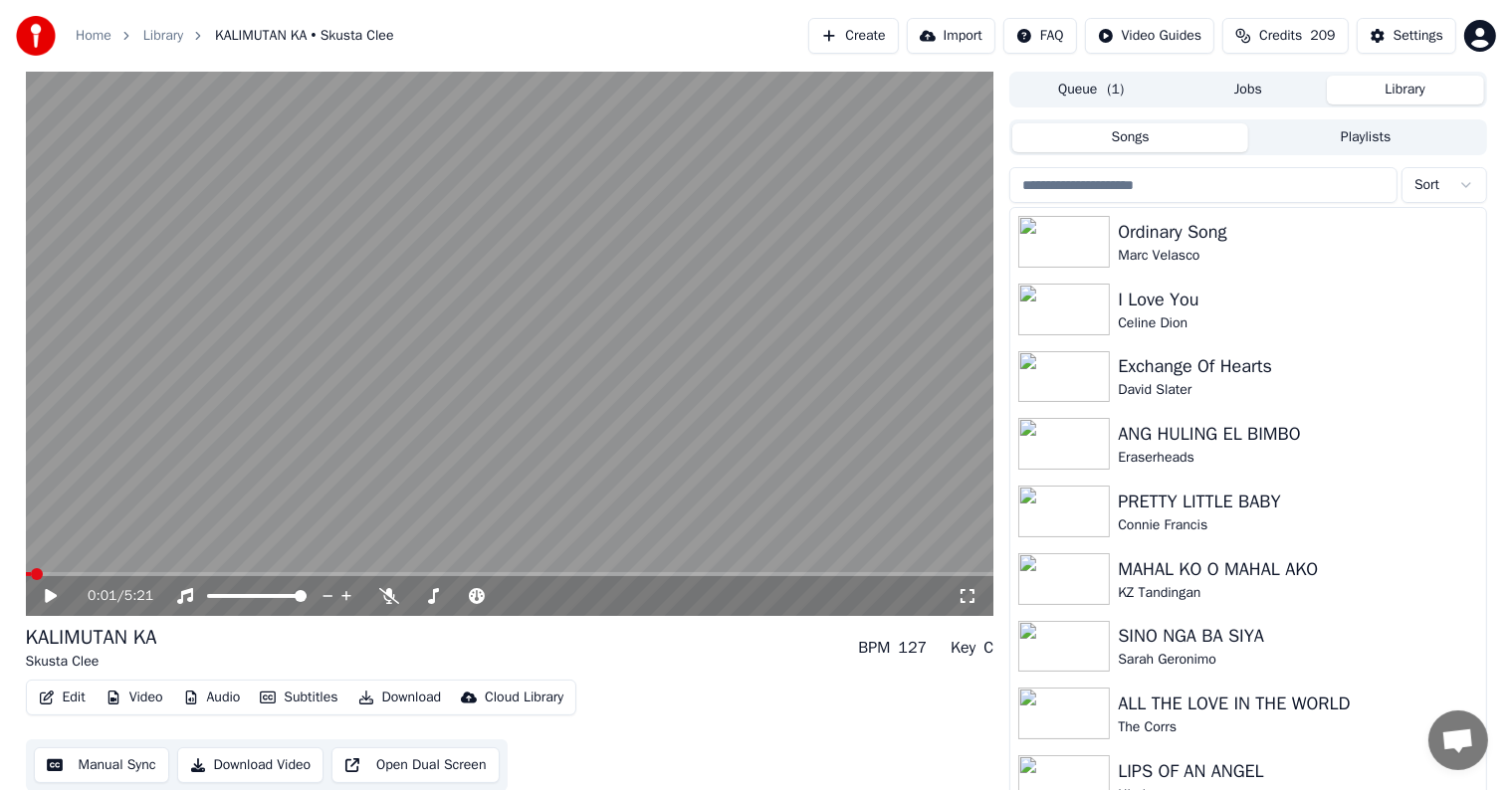 click on "Songs" at bounding box center [1130, 137] 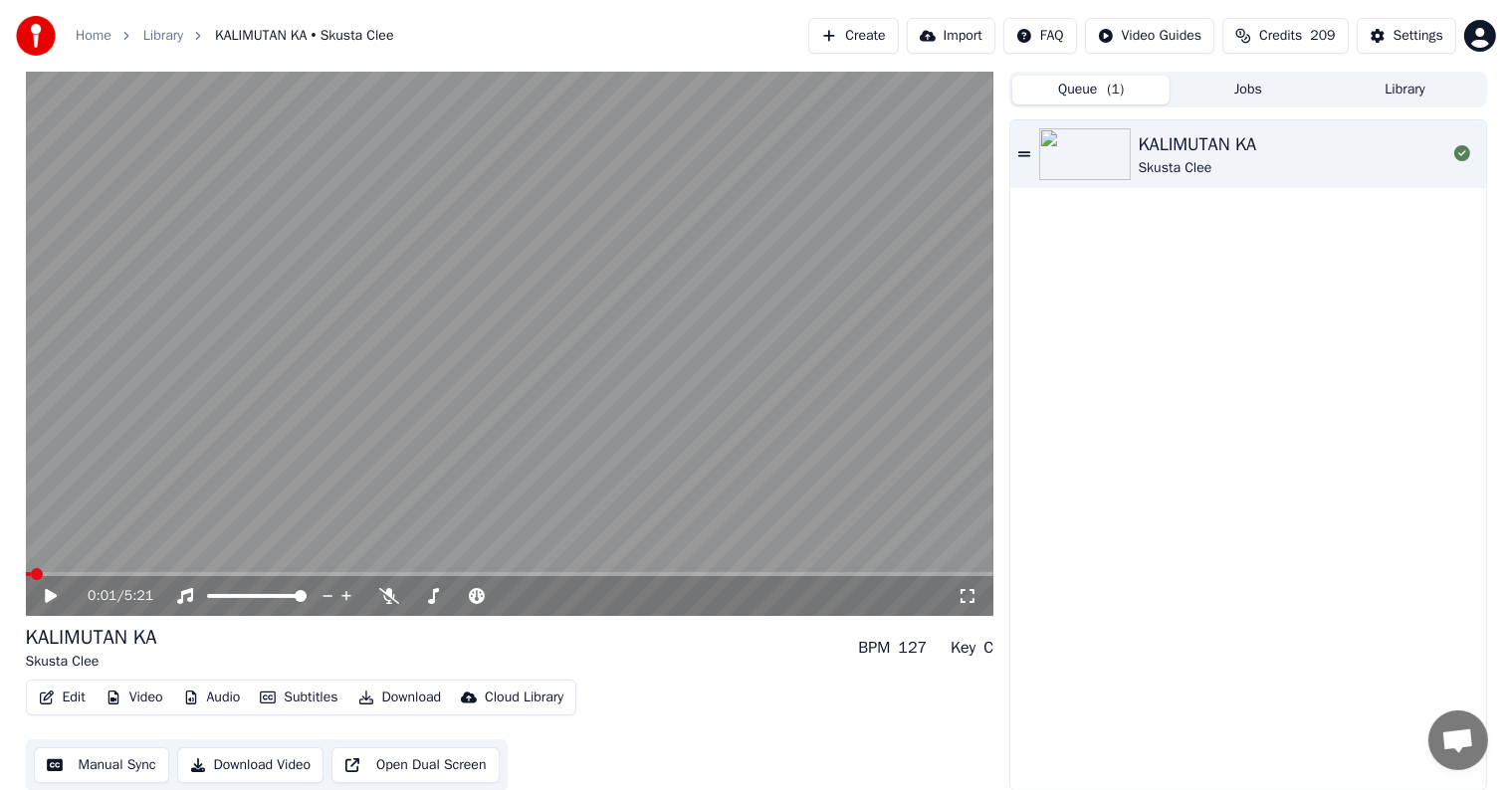 click on "Queue ( 1 )" at bounding box center (1091, 90) 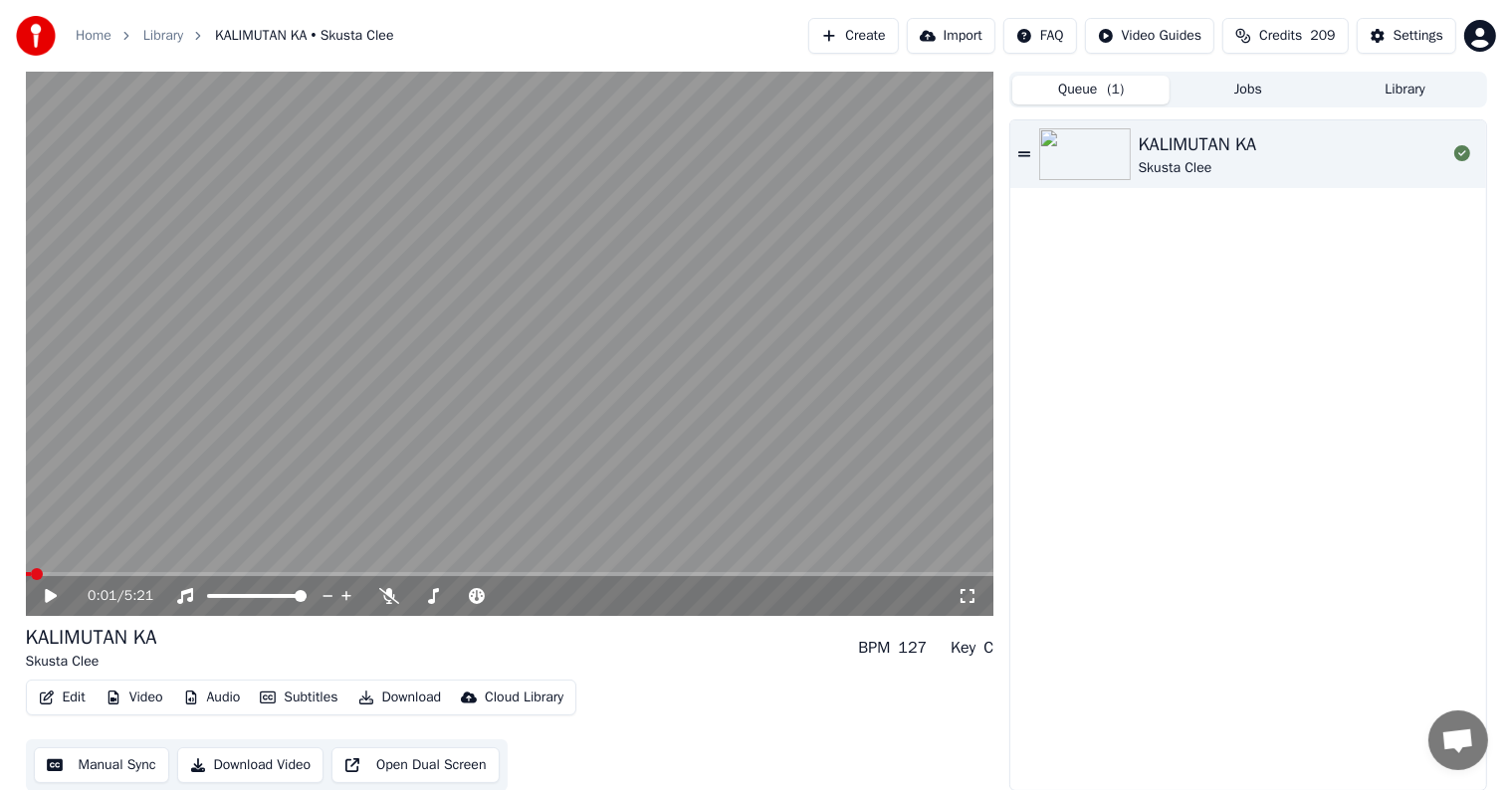 click on "Jobs" at bounding box center [1248, 90] 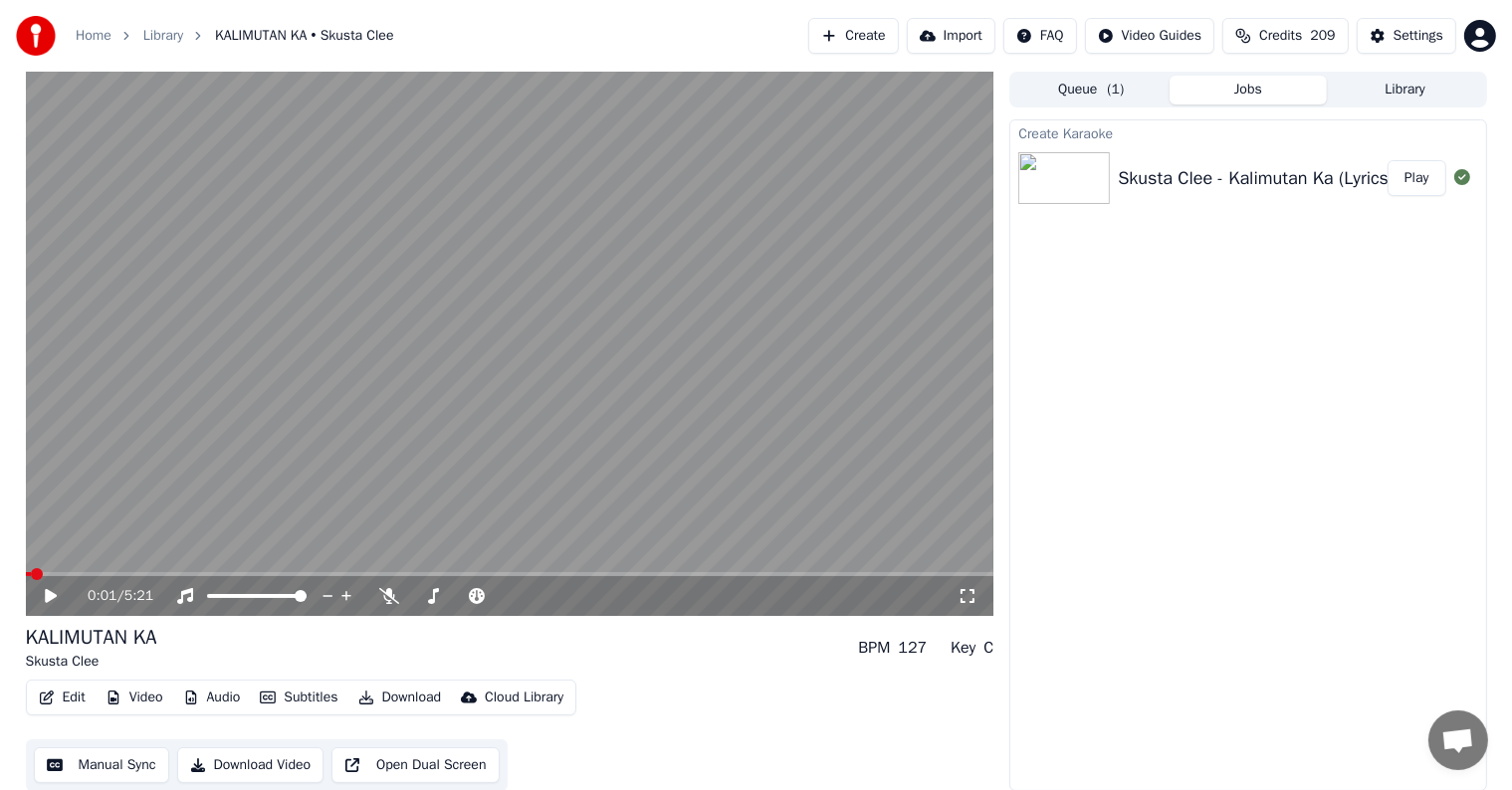 click on "Skusta Clee - Kalimutan Ka (Lyrics)" at bounding box center (1255, 178) 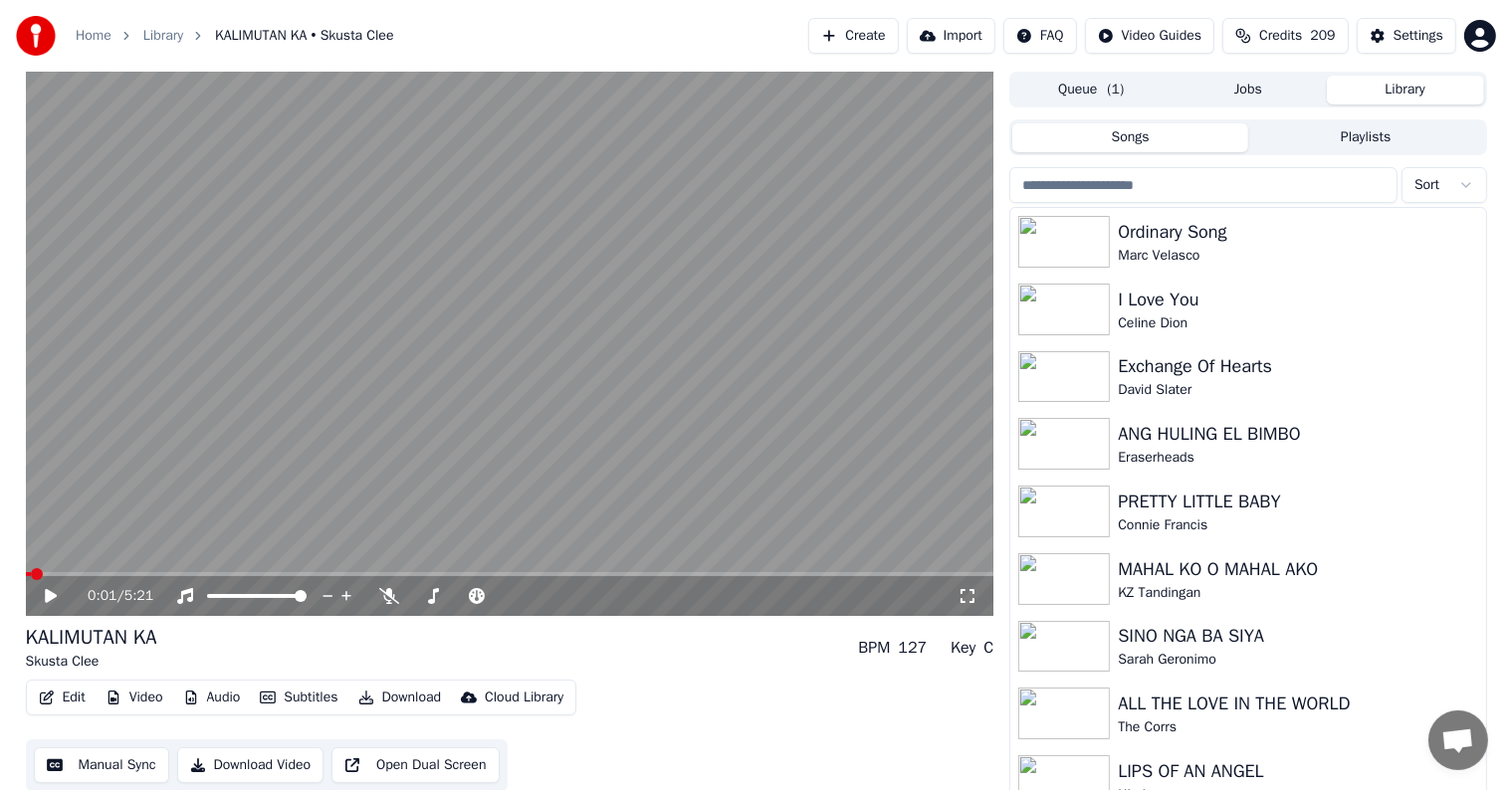 click on "Library" at bounding box center (1405, 90) 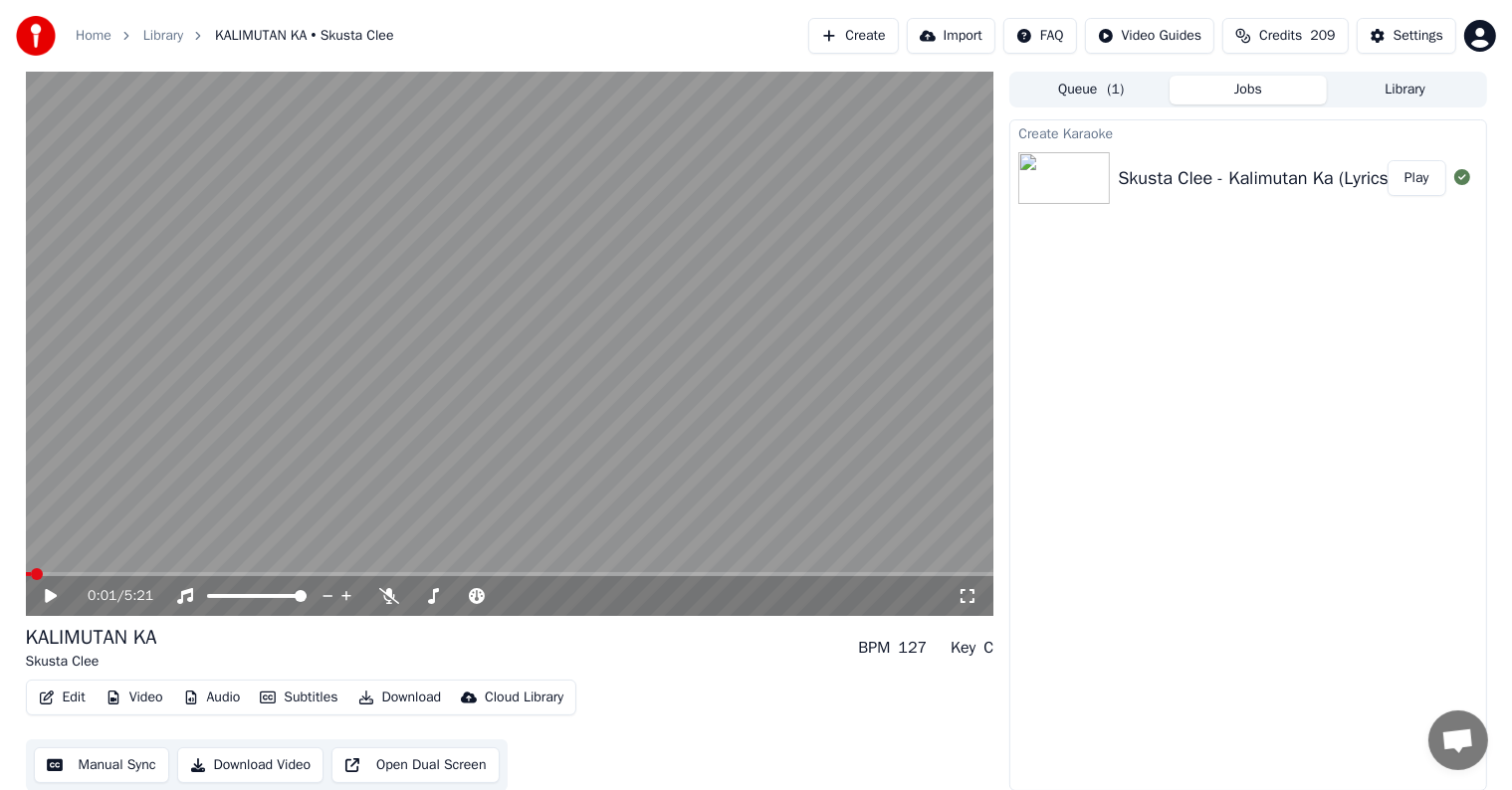 click on "Library" at bounding box center (1405, 90) 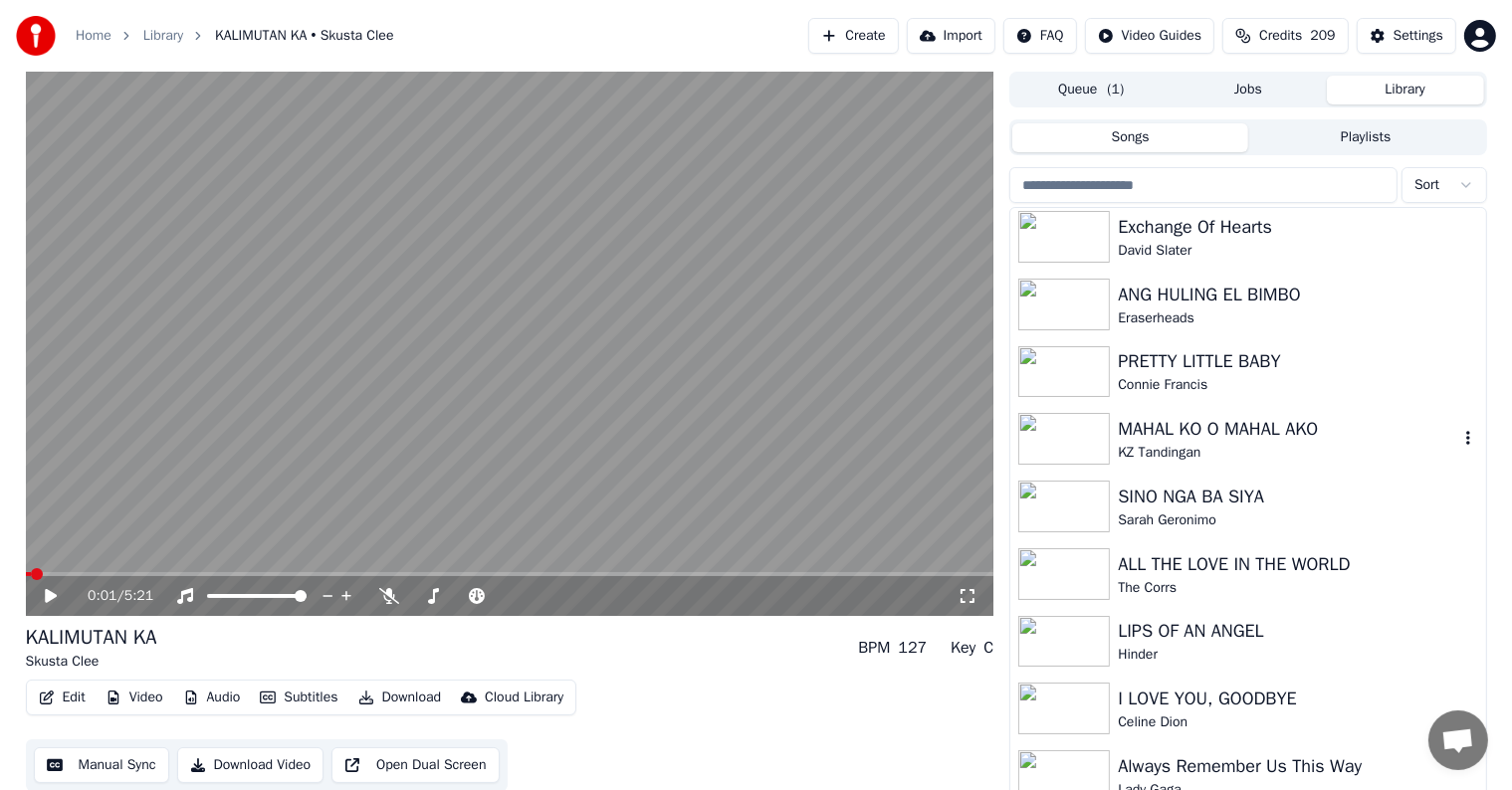 scroll, scrollTop: 0, scrollLeft: 0, axis: both 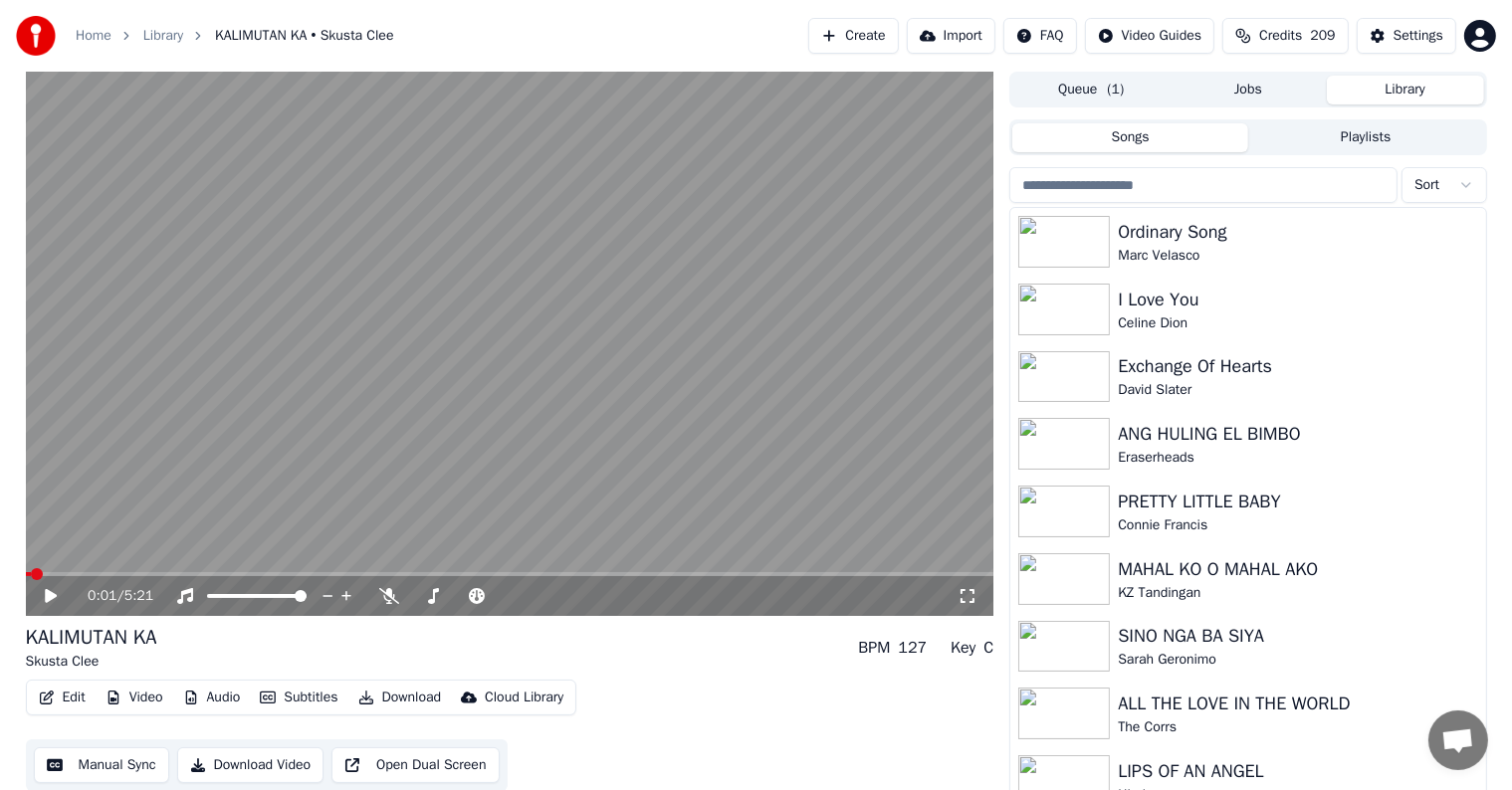 click on "Jobs" at bounding box center (1248, 90) 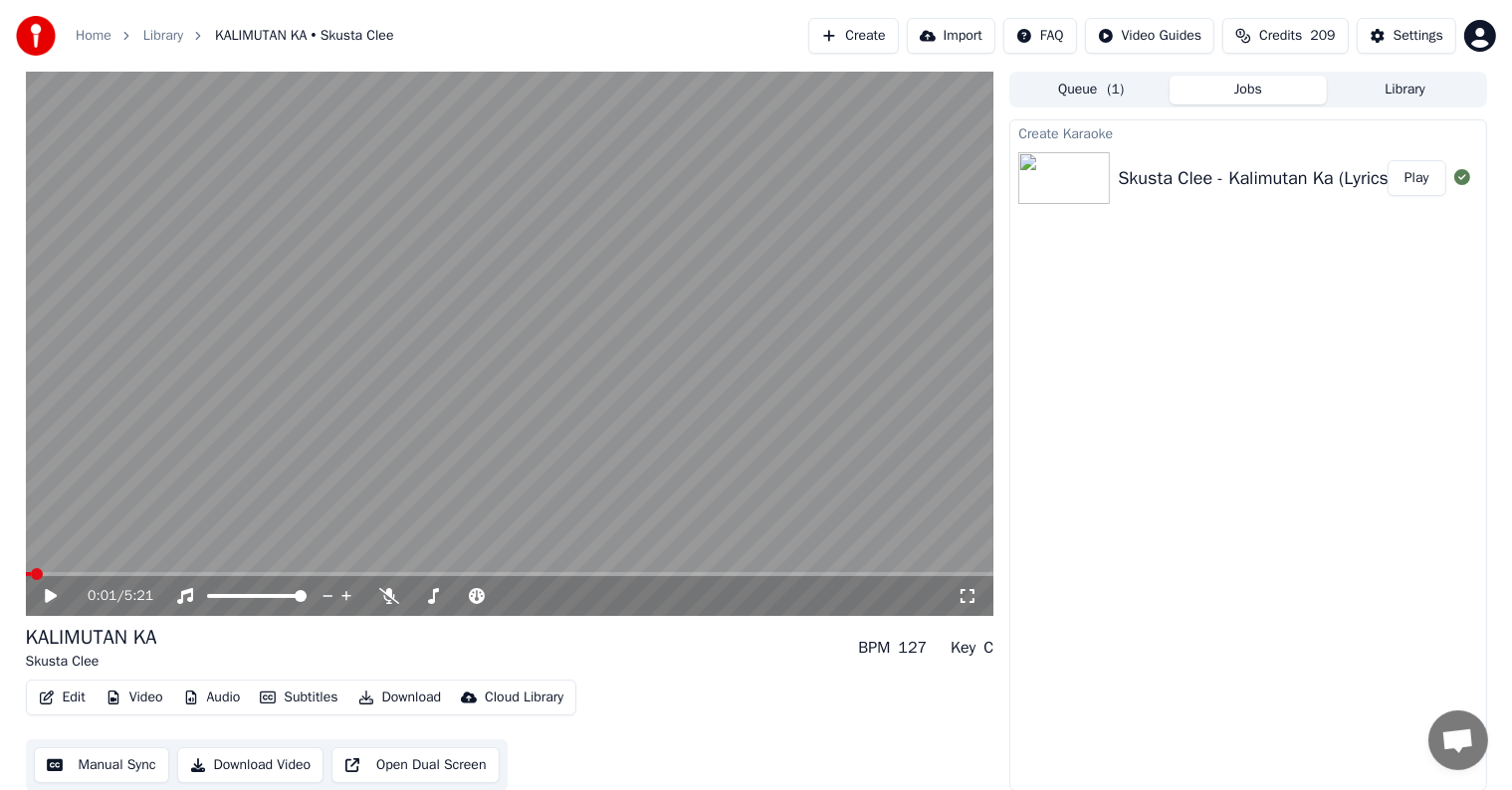 click on "Library" at bounding box center [1405, 90] 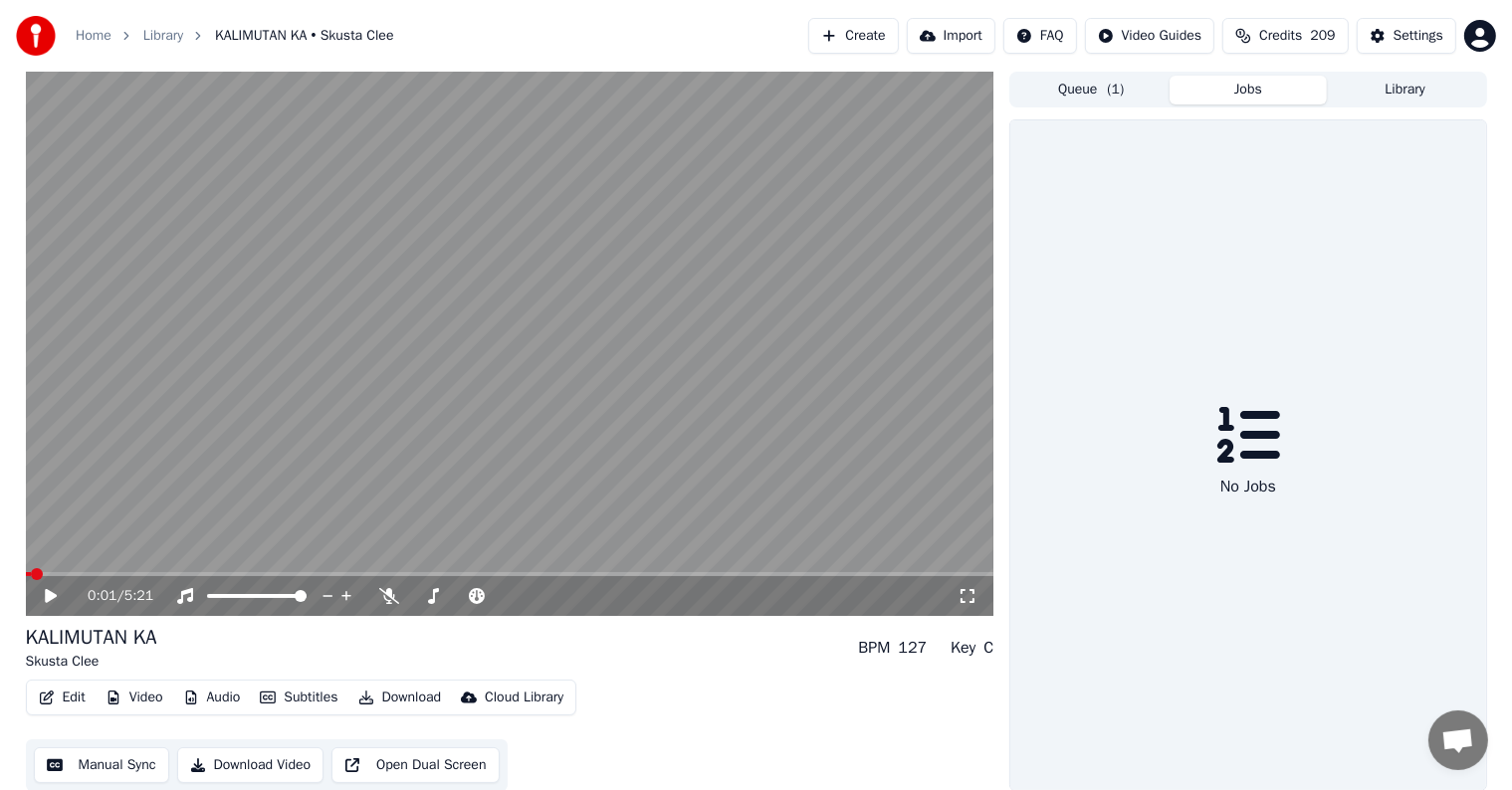 click on "Jobs" at bounding box center (1248, 90) 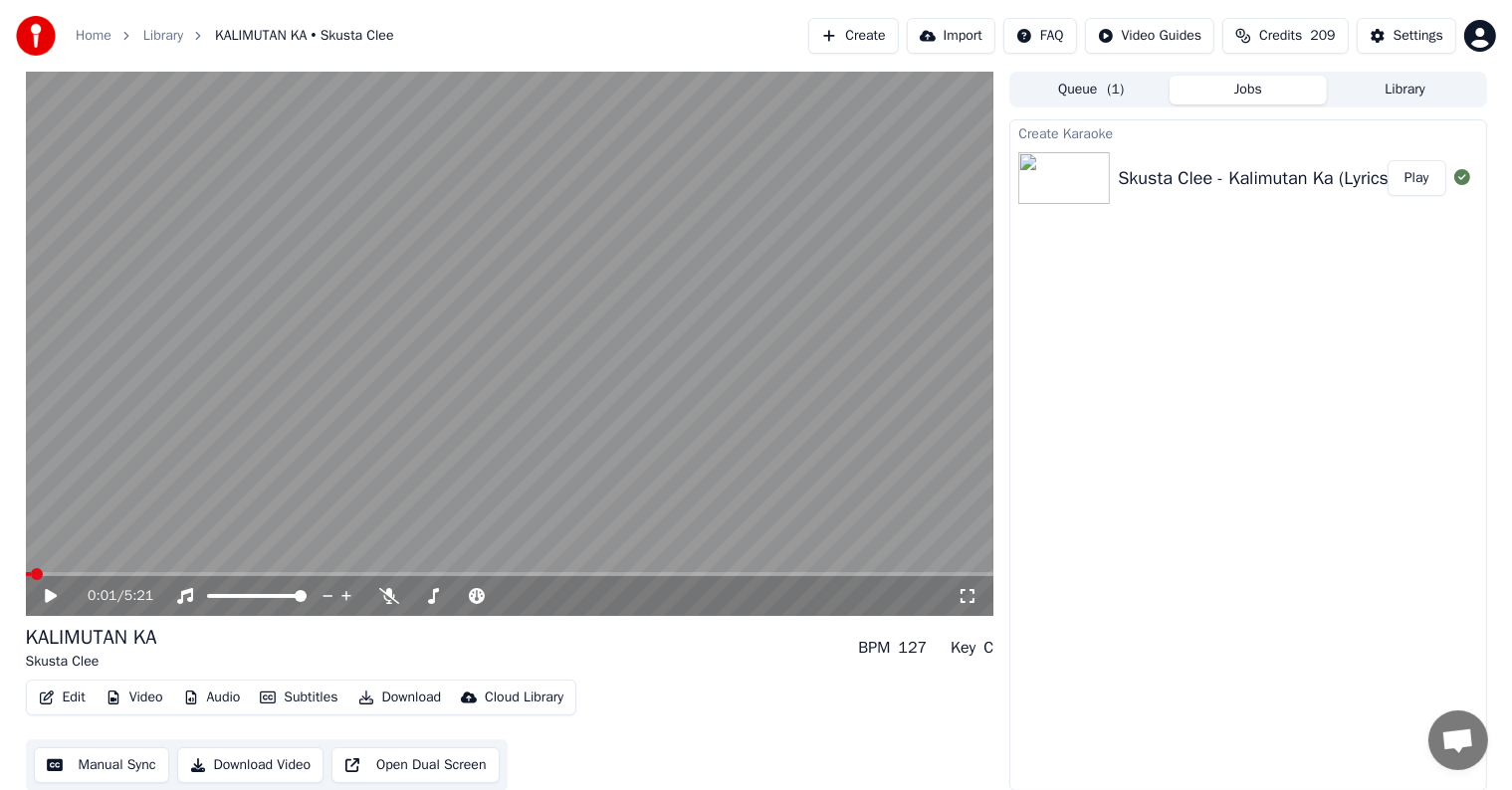 type 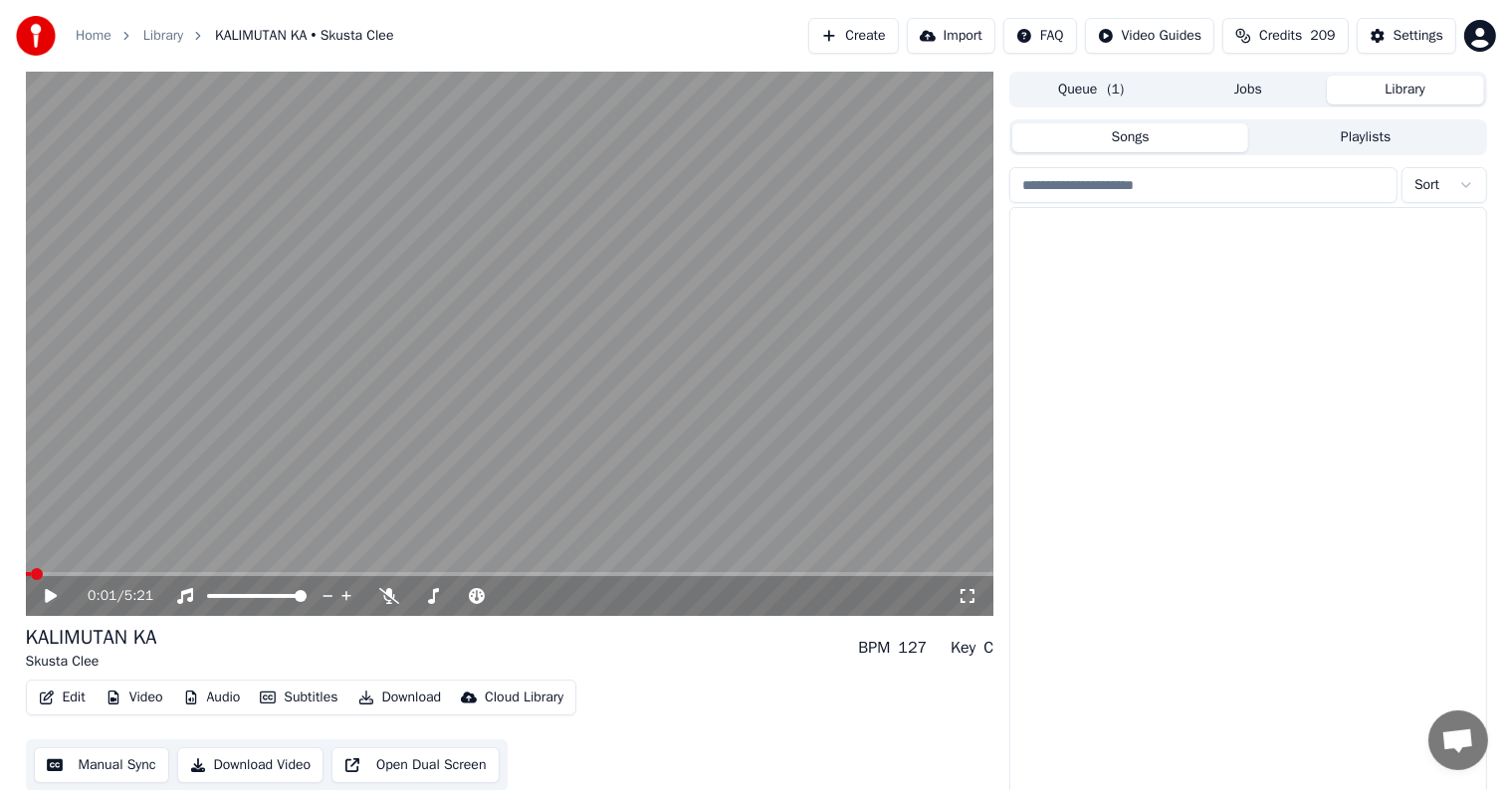 click on "Library" at bounding box center [1405, 90] 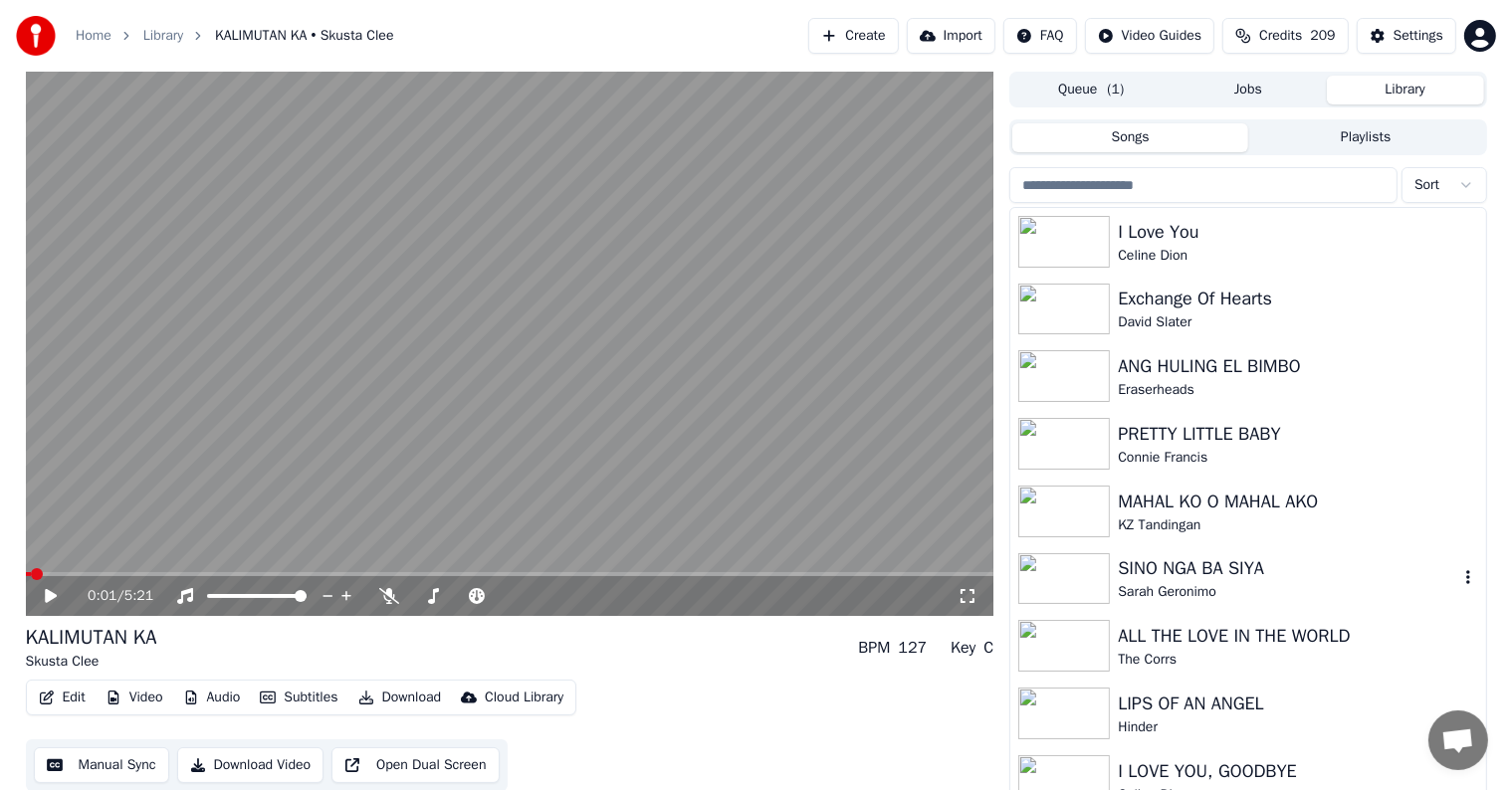 scroll, scrollTop: 0, scrollLeft: 0, axis: both 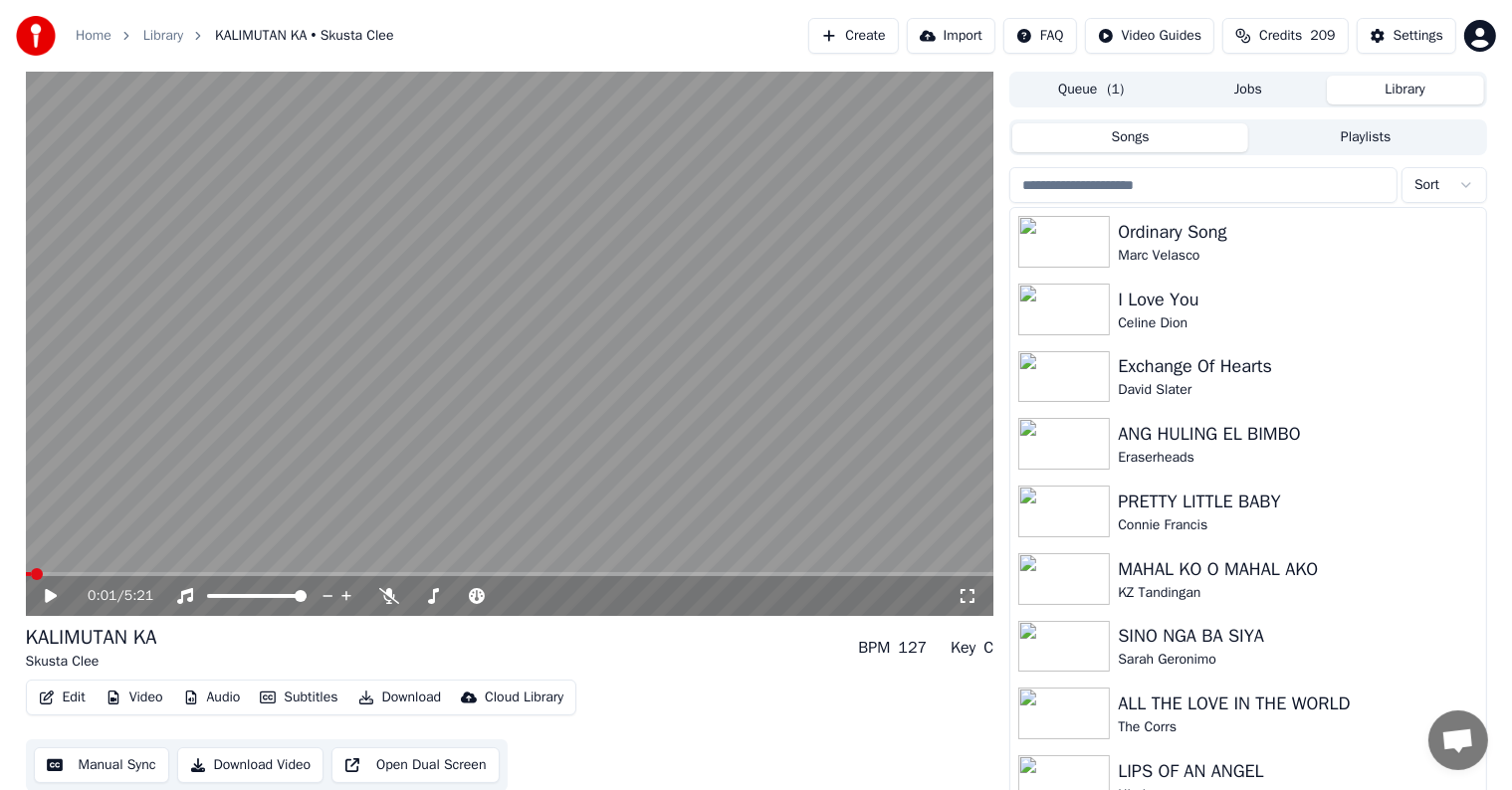 click on "Jobs" at bounding box center [1248, 90] 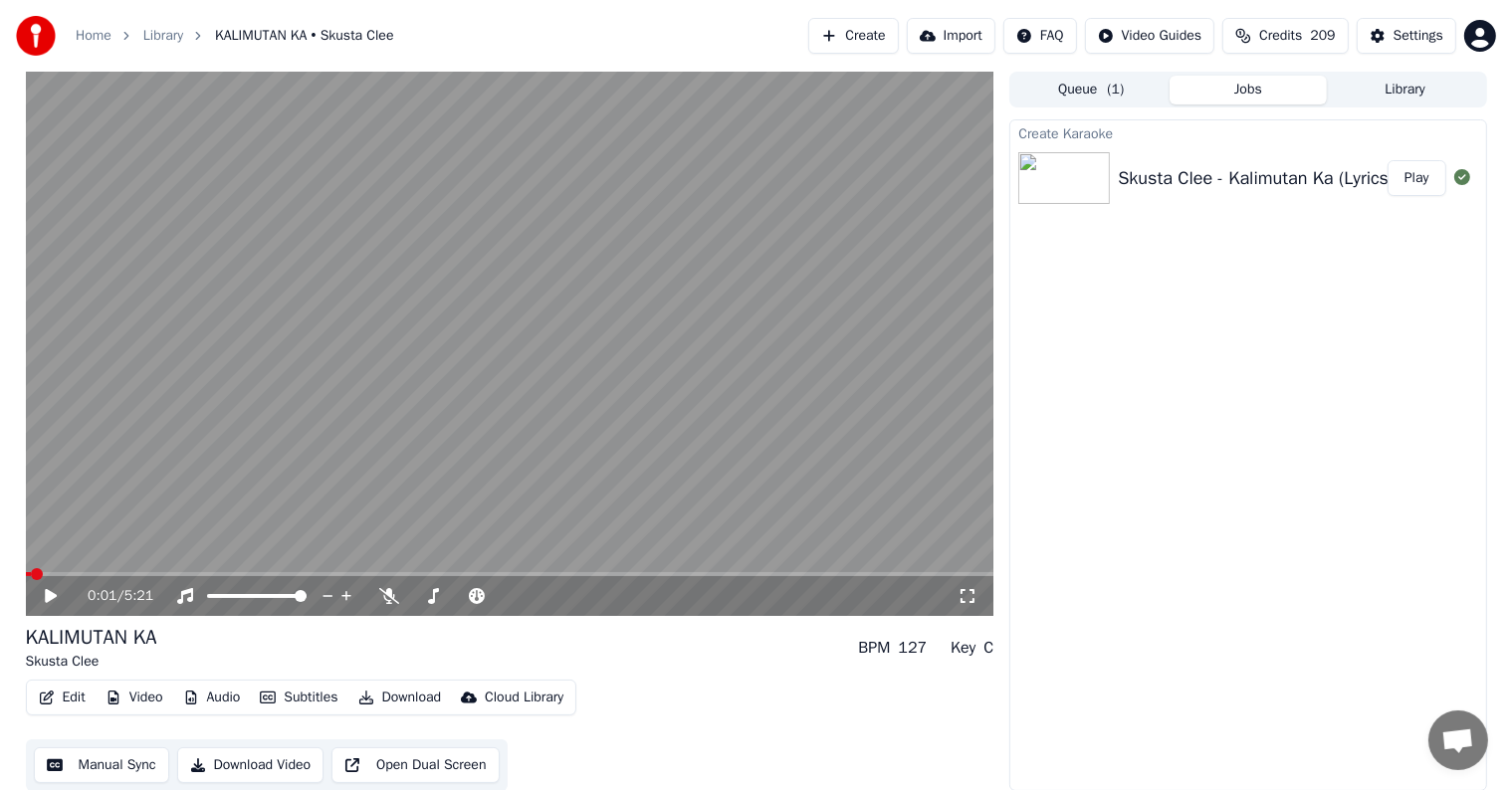 click on "Library" at bounding box center [1405, 90] 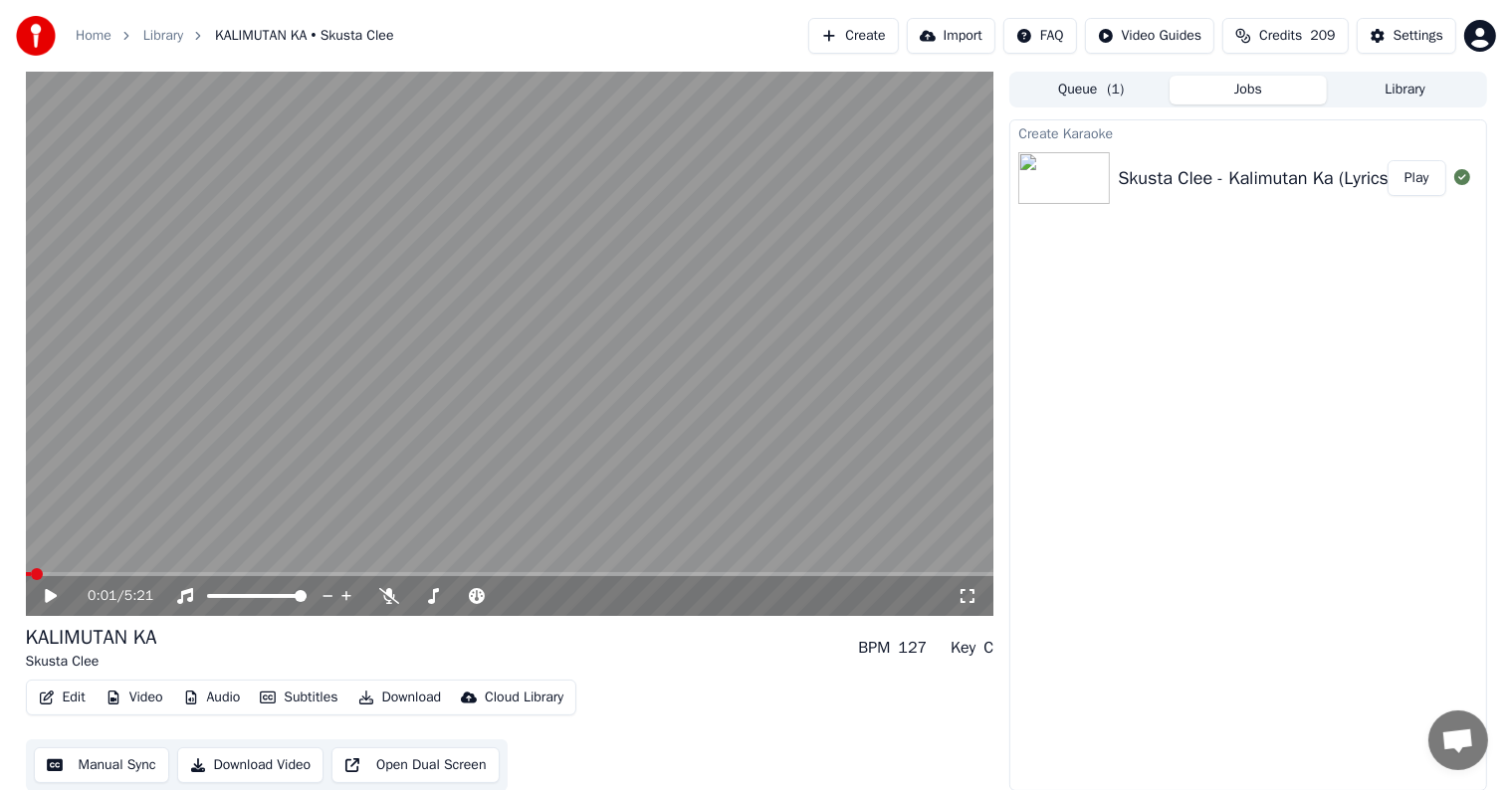 click on "Jobs" at bounding box center [1248, 90] 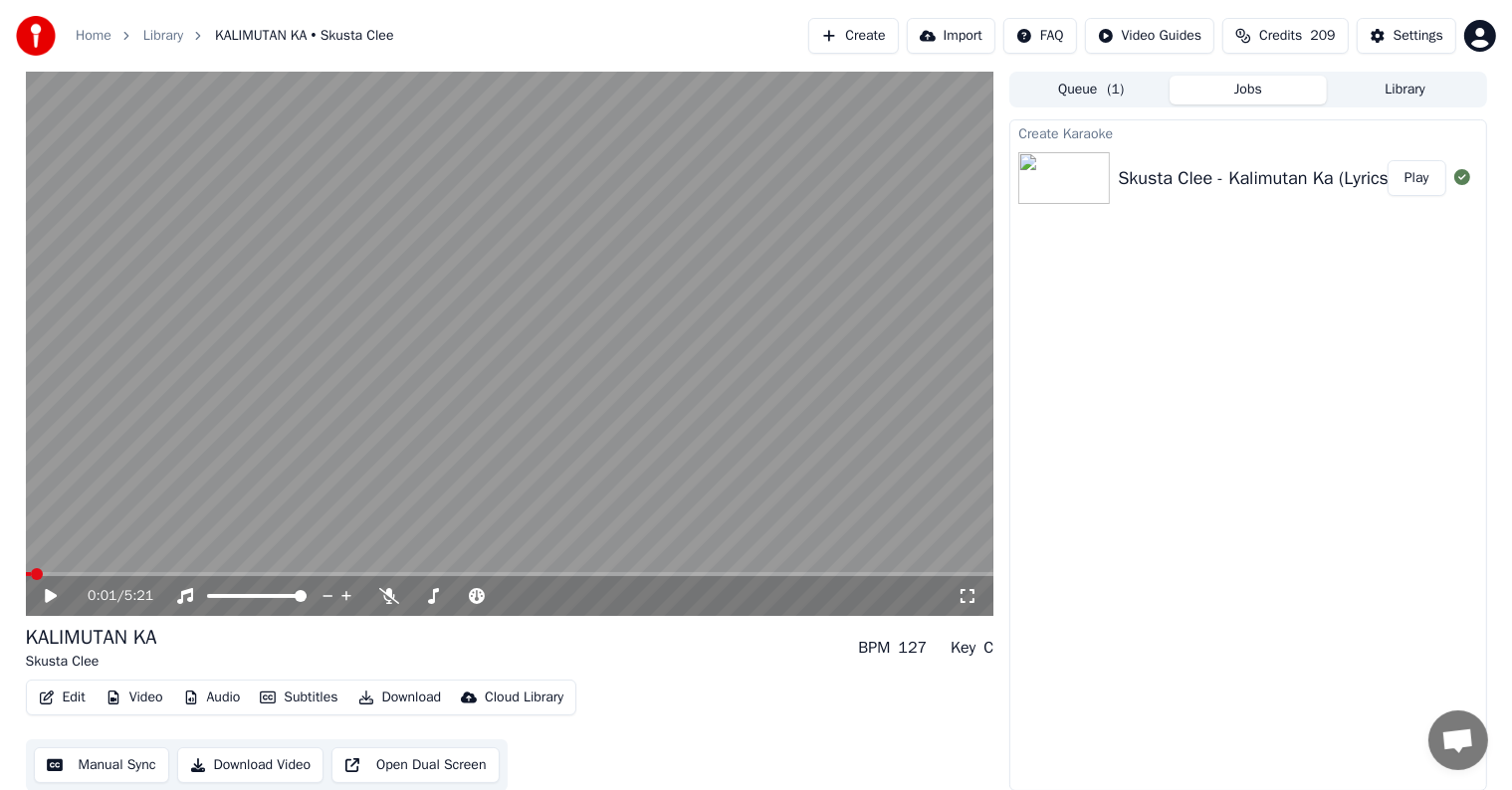 click on "Library" at bounding box center [1405, 90] 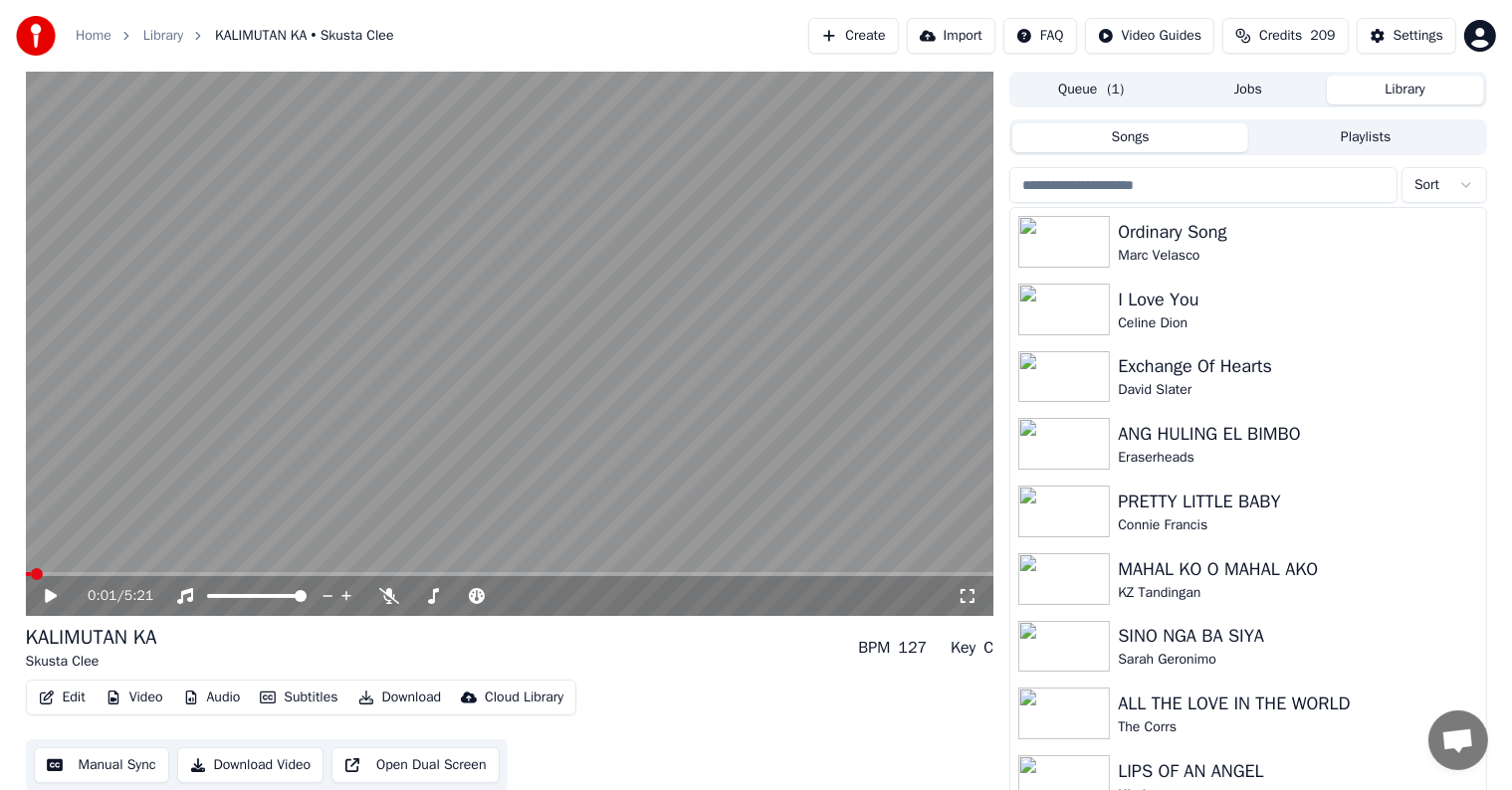 type 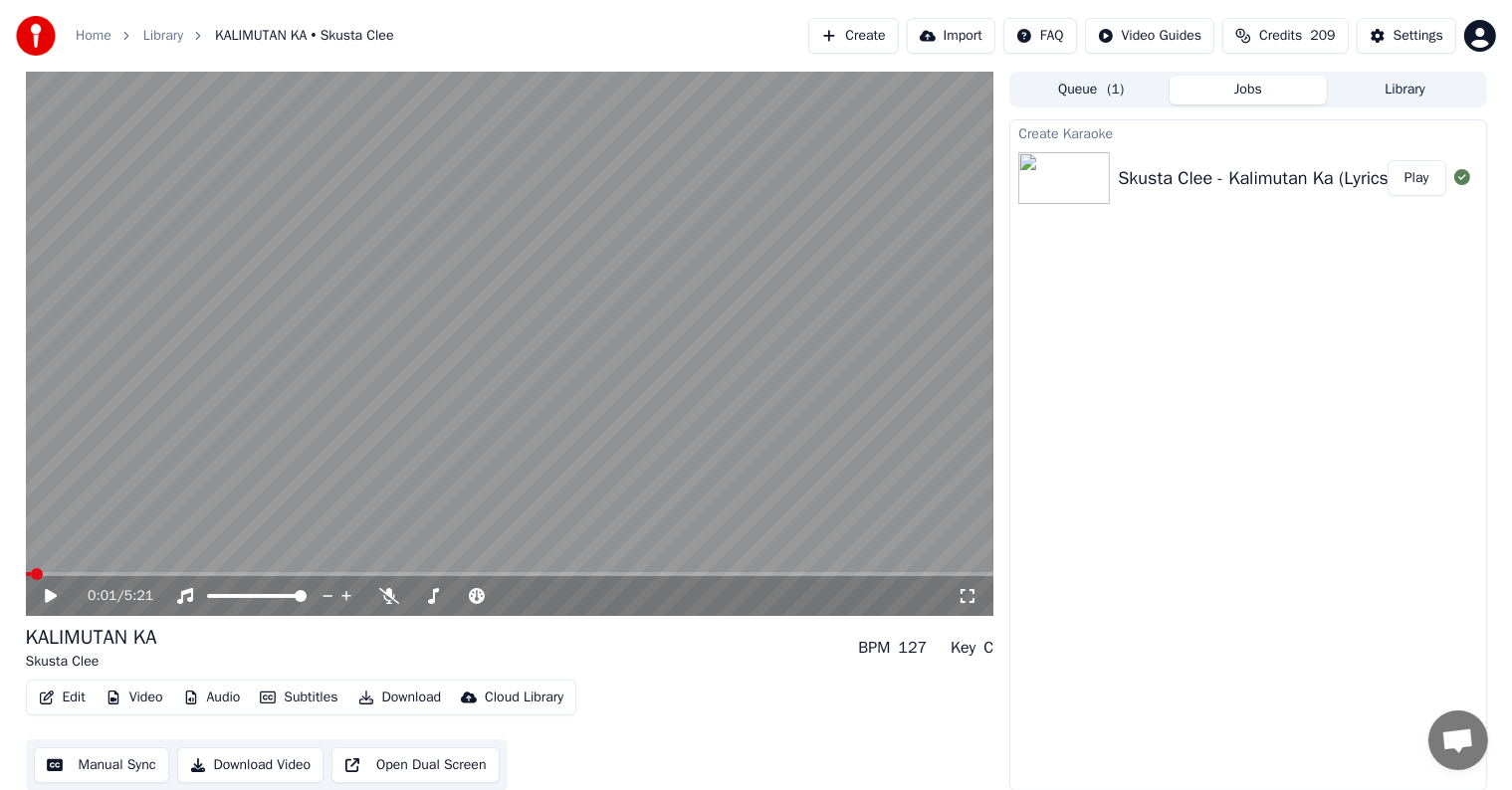 click on "Jobs" at bounding box center (1248, 90) 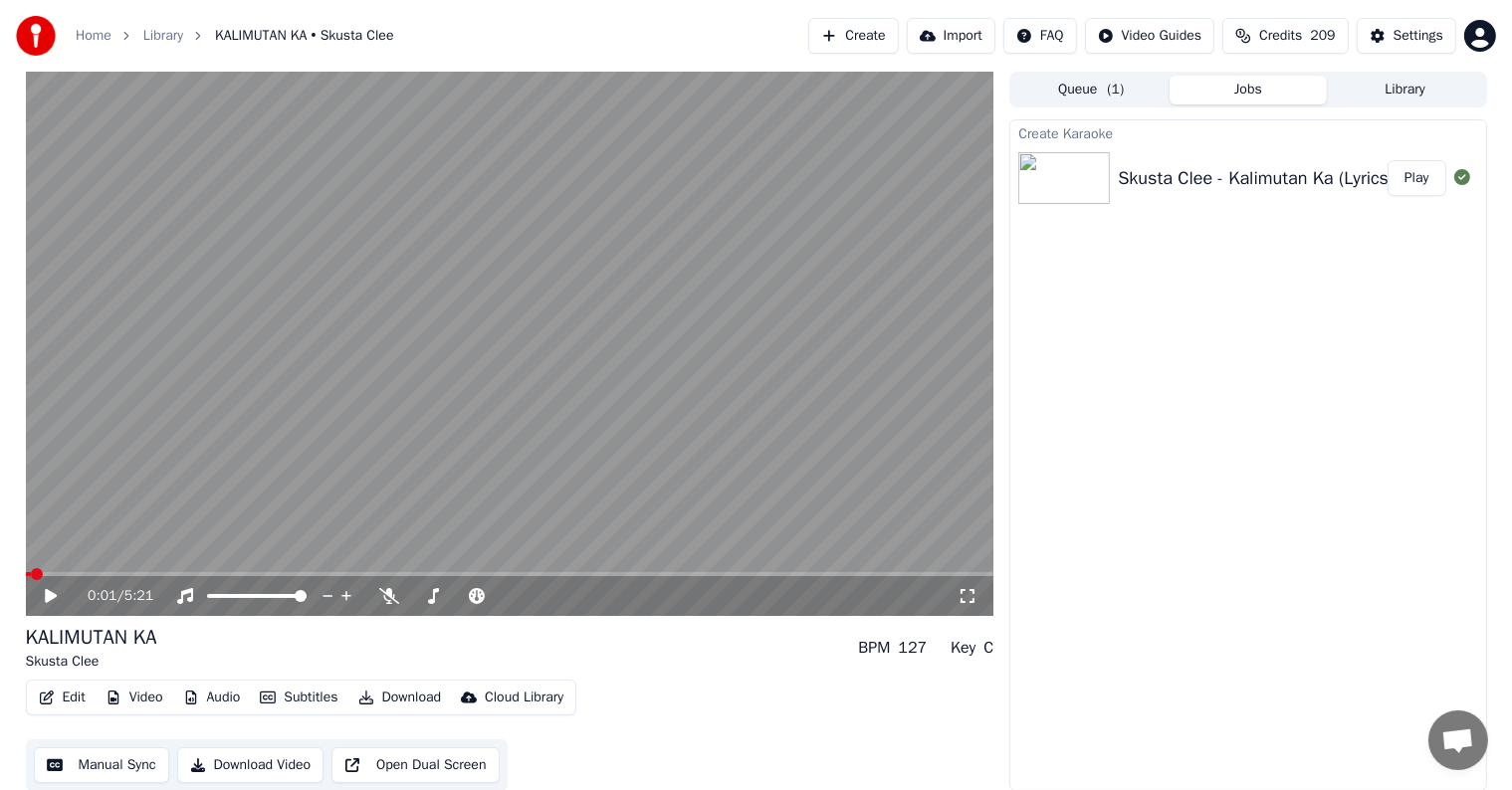 click on "Library" at bounding box center (1405, 90) 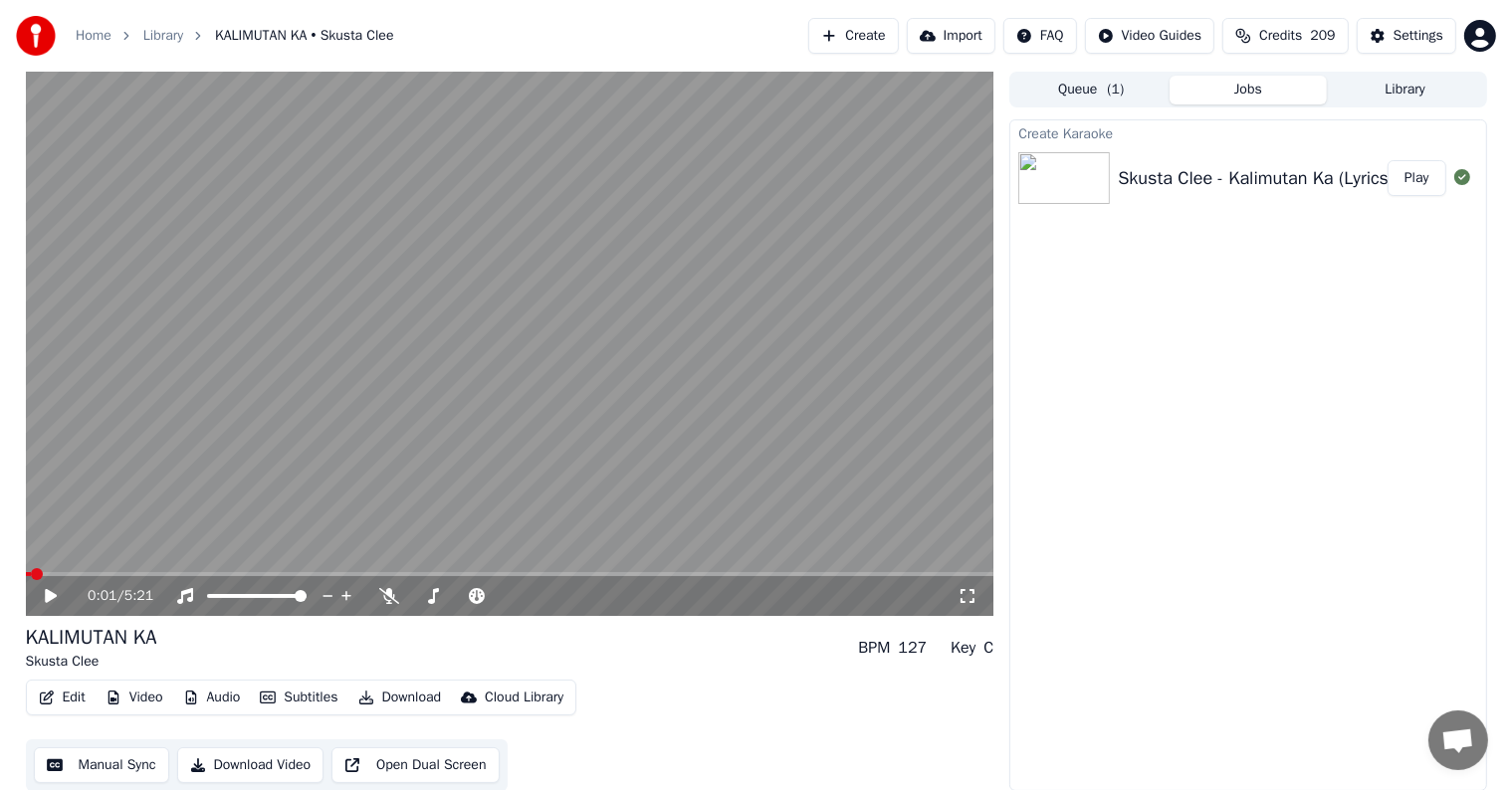 click on "Jobs" at bounding box center [1248, 90] 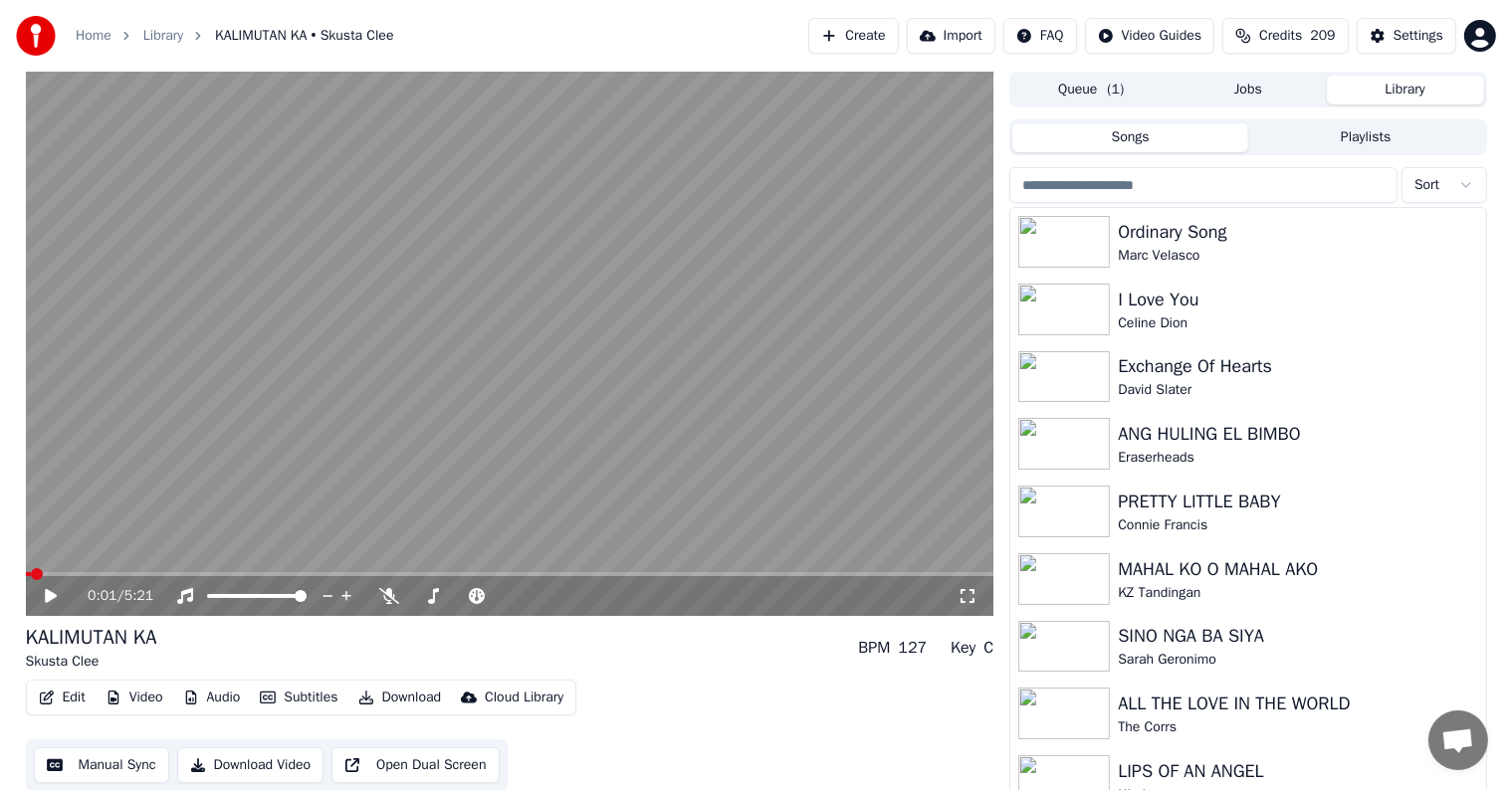 click on "Library" at bounding box center (1405, 90) 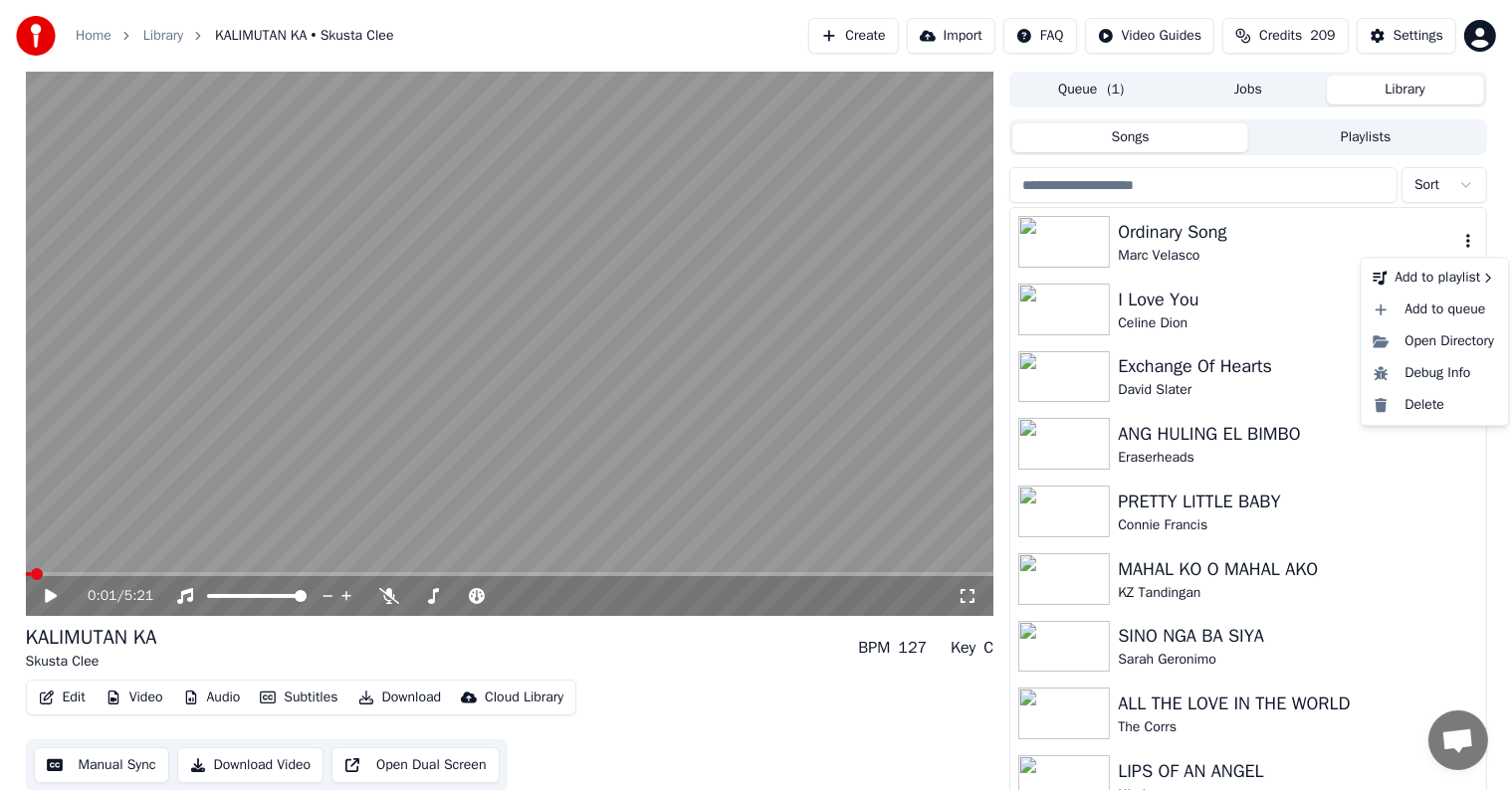 click 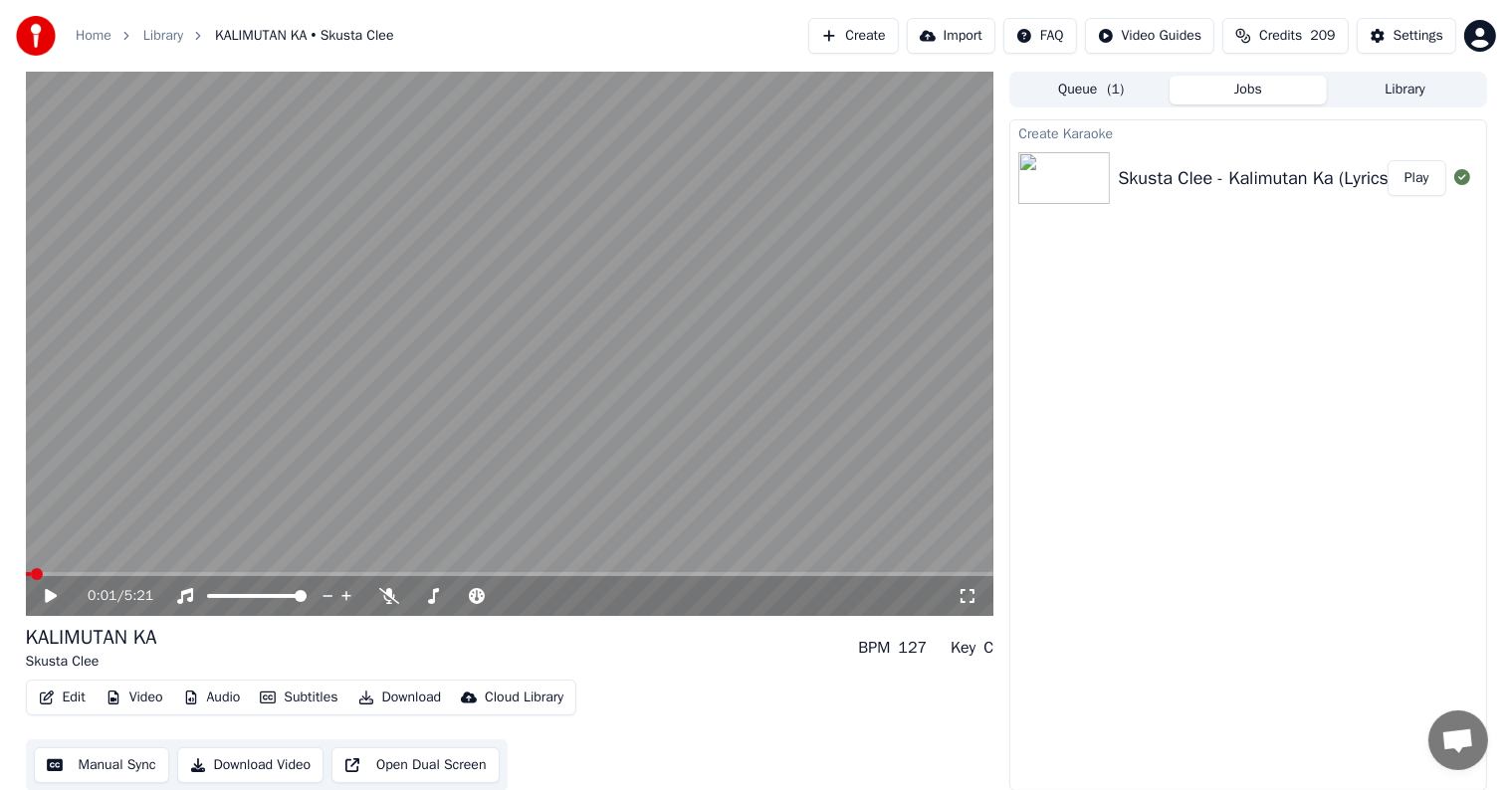 click on "Jobs" at bounding box center (1248, 90) 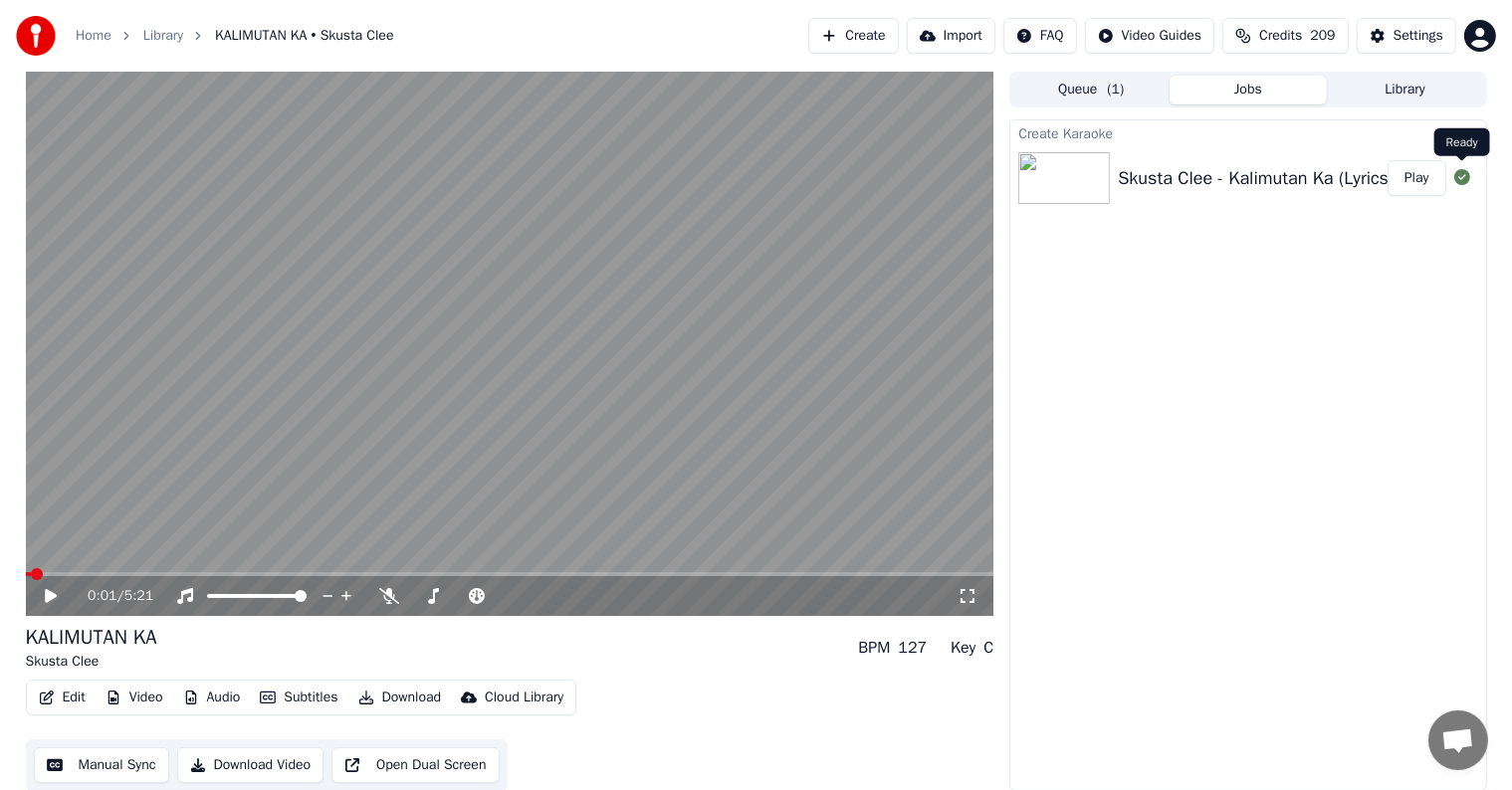 click 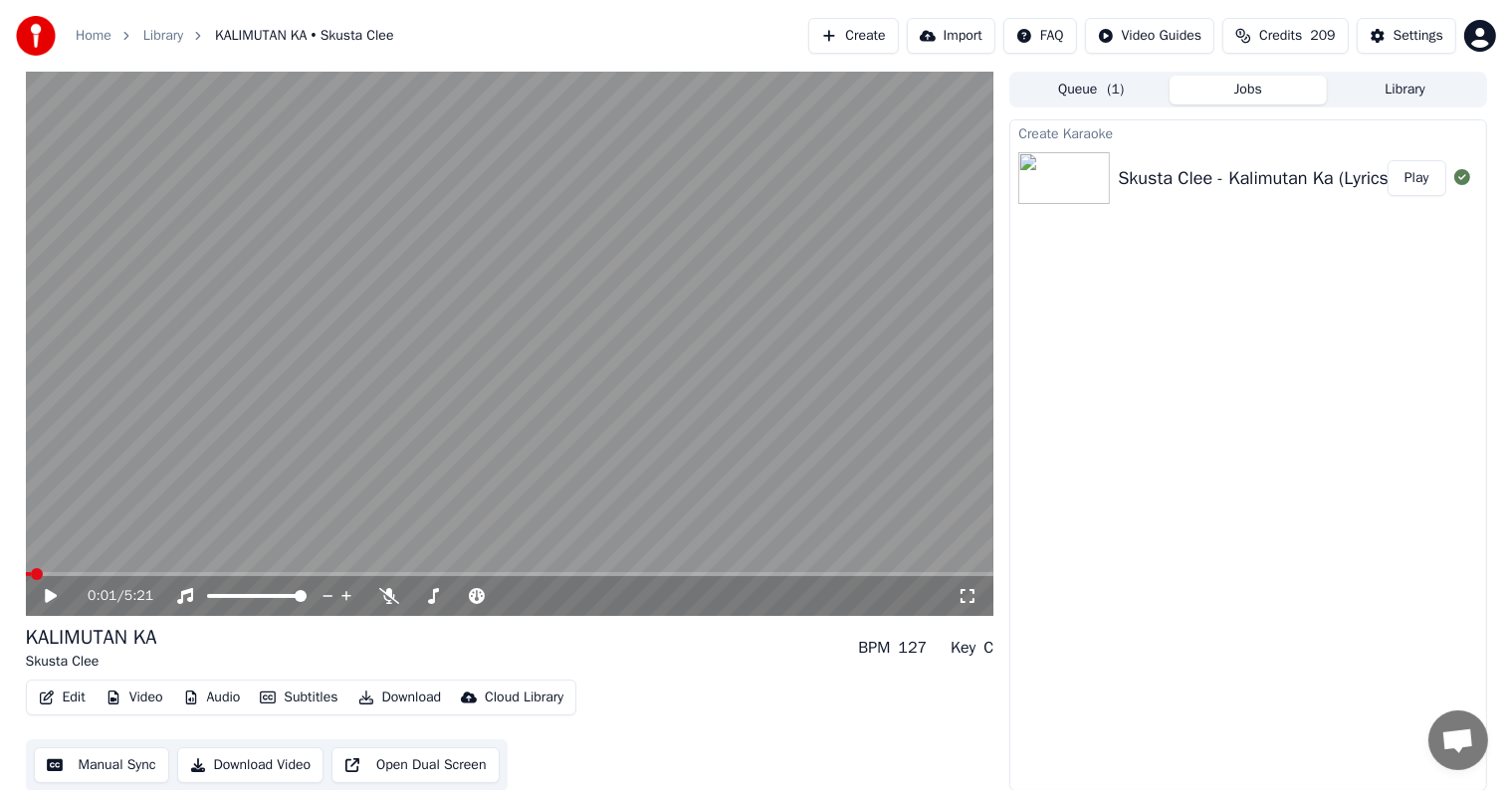 type 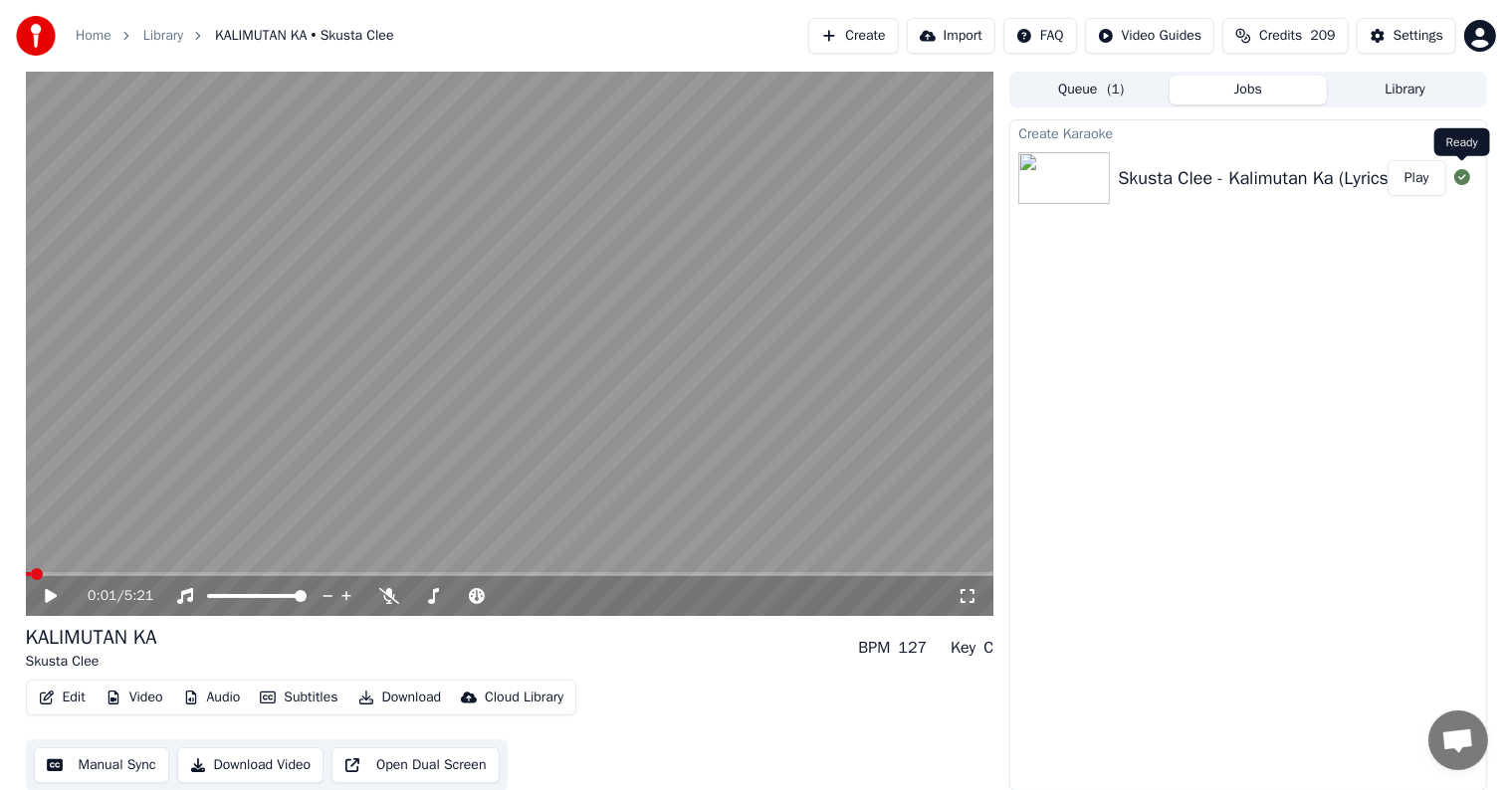click on "Queue ( 1 )" at bounding box center (1091, 90) 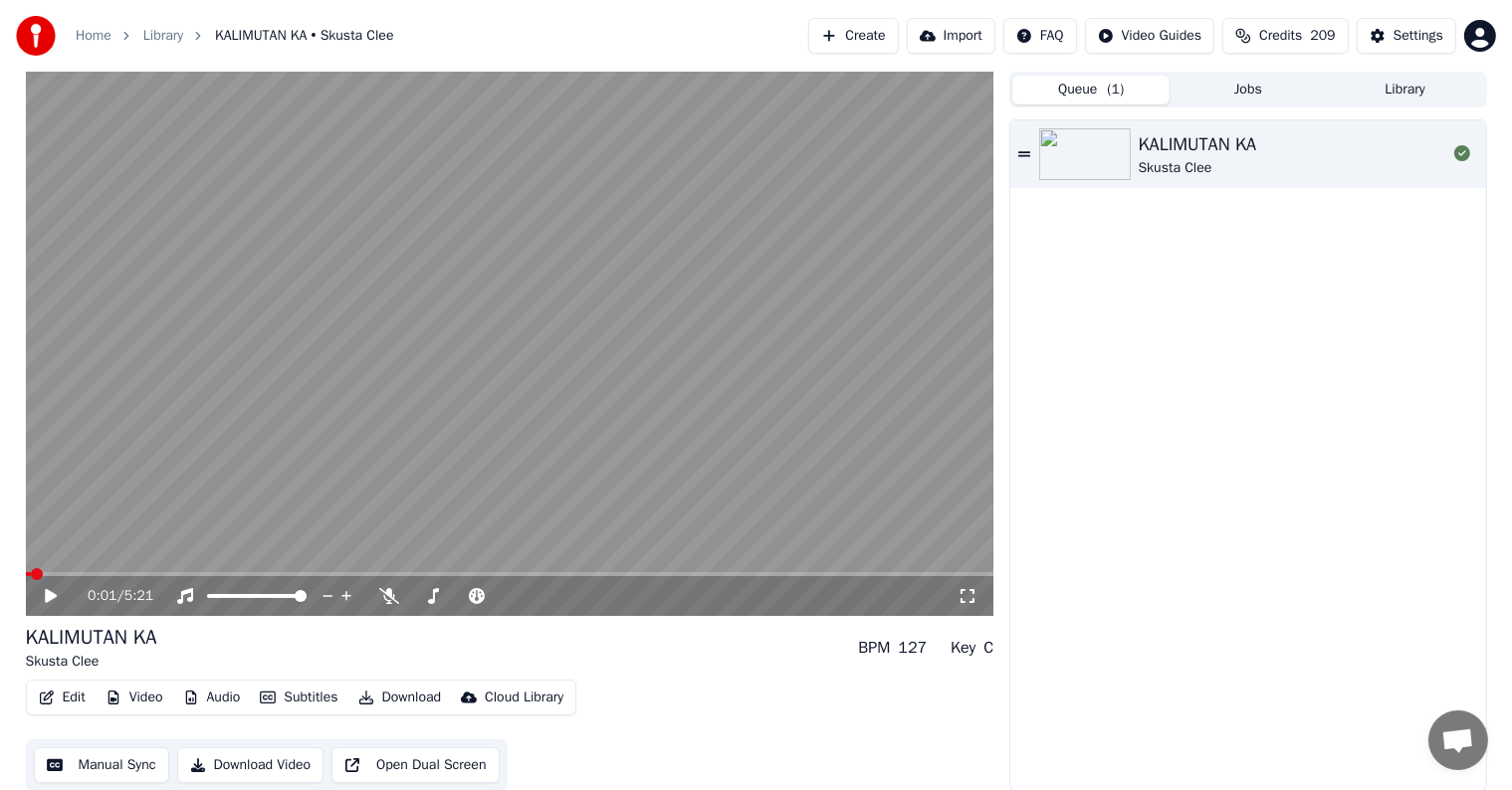 click on "Jobs" at bounding box center (1248, 90) 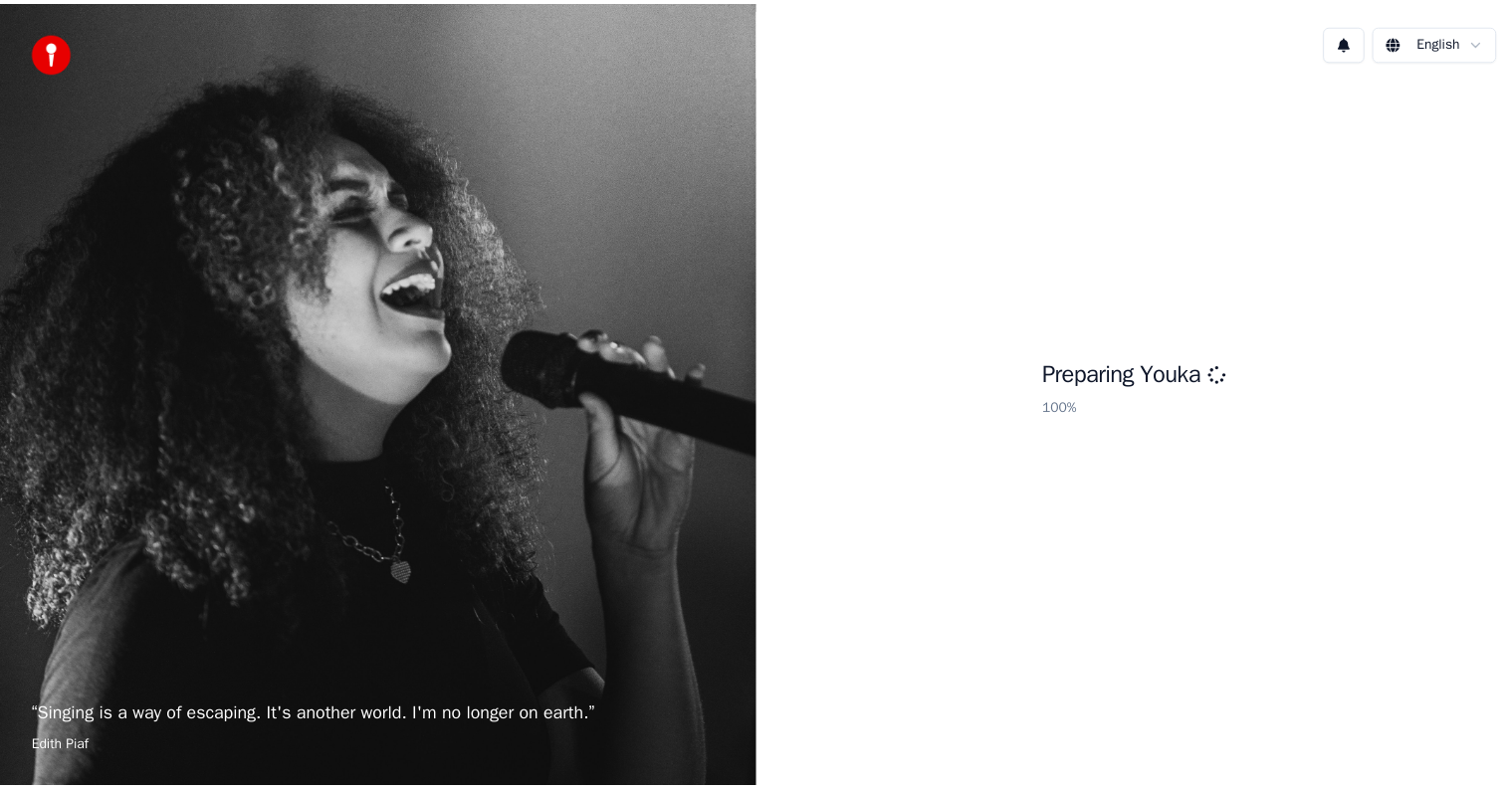scroll, scrollTop: 0, scrollLeft: 0, axis: both 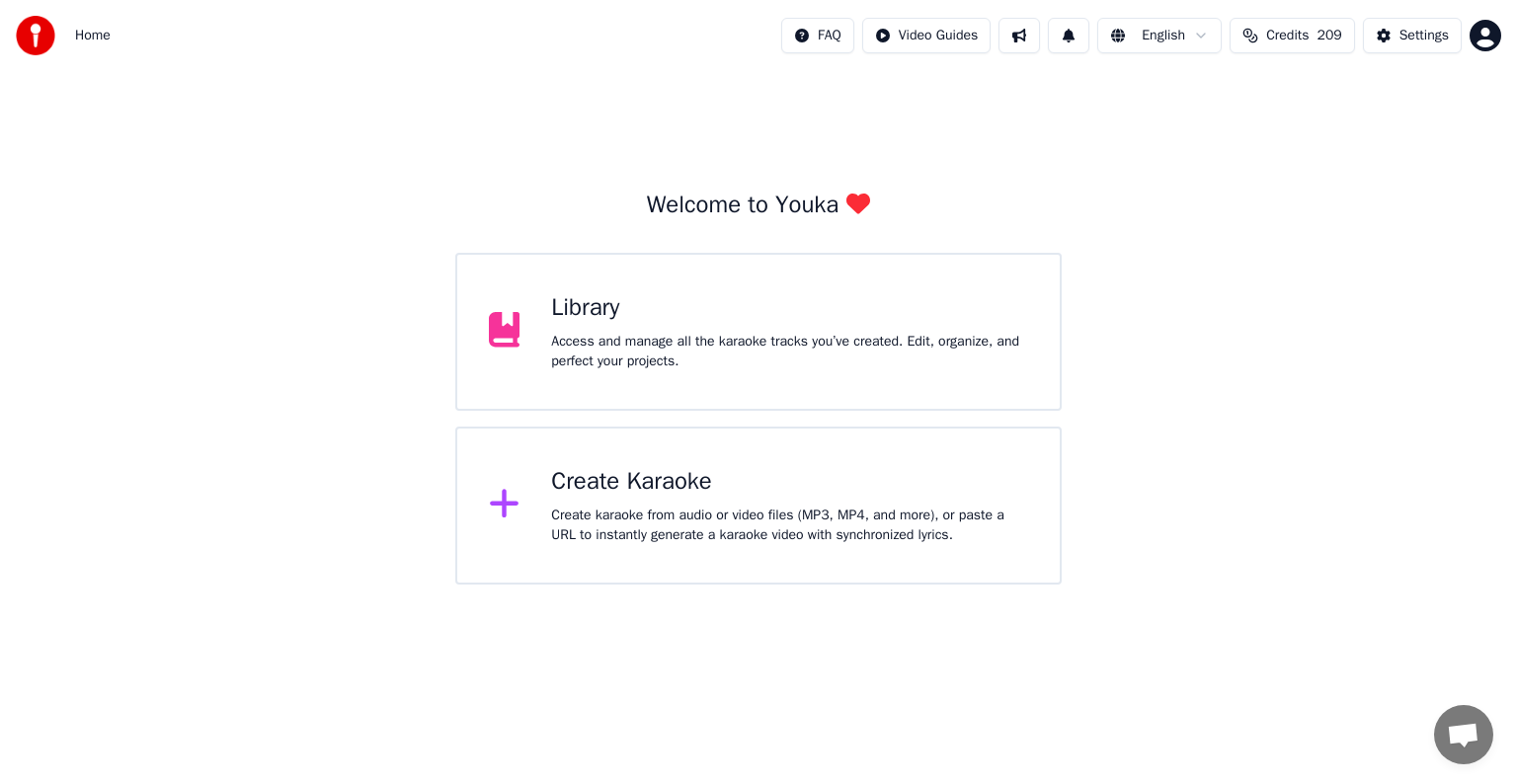 click on "Create Karaoke" at bounding box center [789, 482] 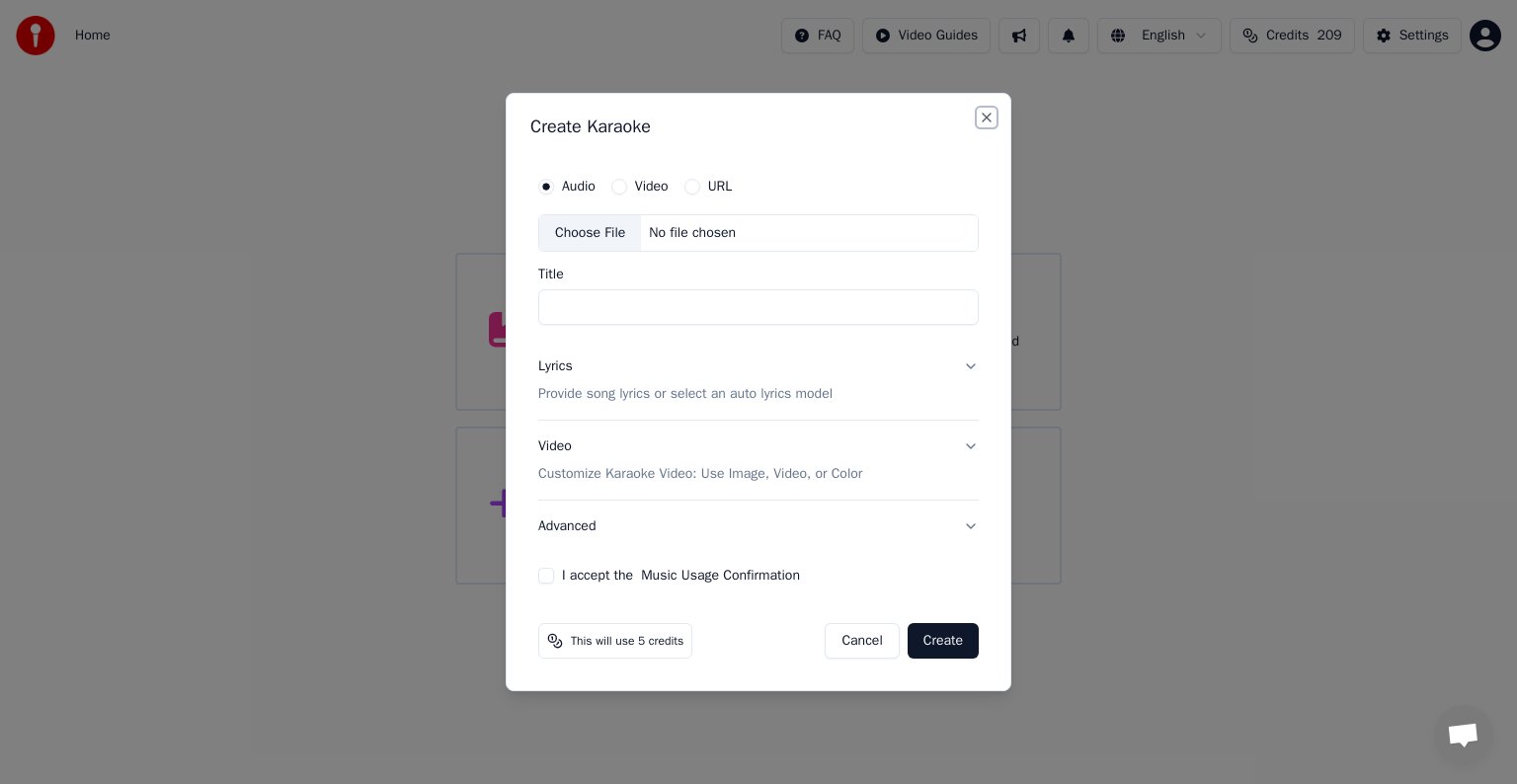click on "Close" at bounding box center (987, 118) 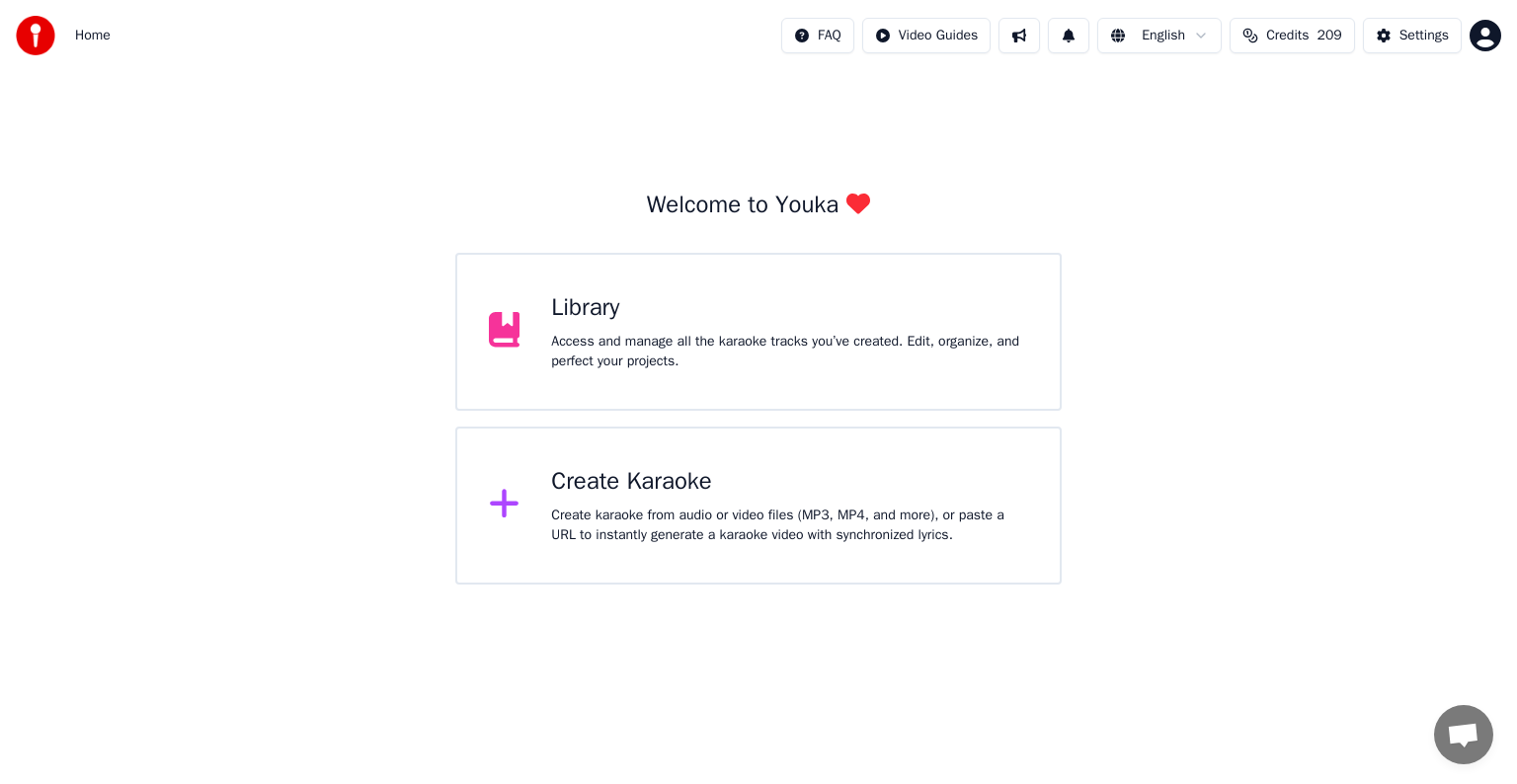 click on "Access and manage all the karaoke tracks you’ve created. Edit, organize, and perfect your projects." at bounding box center (789, 352) 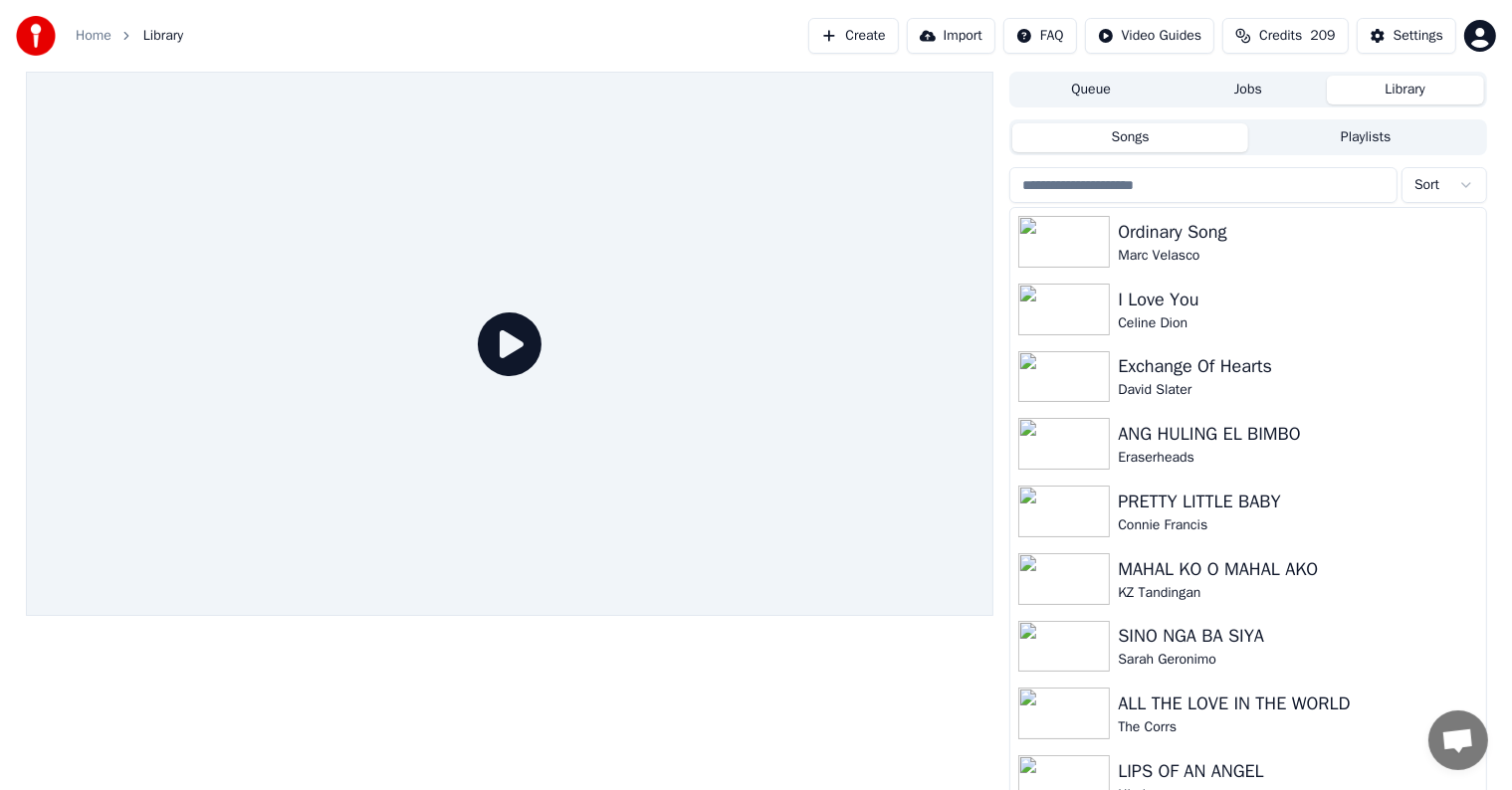 click on "Jobs" at bounding box center (1248, 90) 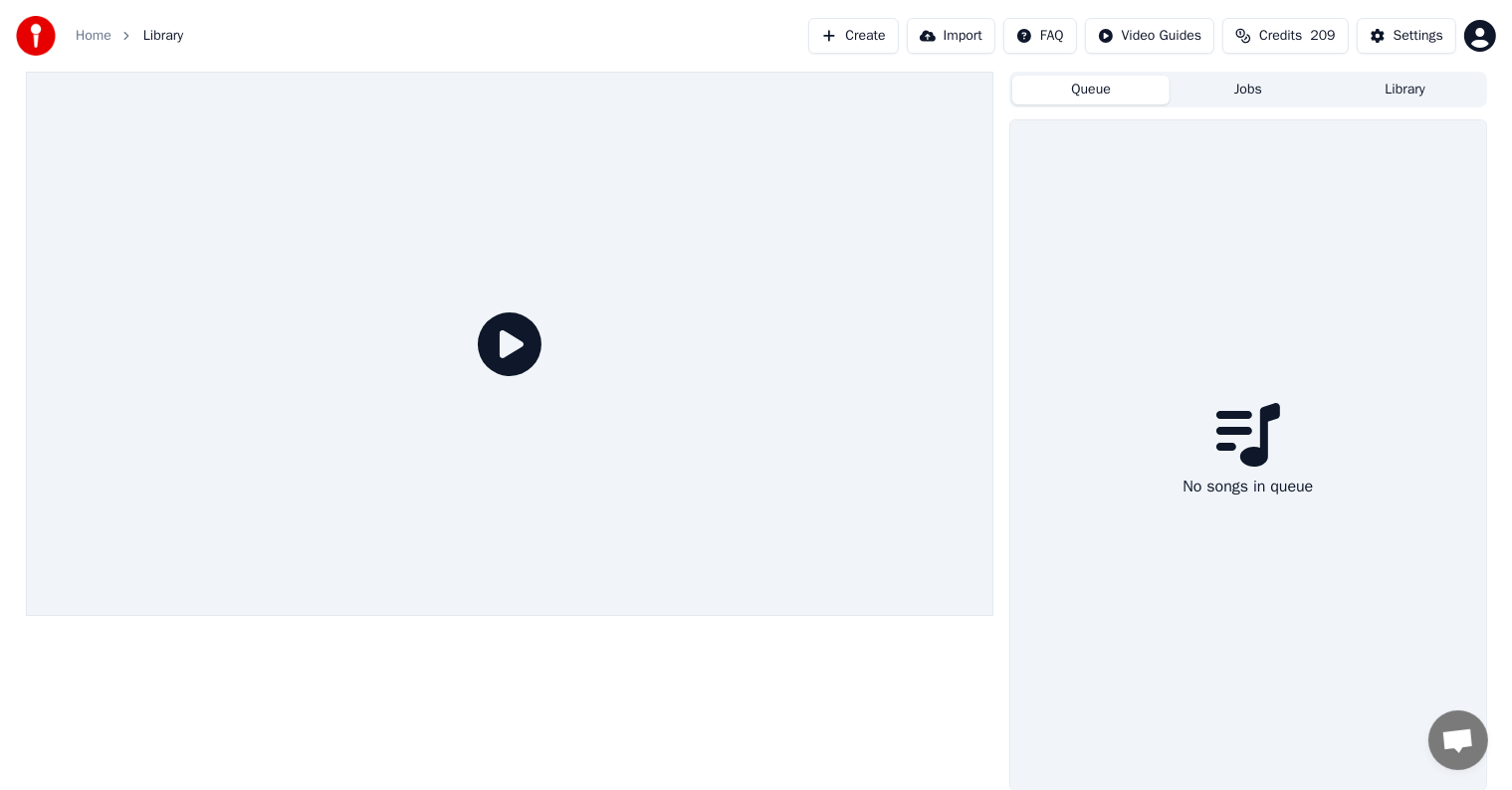click on "Queue" at bounding box center [1091, 90] 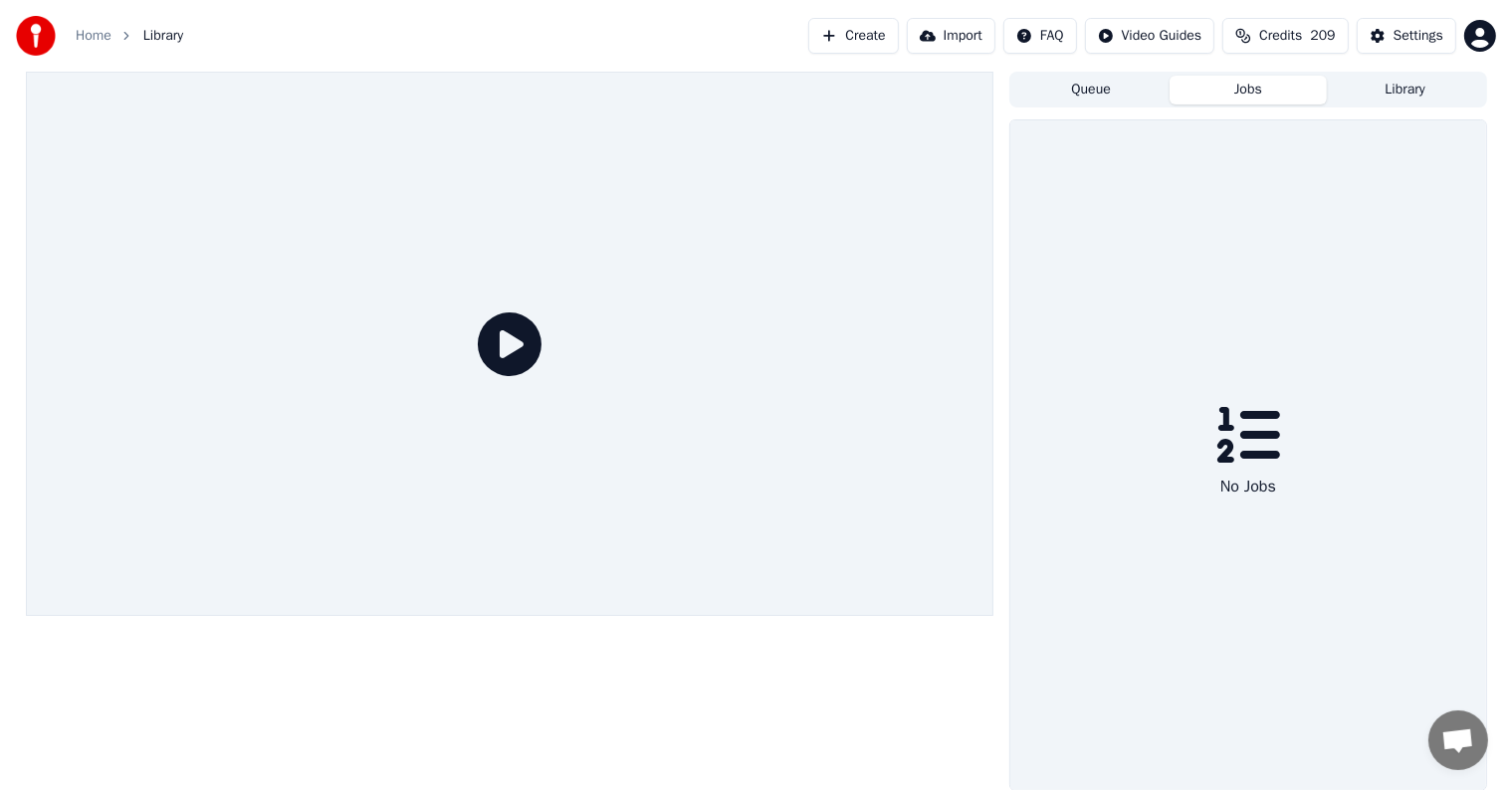click on "Jobs" at bounding box center (1248, 90) 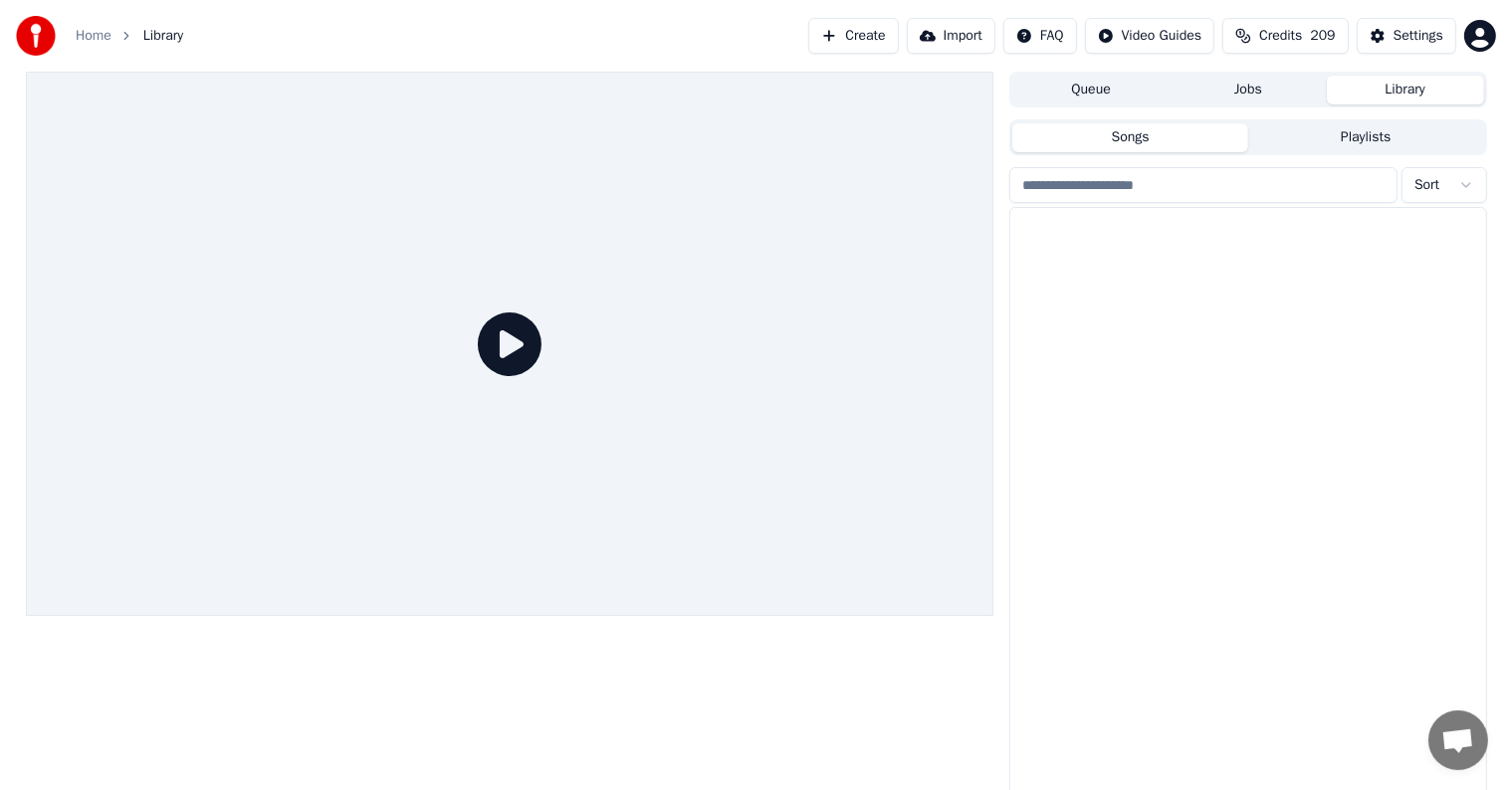 click on "Library" at bounding box center [1405, 90] 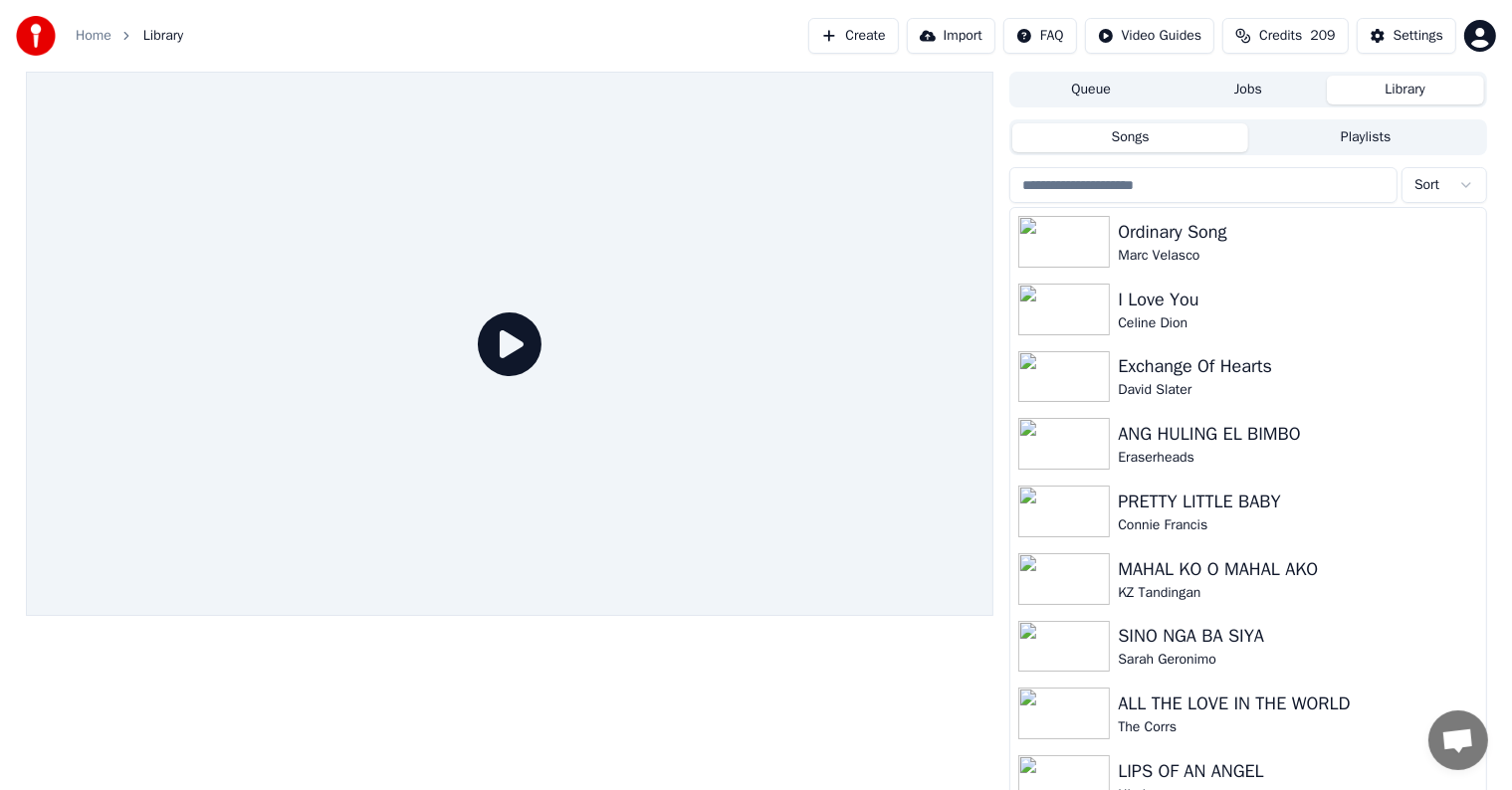 click on "Playlists" at bounding box center (1366, 137) 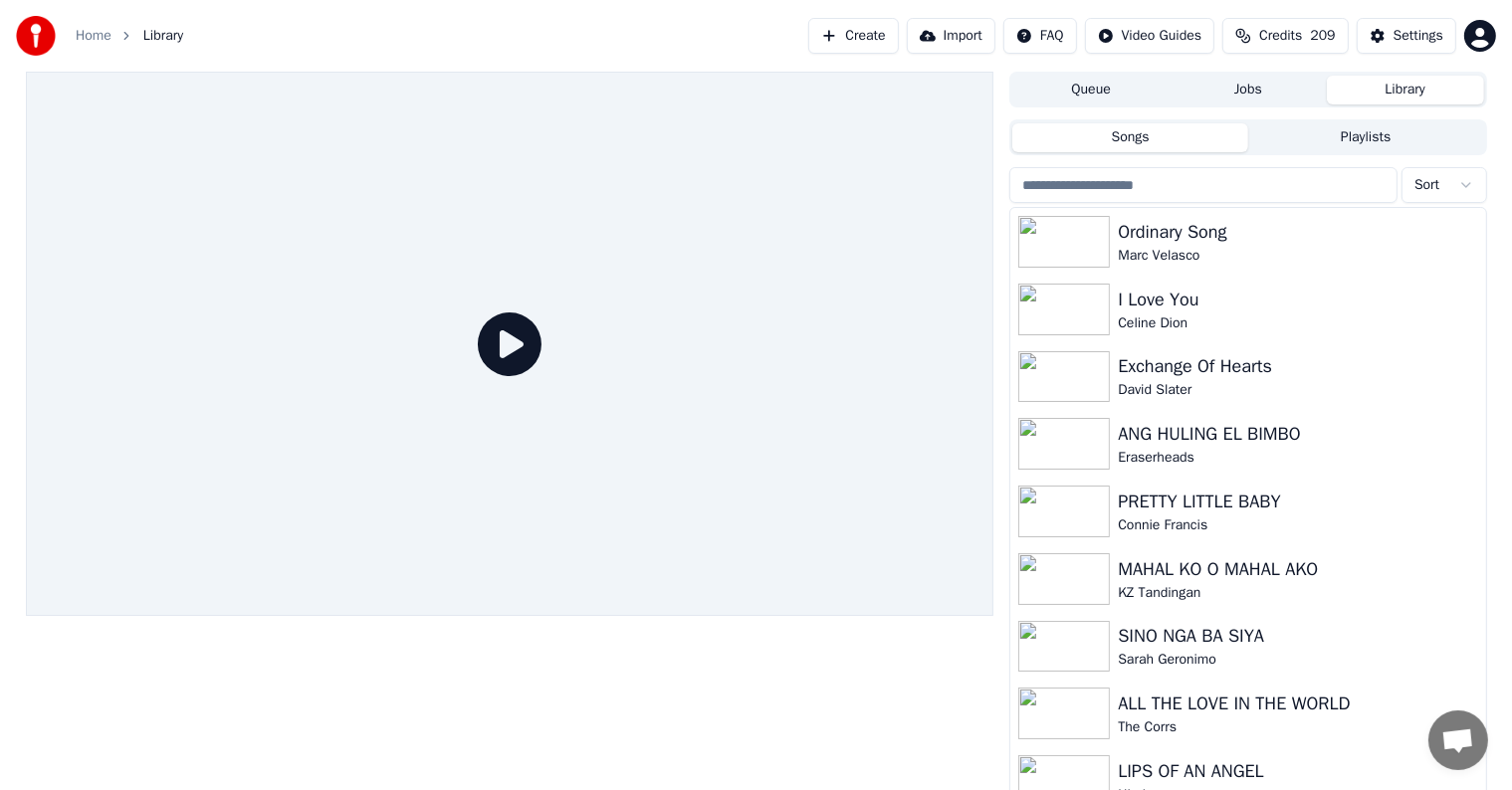 click on "Songs" at bounding box center (1130, 137) 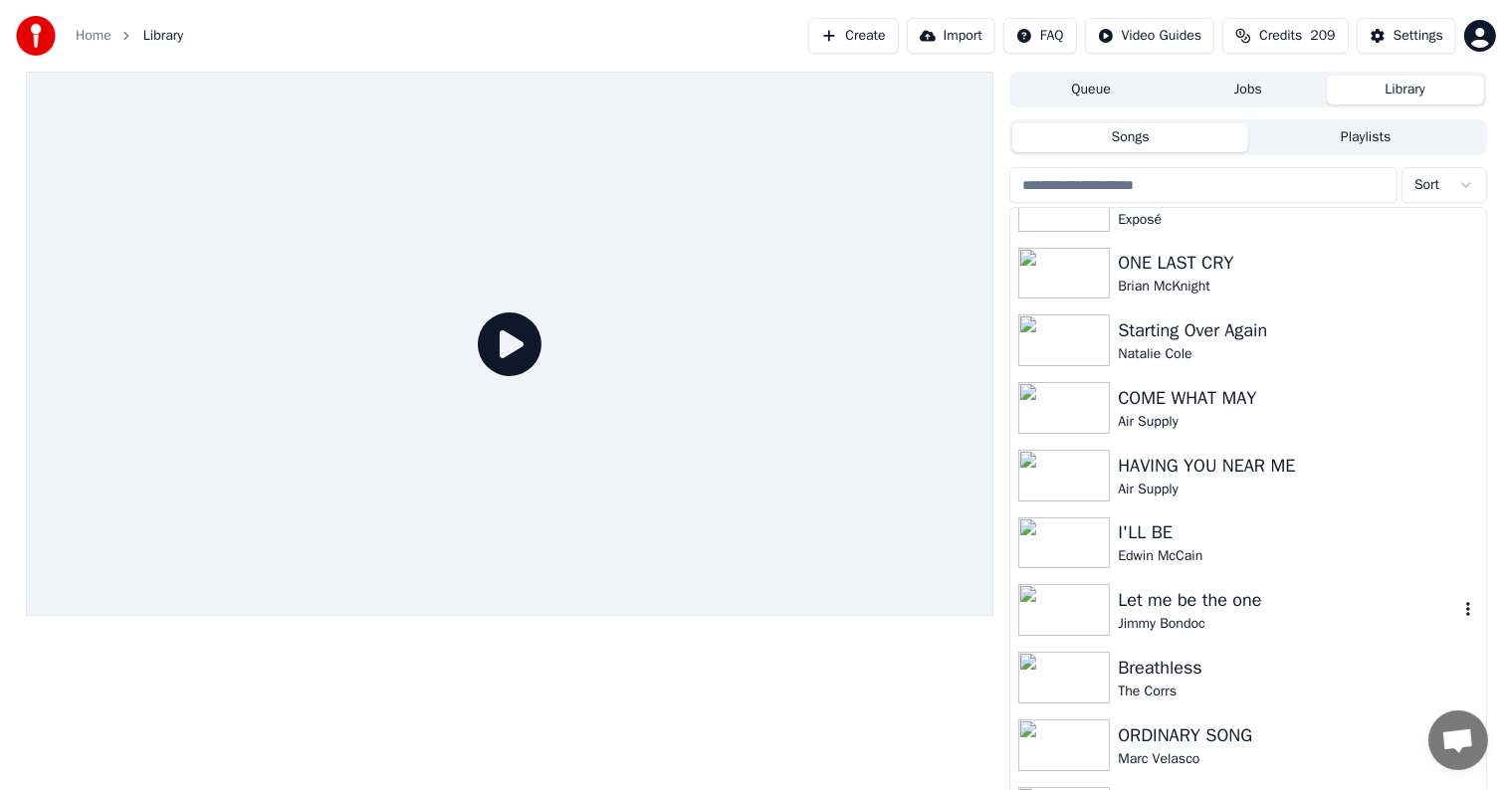 scroll, scrollTop: 1094, scrollLeft: 0, axis: vertical 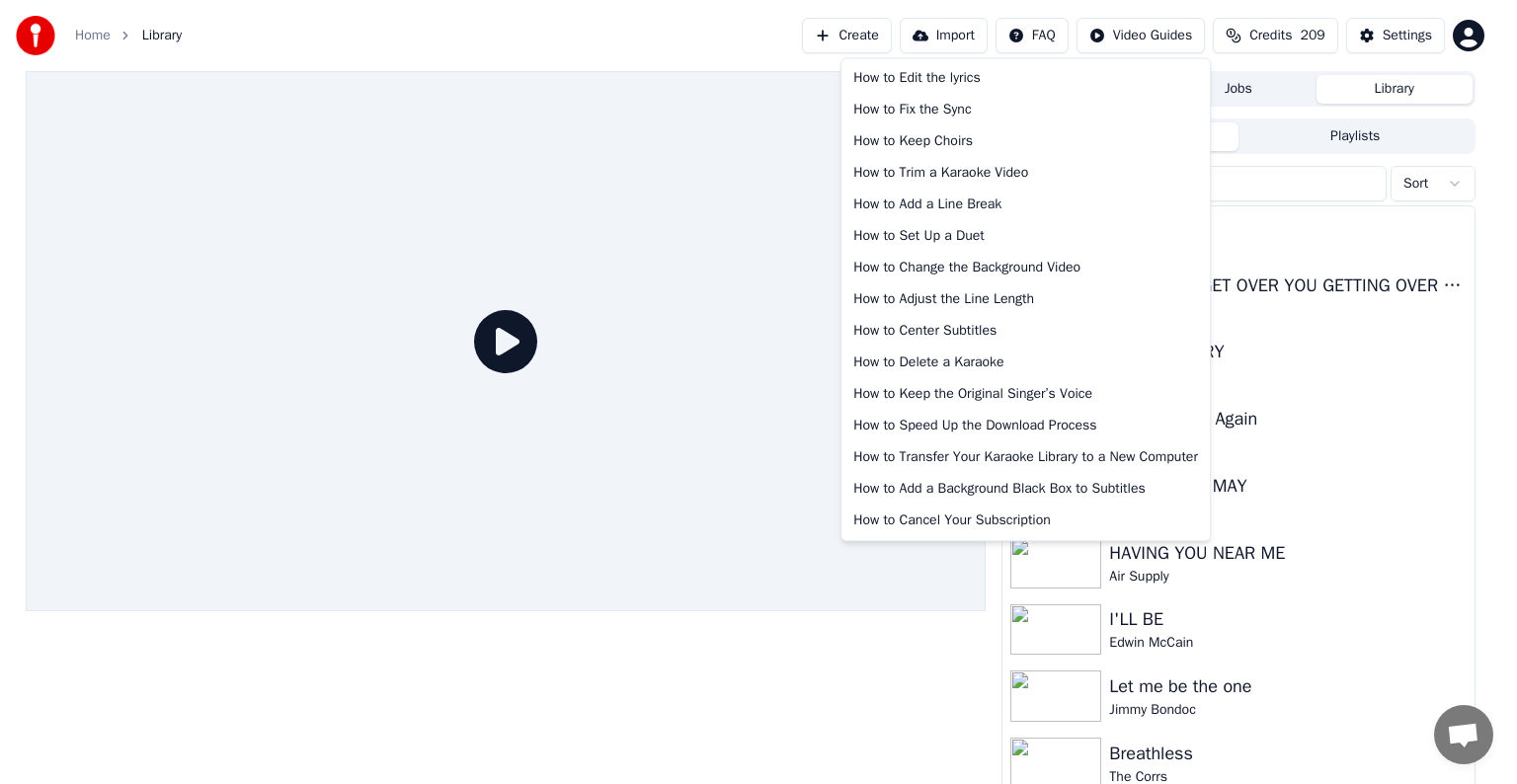 click on "Home Library Create Import FAQ Video Guides Credits 209 Settings Queue Jobs Library Songs Playlists Sort RUNAWAY The Corrs I'LL NEVER GET OVER YOU GETTING OVER ME Exposé ONE LAST CRY Brian McKnight Starting Over Again Natalie Cole COME WHAT MAY Air Supply HAVING YOU NEAR ME Air Supply I'LL BE Edwin McCain Let me be the one [FIRST] [LAST] Breathless The Corrs ORDINARY SONG Marc Velasco Everything I Own Bread Ironic Alanis Morissette Islands in the stream Dolly Parton • Kenny Rogers How to Edit the lyrics How to Fix the Sync How to Keep Choirs How to Trim a Karaoke Video How to Add a Line Break How to Set Up a Duet How to Change the Background Video How to Adjust the Line Length How to Center Subtitles How to Delete a Karaoke How to Keep the Original Singer’s Voice How to Speed Up the Download Process How to Transfer Your Karaoke Library to a New Computer How to Add a Background Black Box to Subtitles How to Cancel Your Subscription" at bounding box center (758, 392) 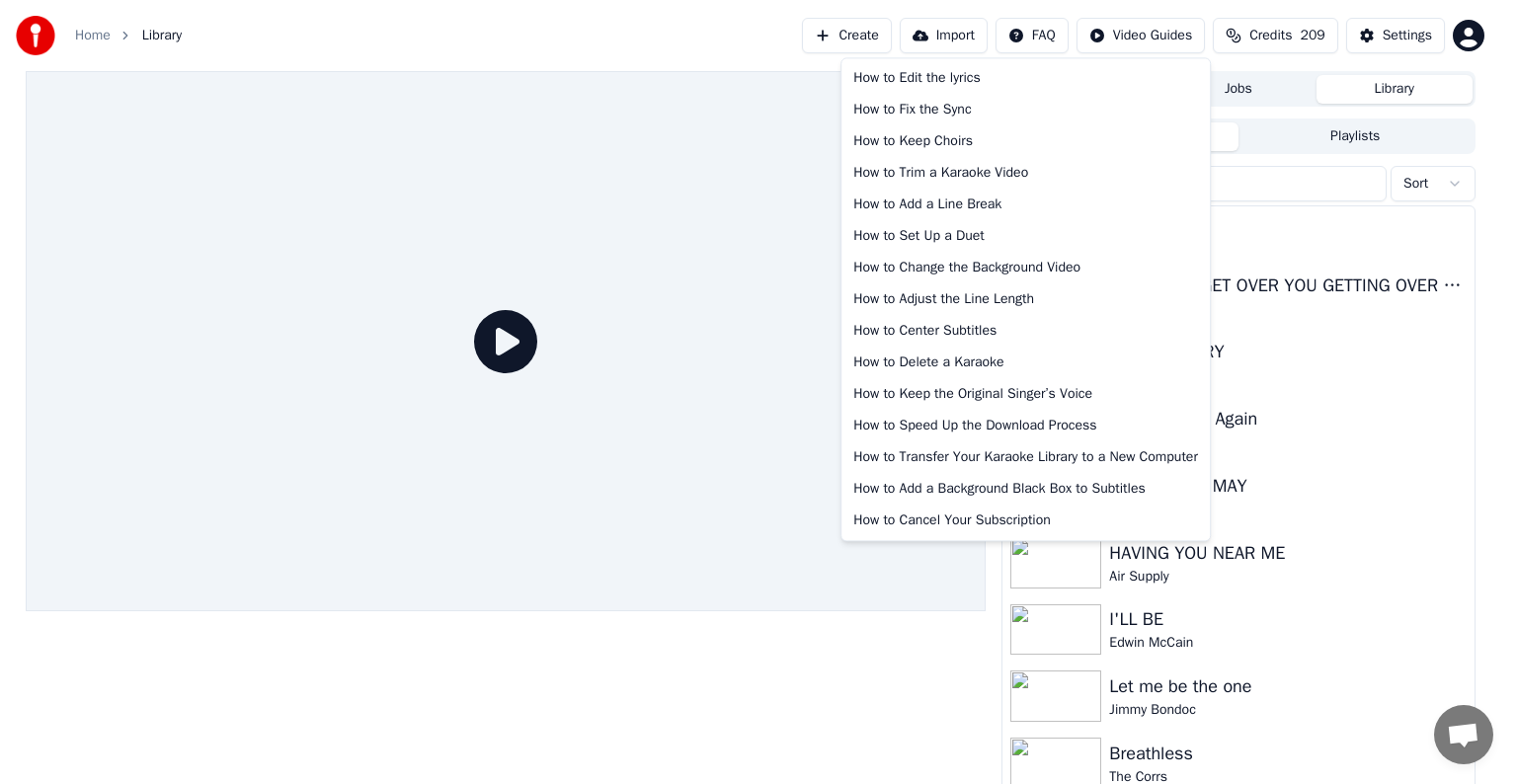 click on "Home Library Create Import FAQ Video Guides Credits 209 Settings Queue Jobs Library Songs Playlists Sort RUNAWAY The Corrs I'LL NEVER GET OVER YOU GETTING OVER ME Exposé ONE LAST CRY Brian McKnight Starting Over Again Natalie Cole COME WHAT MAY Air Supply HAVING YOU NEAR ME Air Supply I'LL BE Edwin McCain Let me be the one [FIRST] [LAST] Breathless The Corrs ORDINARY SONG Marc Velasco Everything I Own Bread Ironic Alanis Morissette Islands in the stream Dolly Parton • Kenny Rogers How to Edit the lyrics How to Fix the Sync How to Keep Choirs How to Trim a Karaoke Video How to Add a Line Break How to Set Up a Duet How to Change the Background Video How to Adjust the Line Length How to Center Subtitles How to Delete a Karaoke How to Keep the Original Singer’s Voice How to Speed Up the Download Process How to Transfer Your Karaoke Library to a New Computer How to Add a Background Black Box to Subtitles How to Cancel Your Subscription" at bounding box center [758, 392] 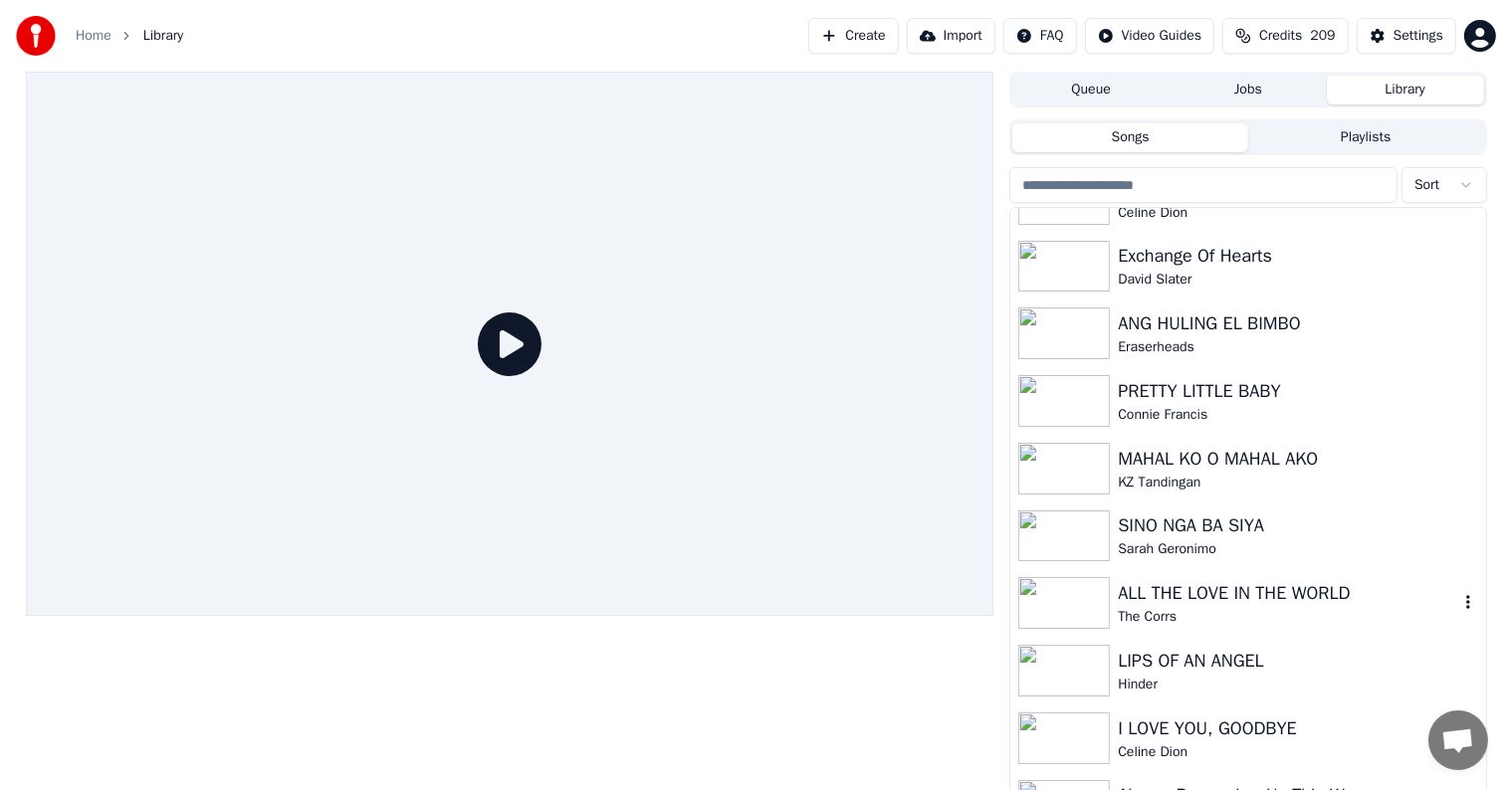 scroll, scrollTop: 0, scrollLeft: 0, axis: both 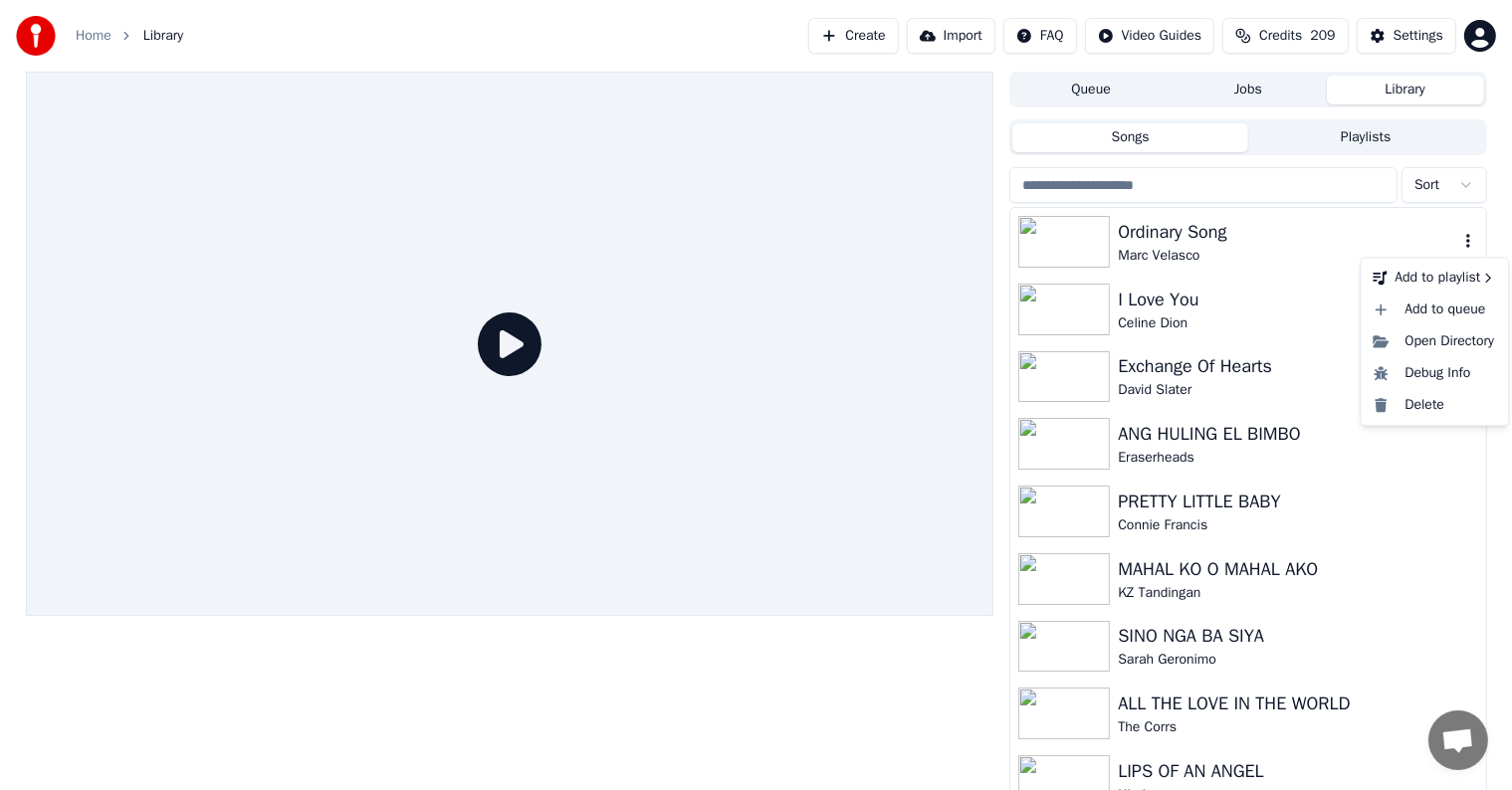 click 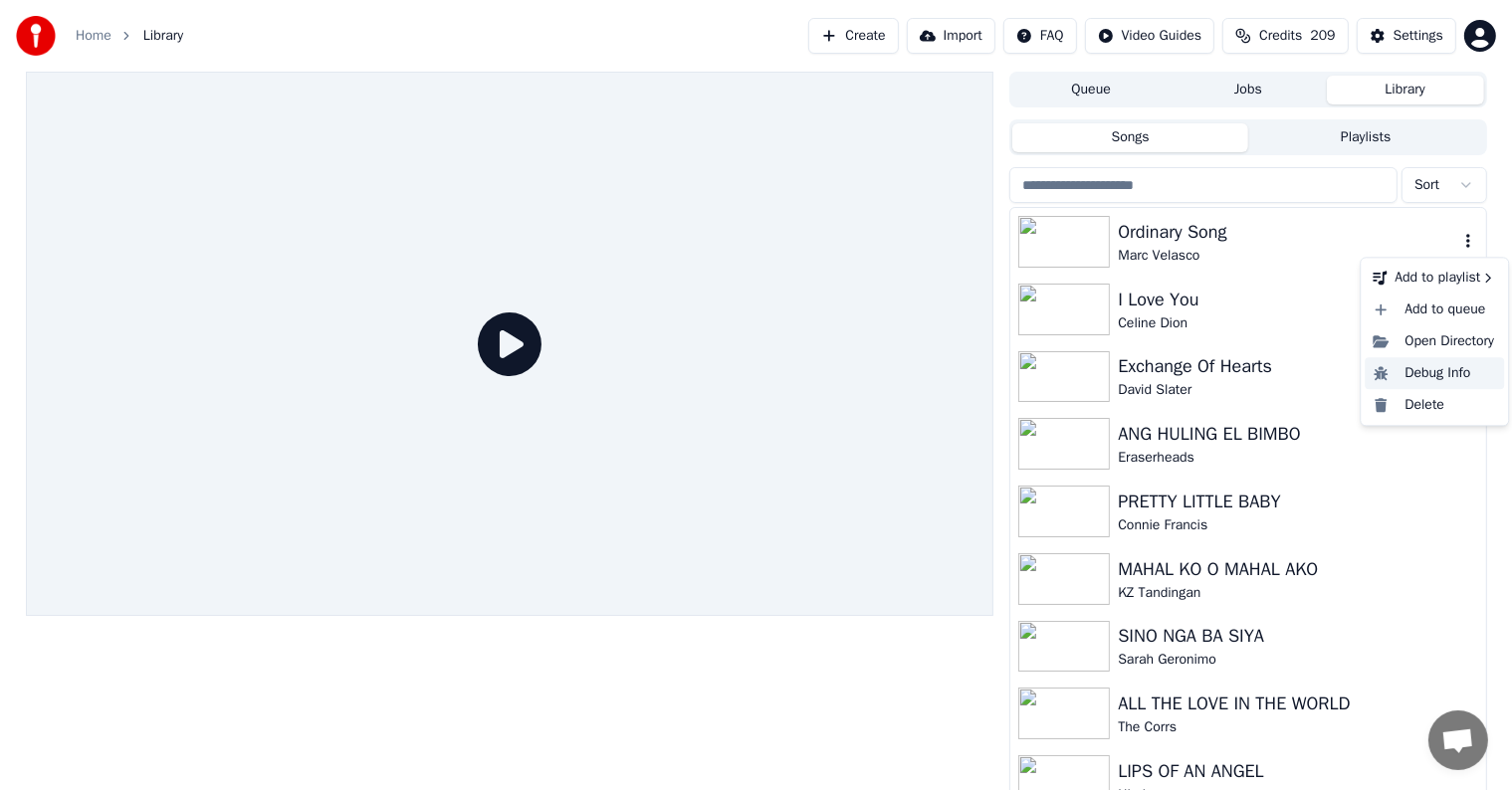 click on "Debug Info" at bounding box center [1434, 373] 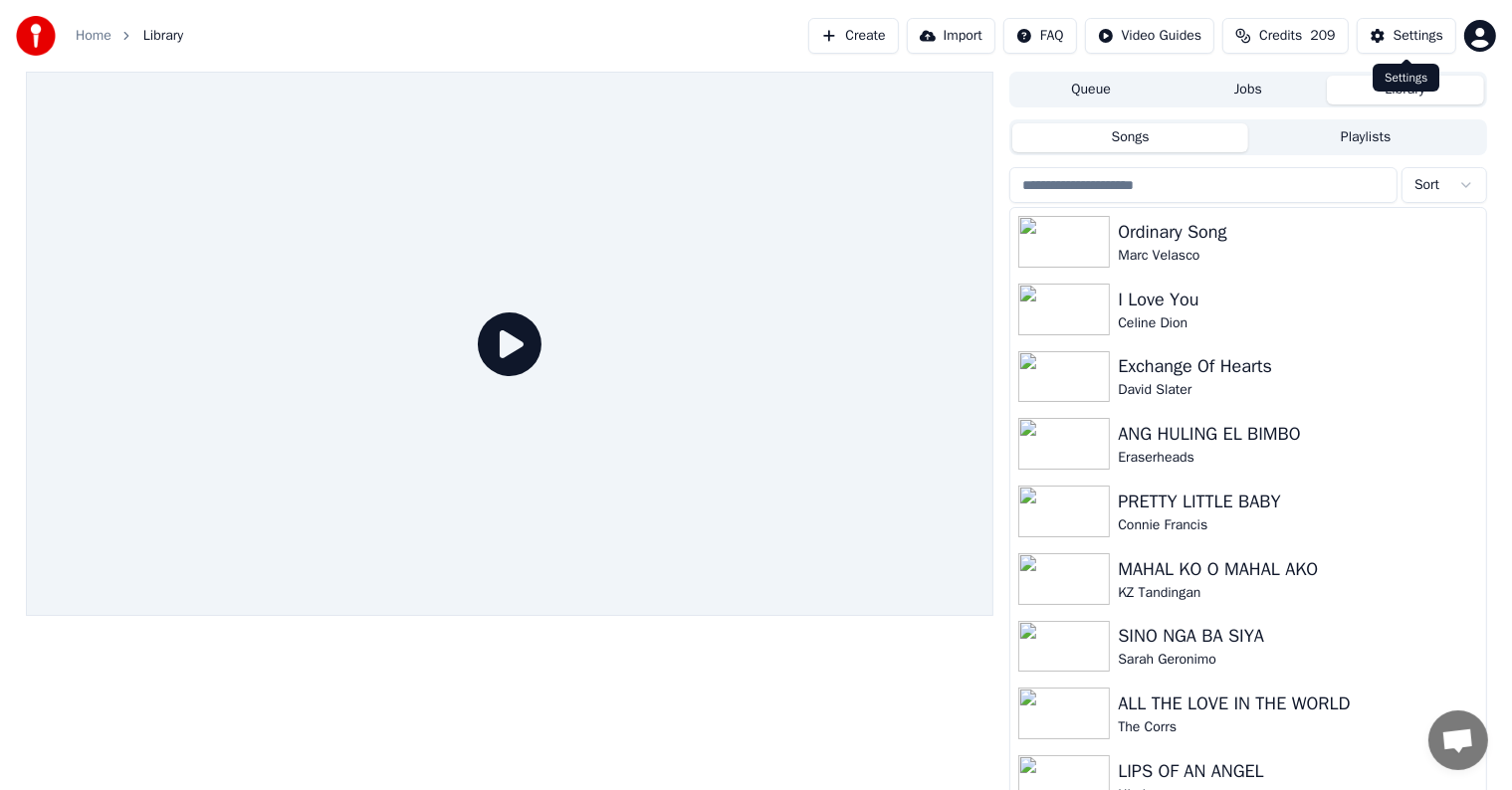 click on "Settings" at bounding box center [1418, 36] 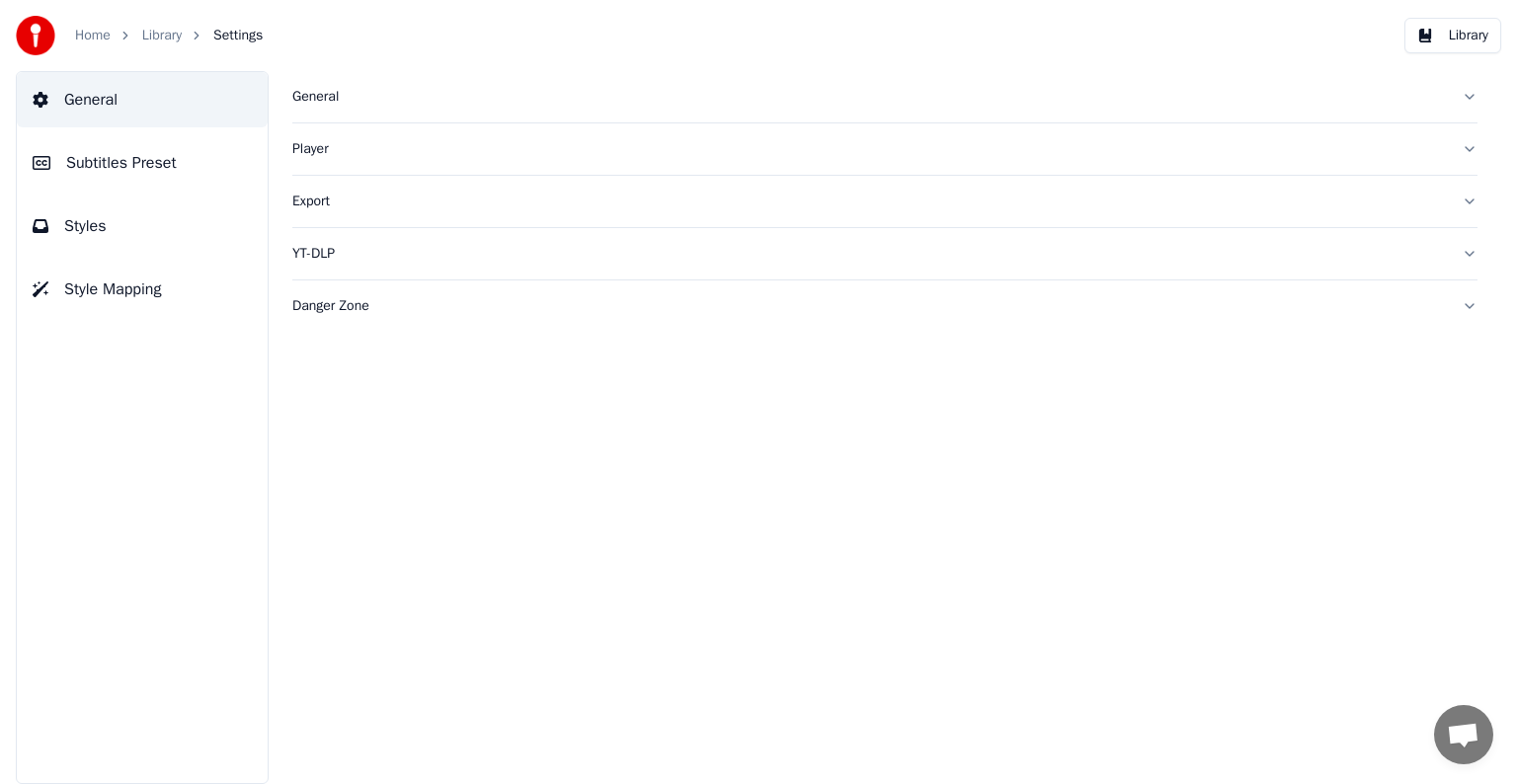 click on "Library" at bounding box center (1453, 36) 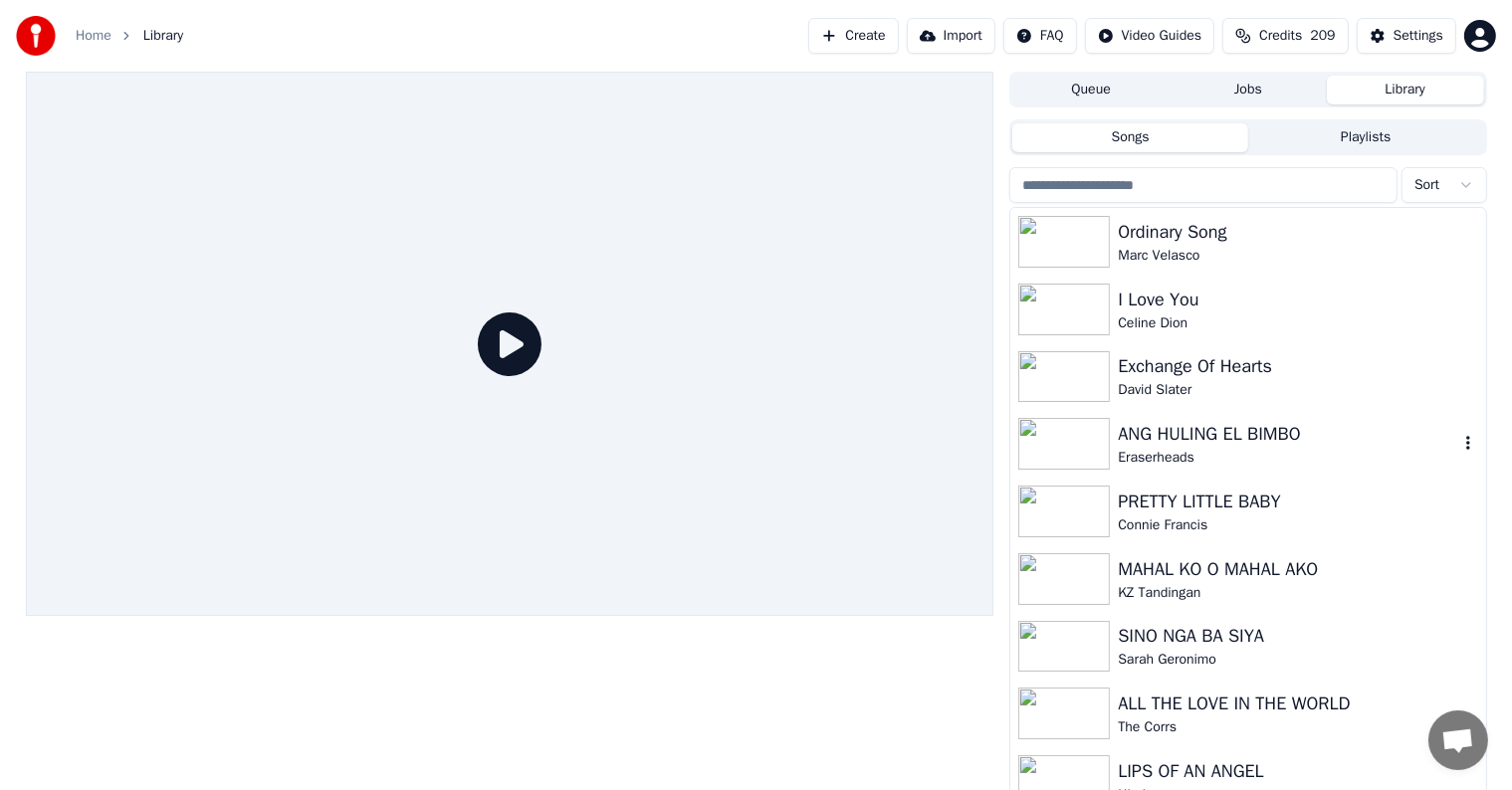 click on "ANG HULING EL BIMBO" at bounding box center [1287, 434] 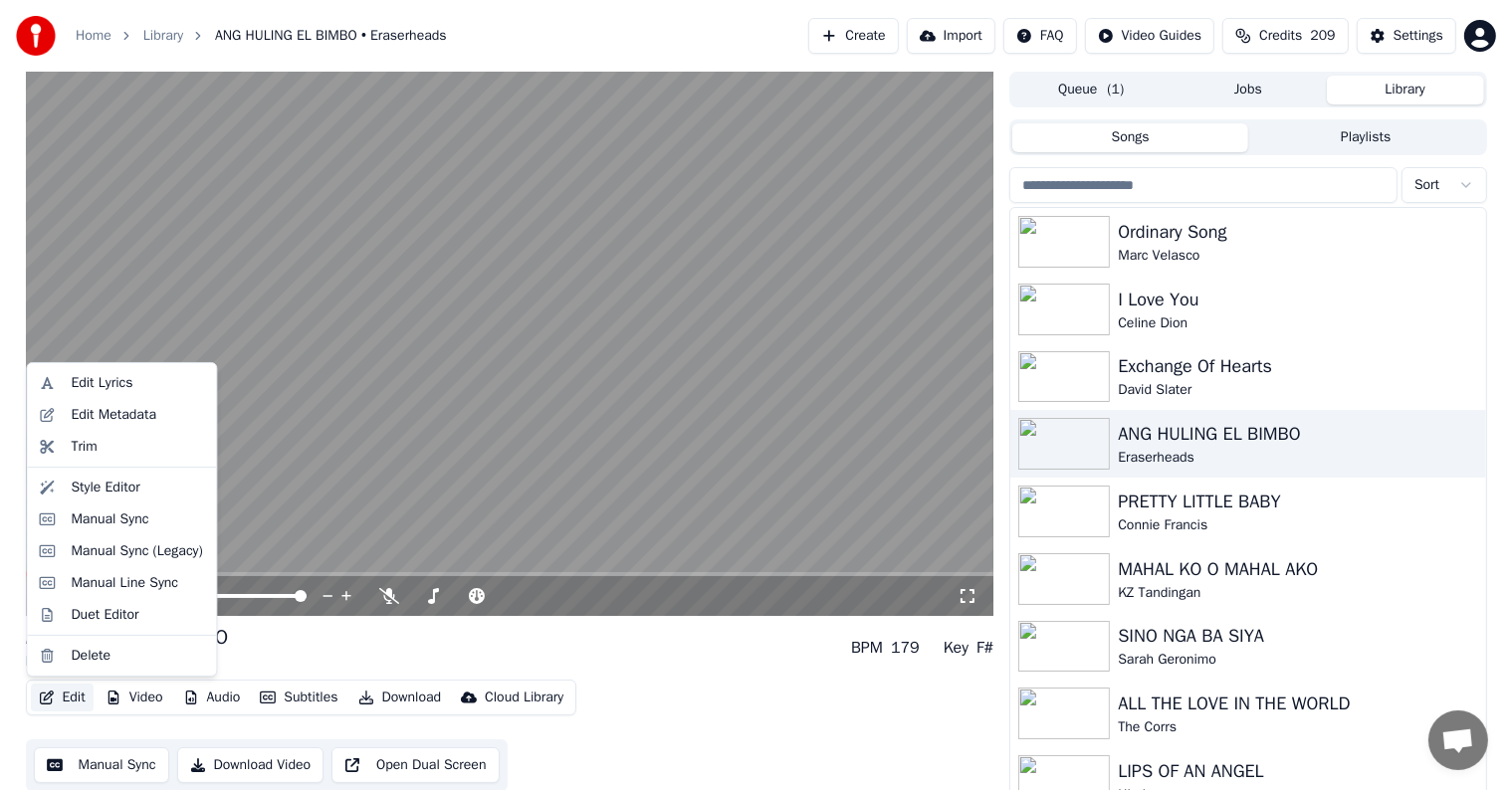 click on "Edit" at bounding box center [62, 697] 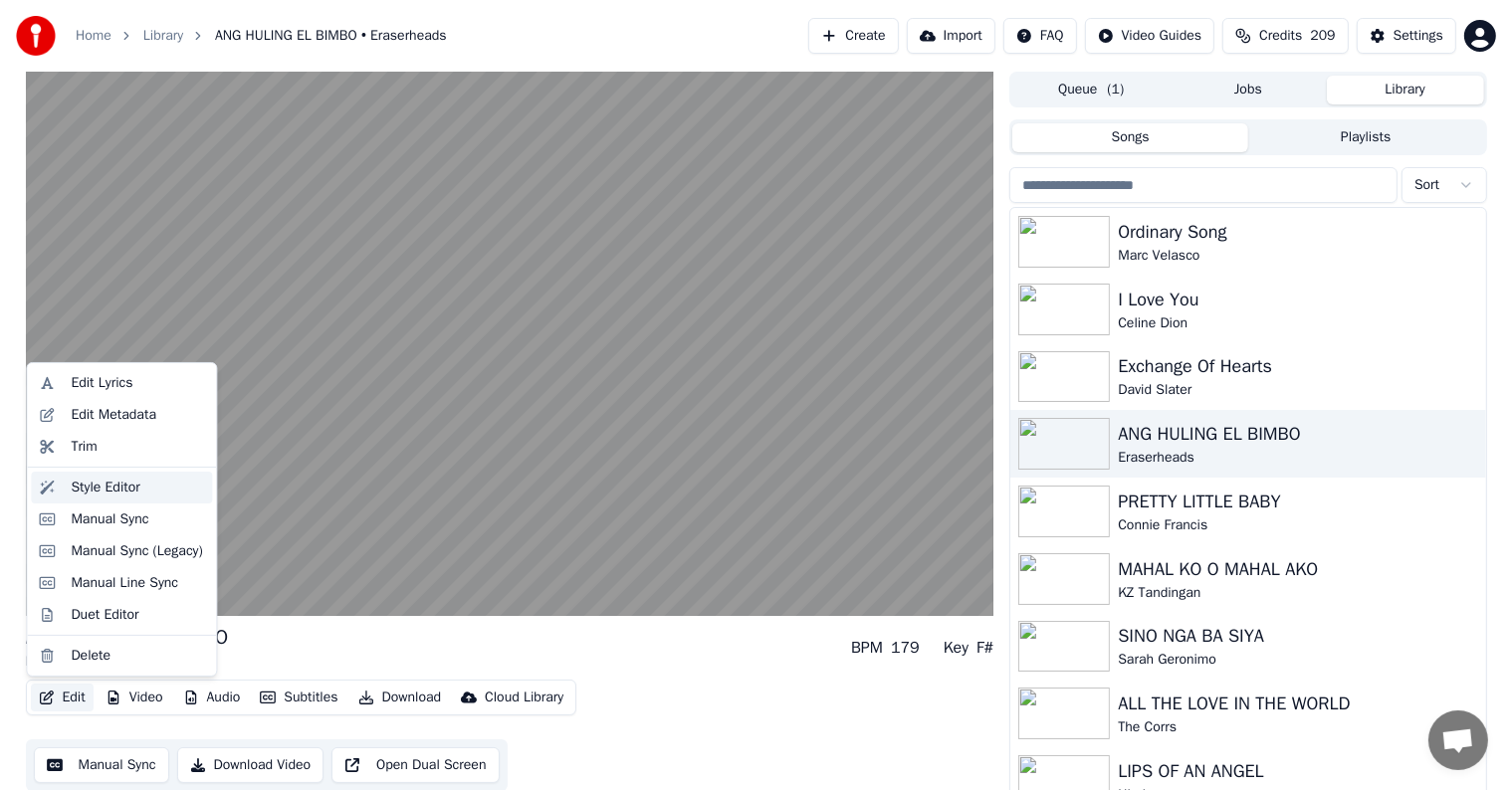 click on "Style Editor" at bounding box center [105, 488] 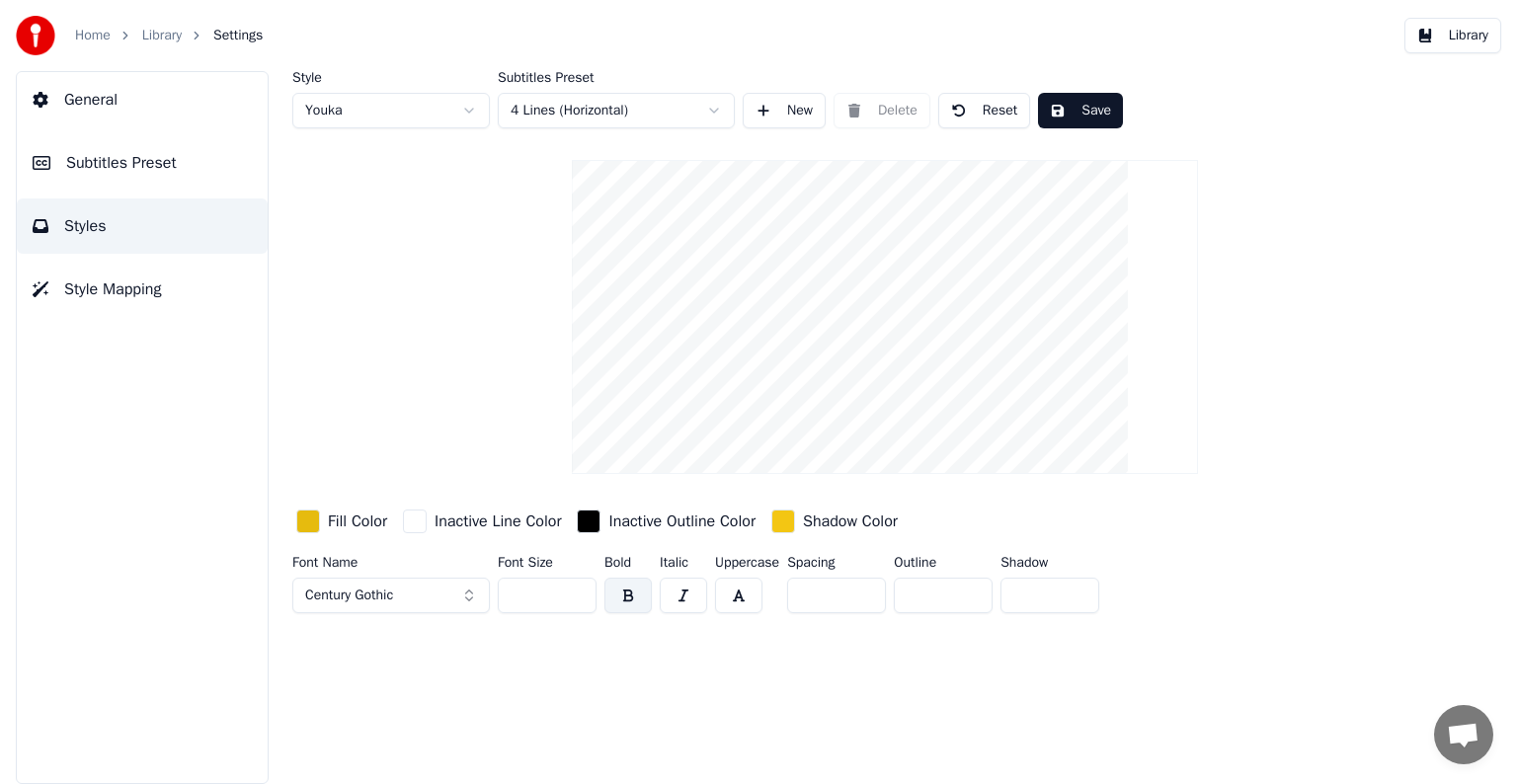 click on "Style Mapping" at bounding box center [113, 289] 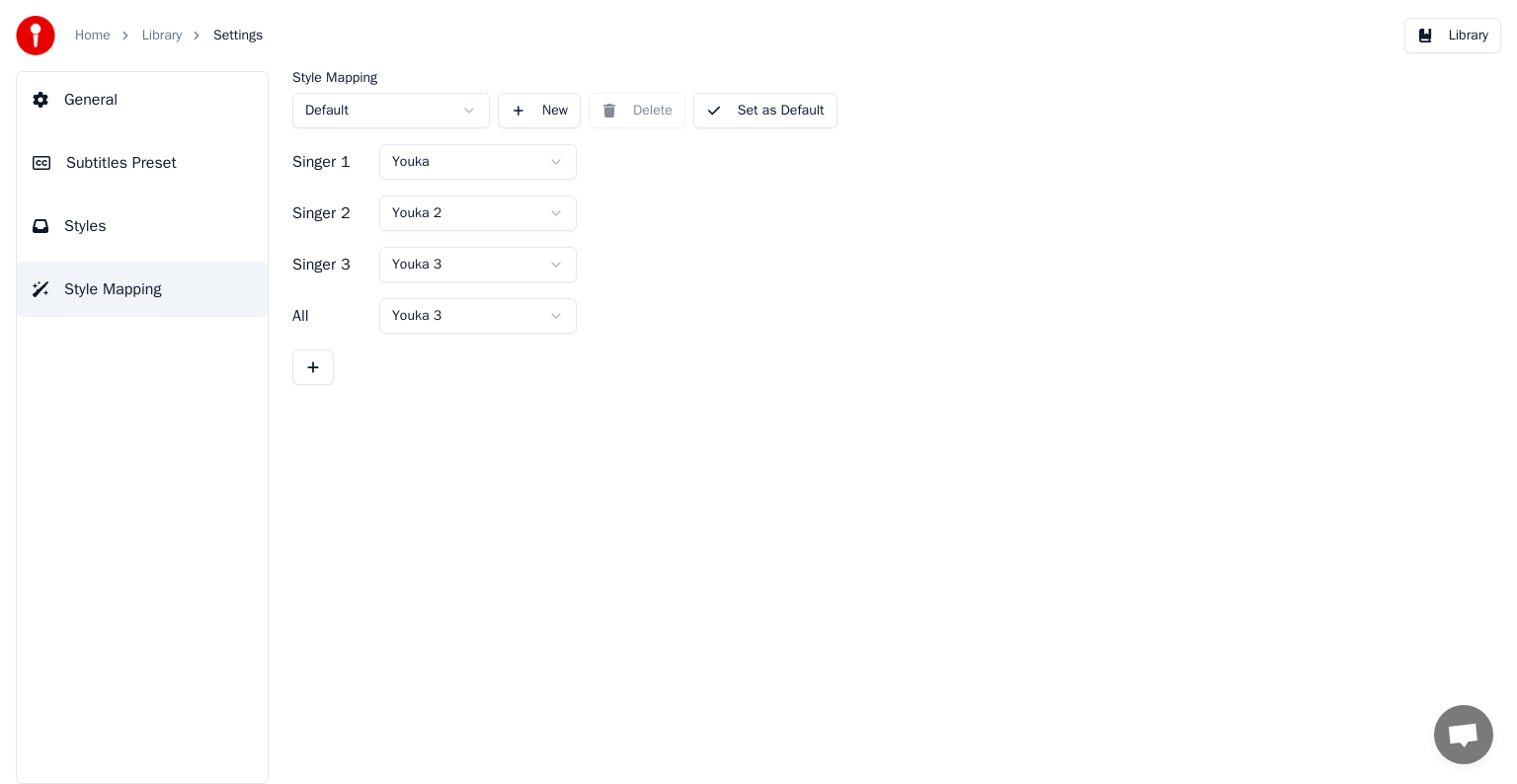 click on "Library" at bounding box center [162, 36] 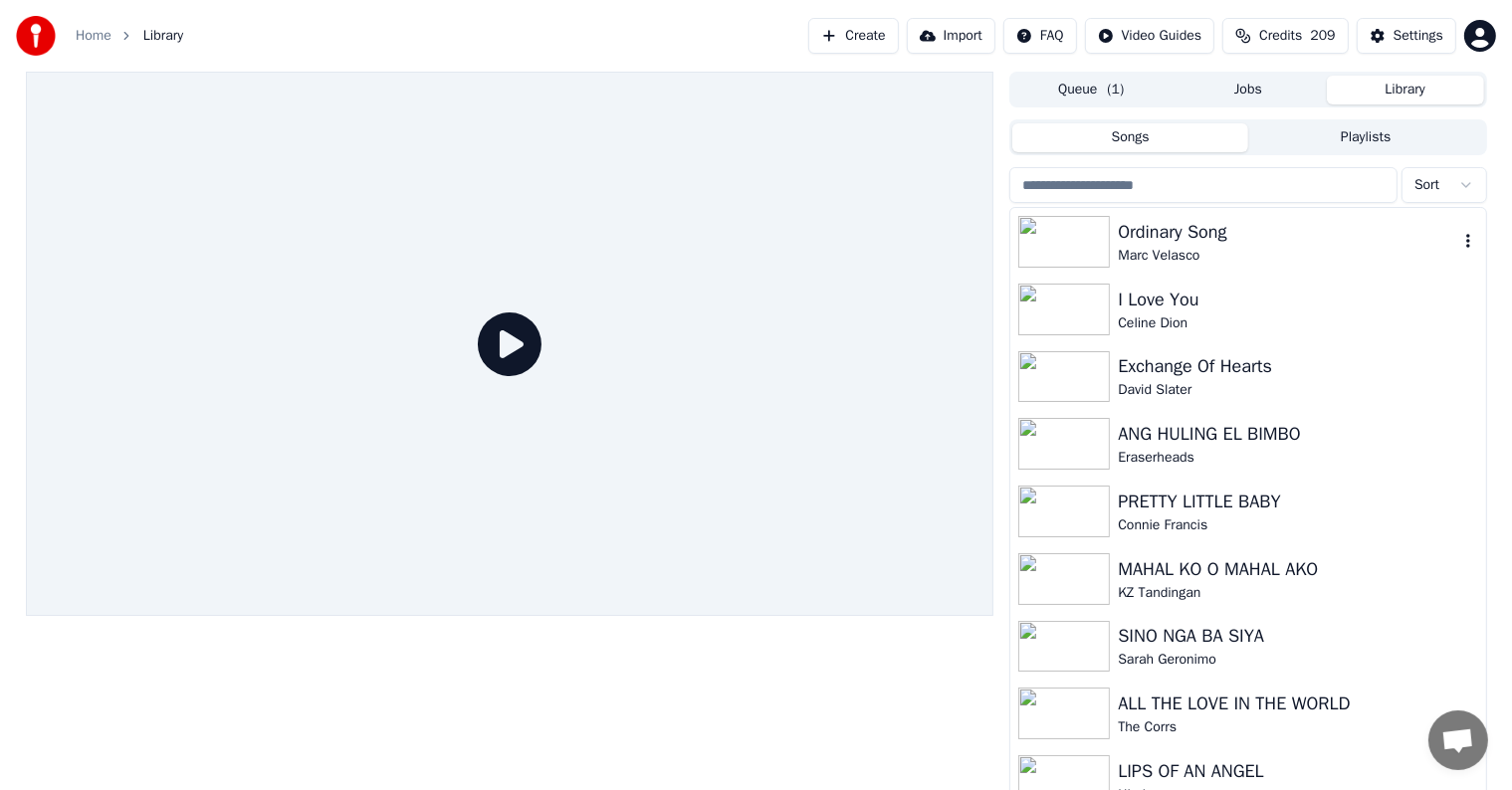 click on "Marc Velasco" at bounding box center [1287, 256] 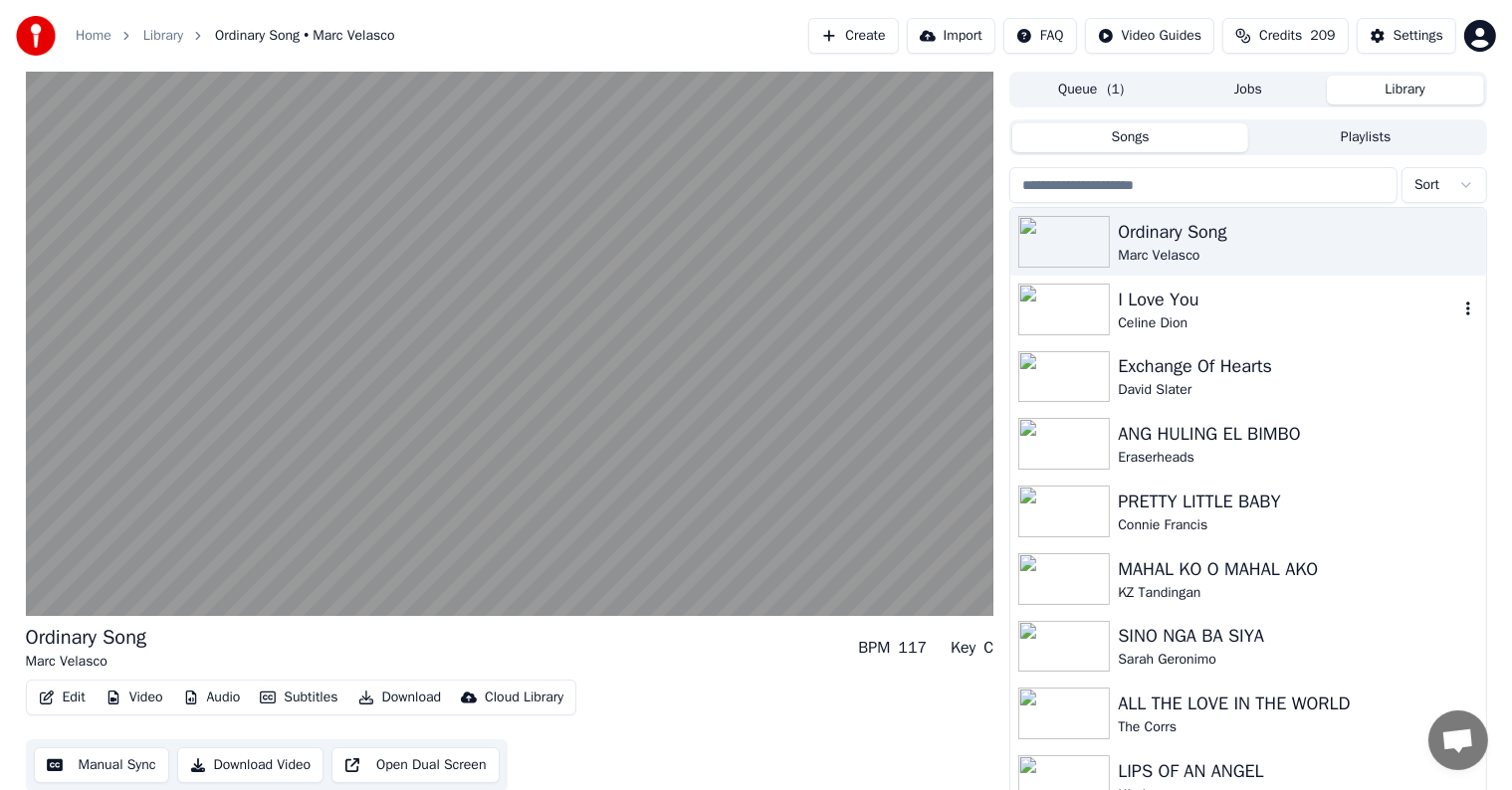 click on "I Love You" at bounding box center (1287, 299) 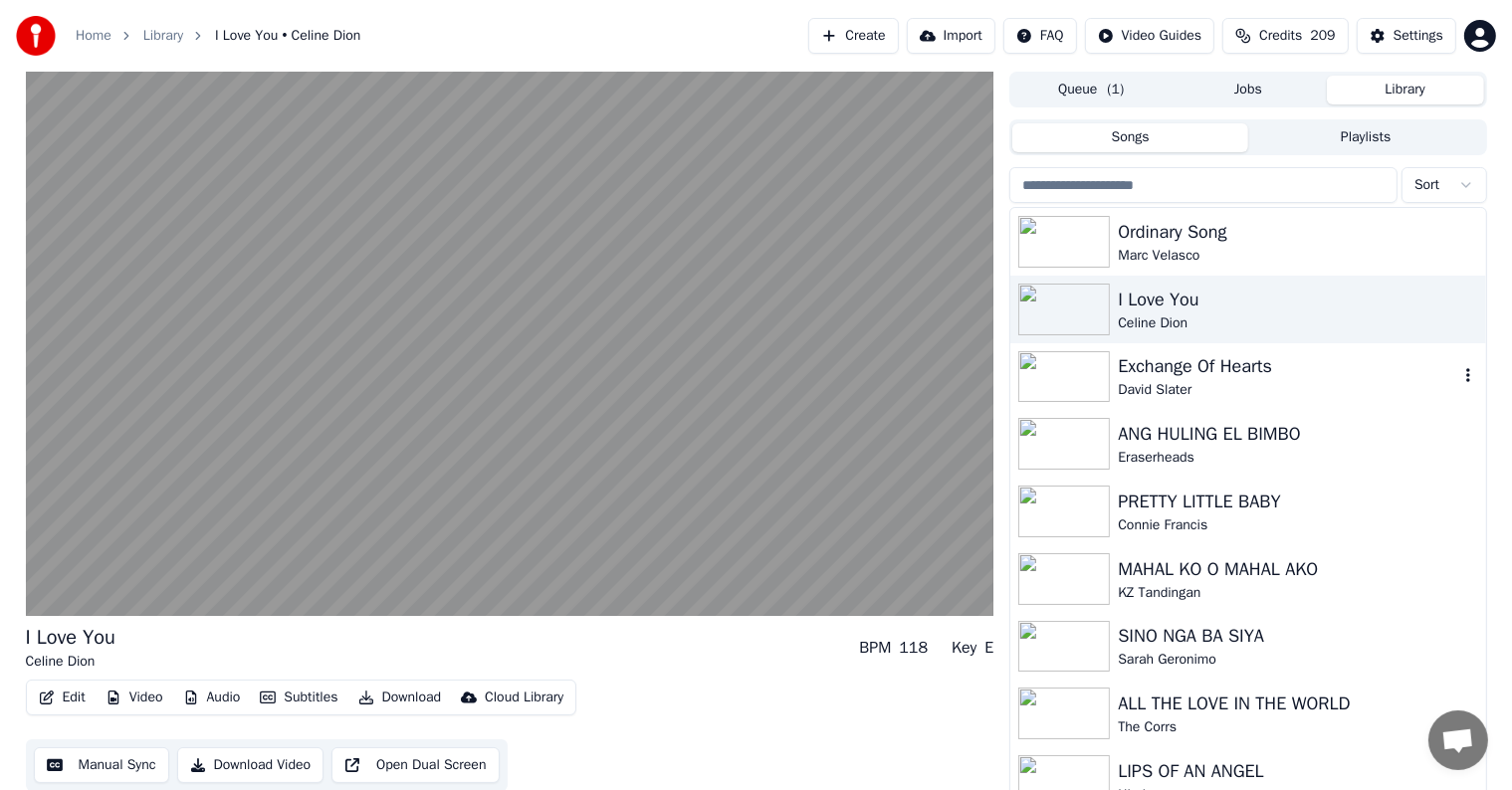 click on "David Slater" at bounding box center (1287, 390) 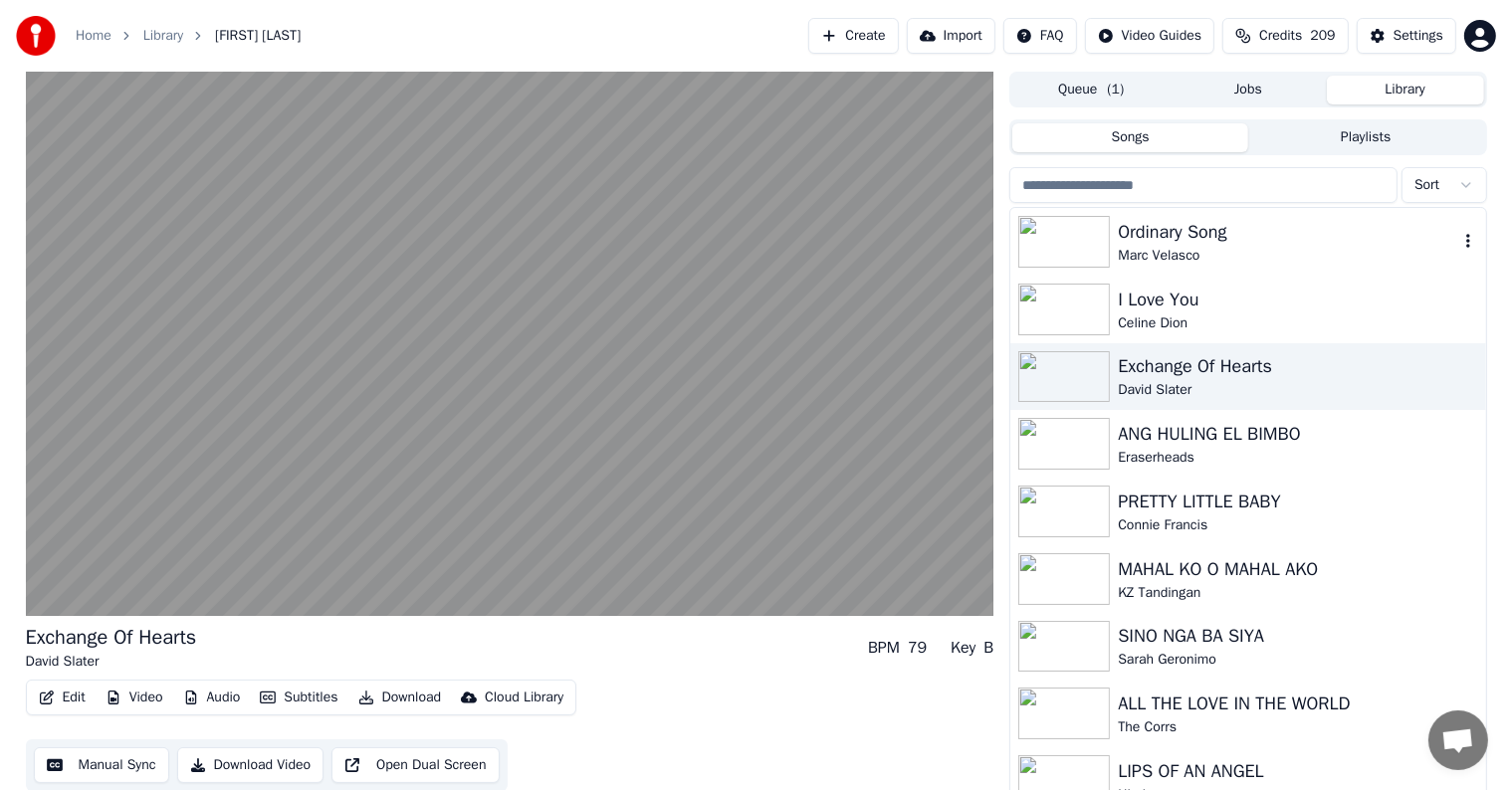 click on "Marc Velasco" at bounding box center [1287, 256] 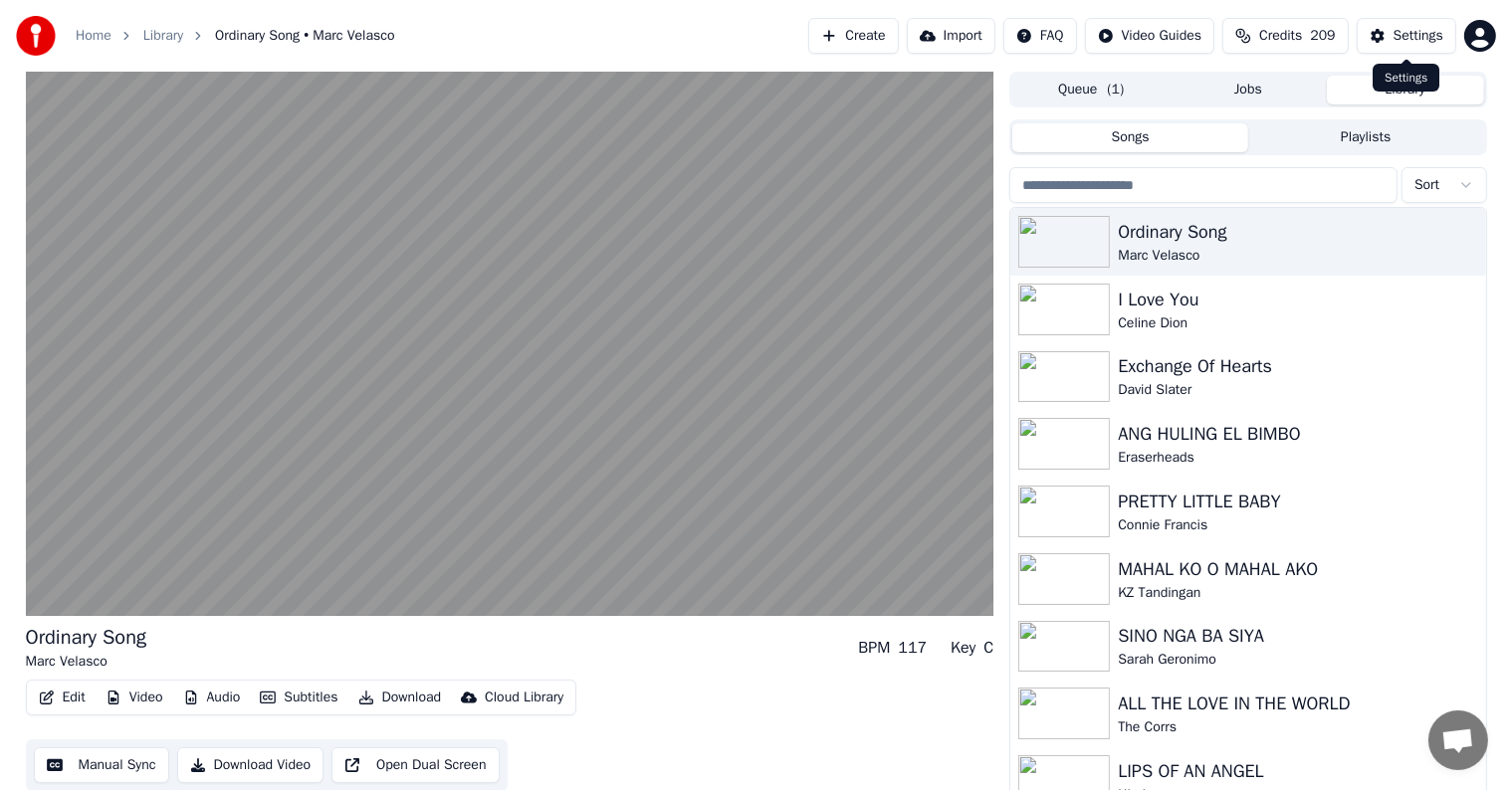 click on "Settings" at bounding box center [1418, 36] 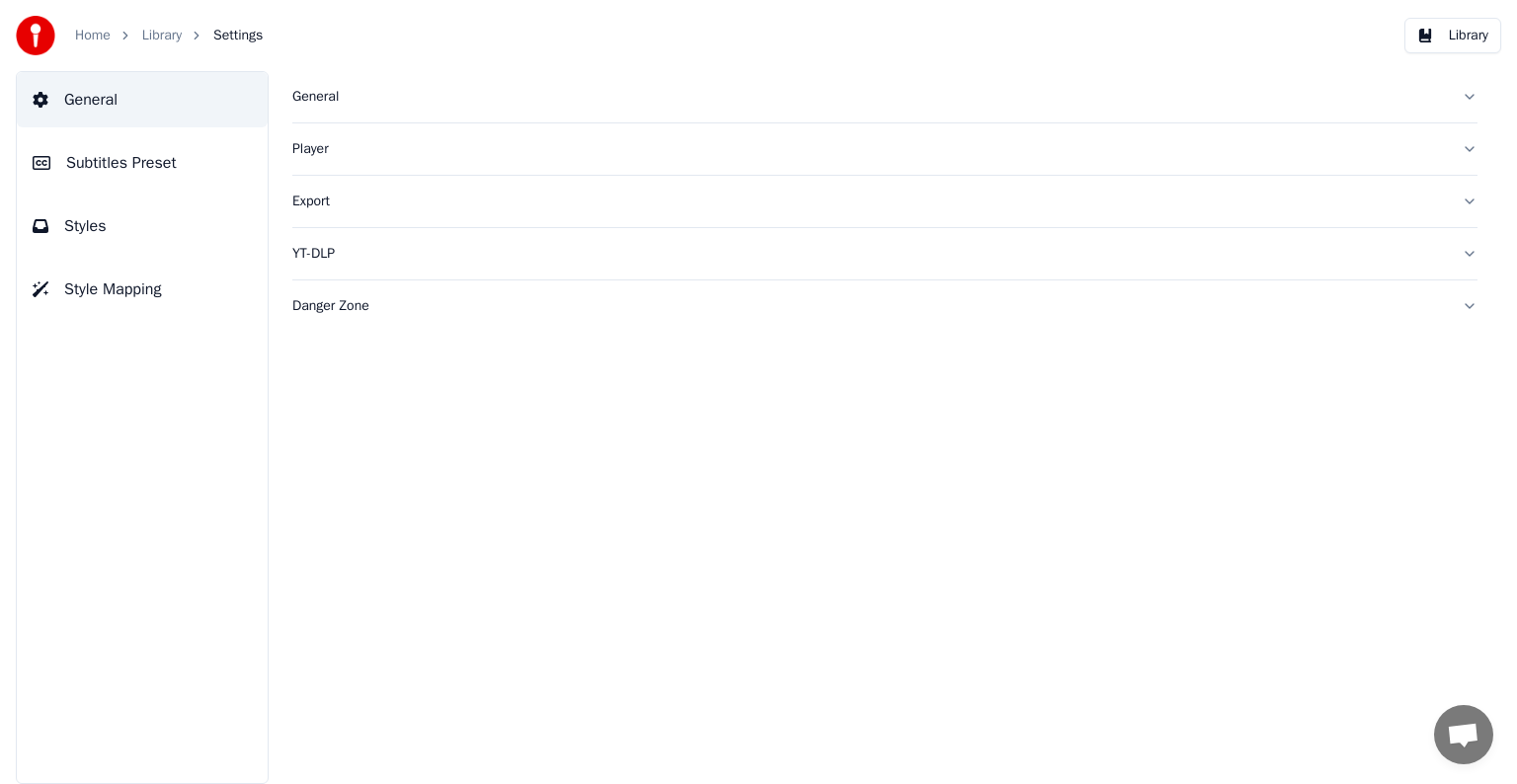 click on "Library" at bounding box center (1453, 36) 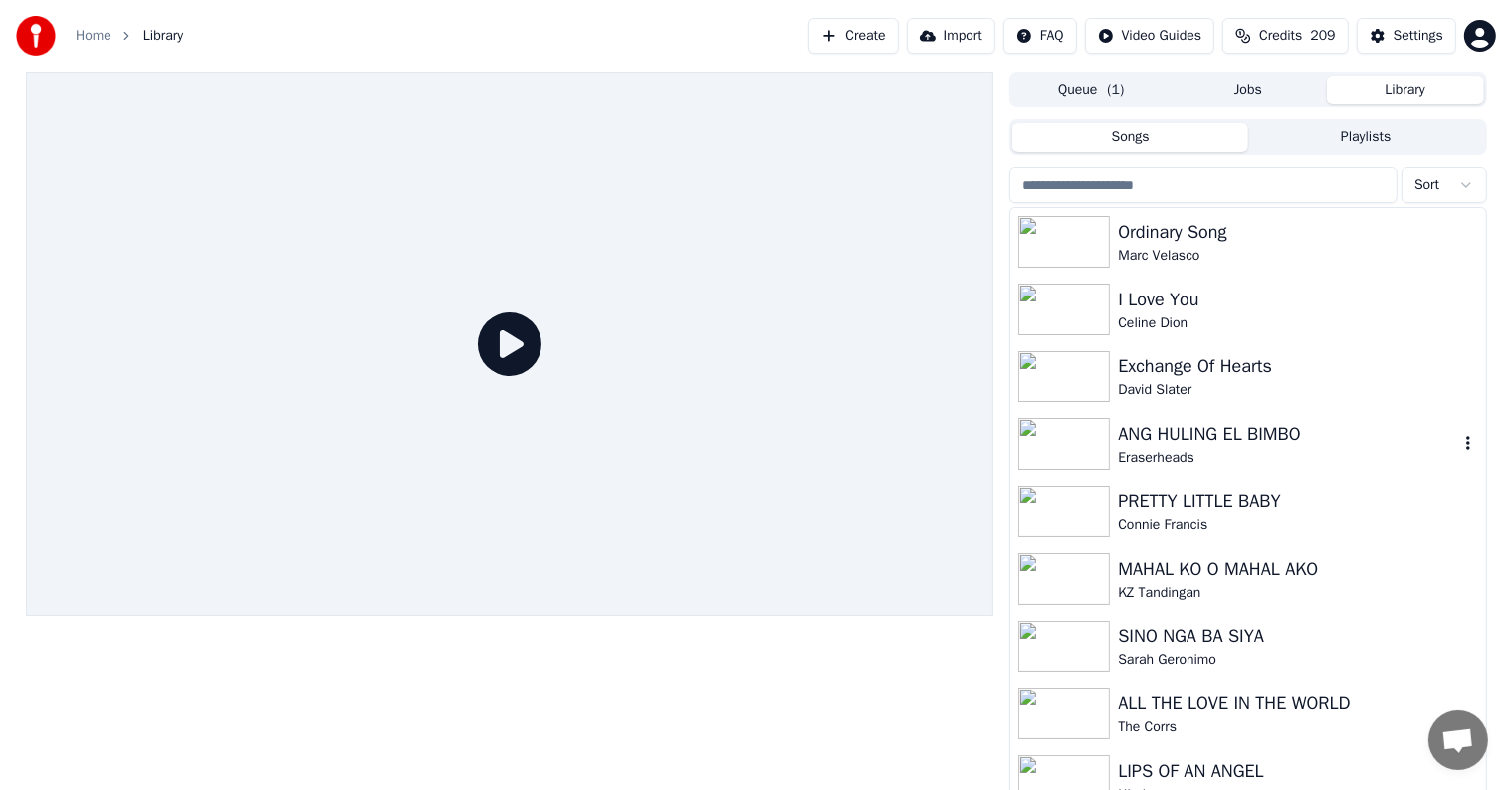 click on "ANG HULING EL BIMBO" at bounding box center (1287, 434) 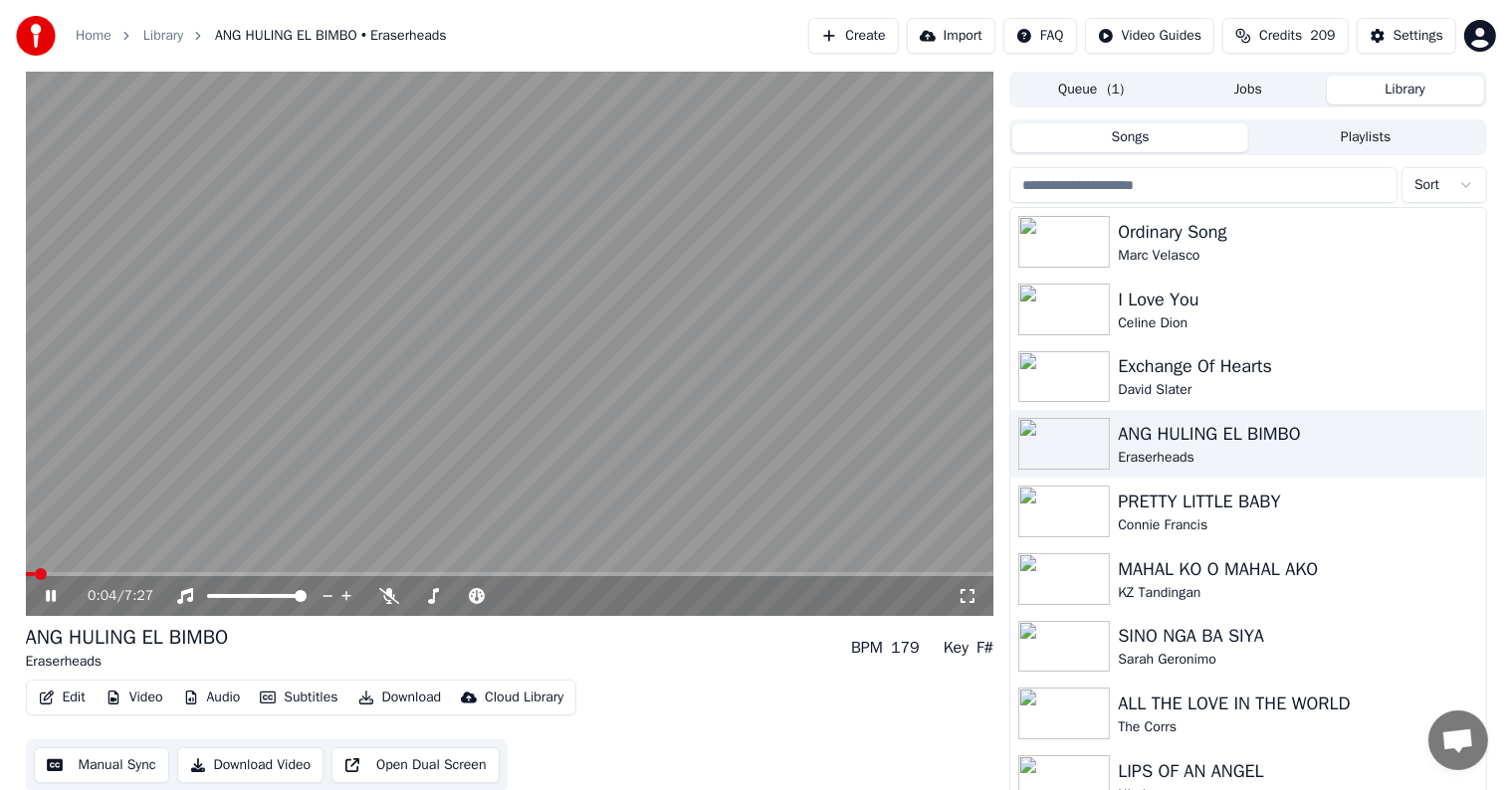 click at bounding box center [510, 343] 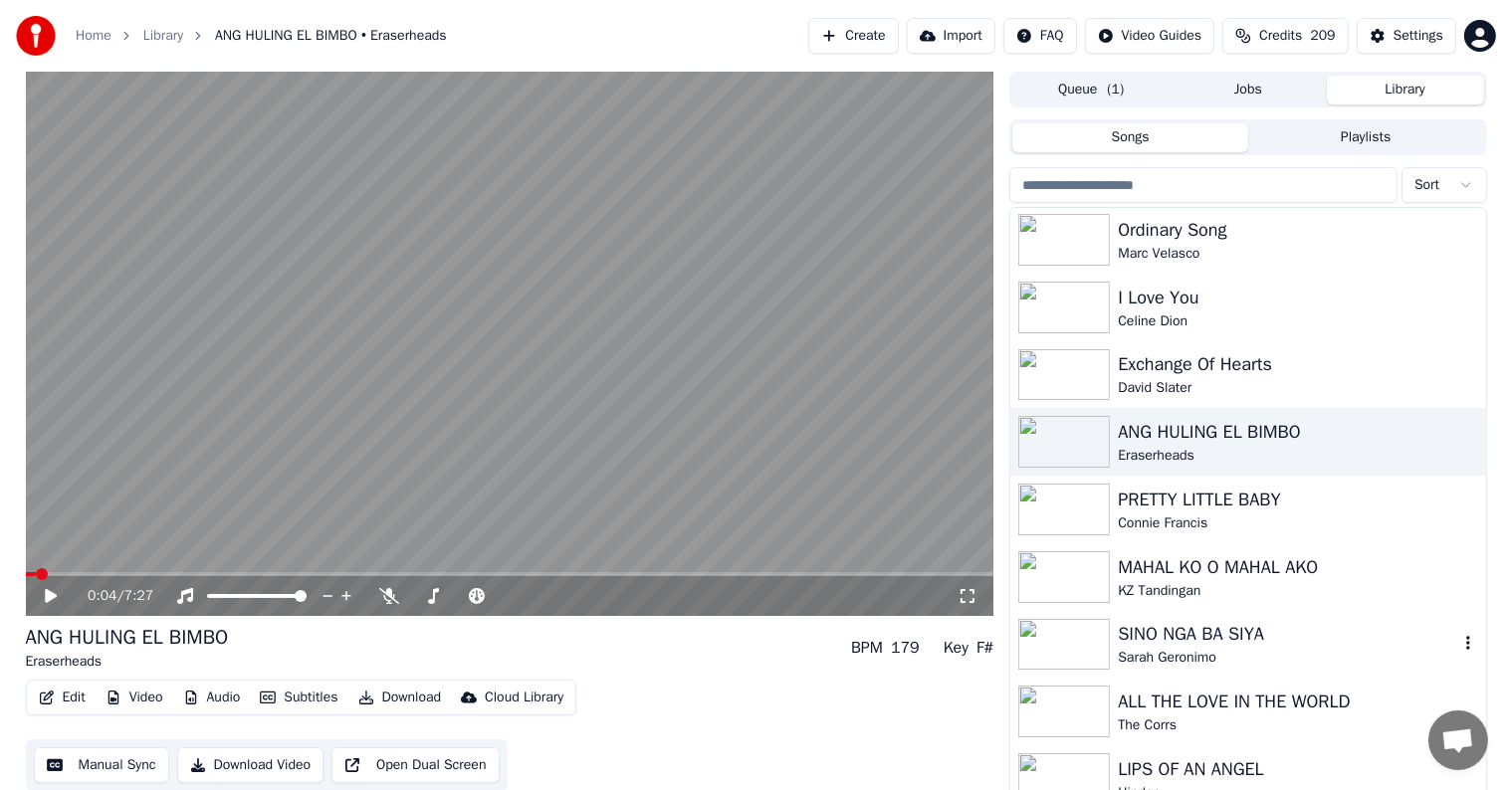 scroll, scrollTop: 0, scrollLeft: 0, axis: both 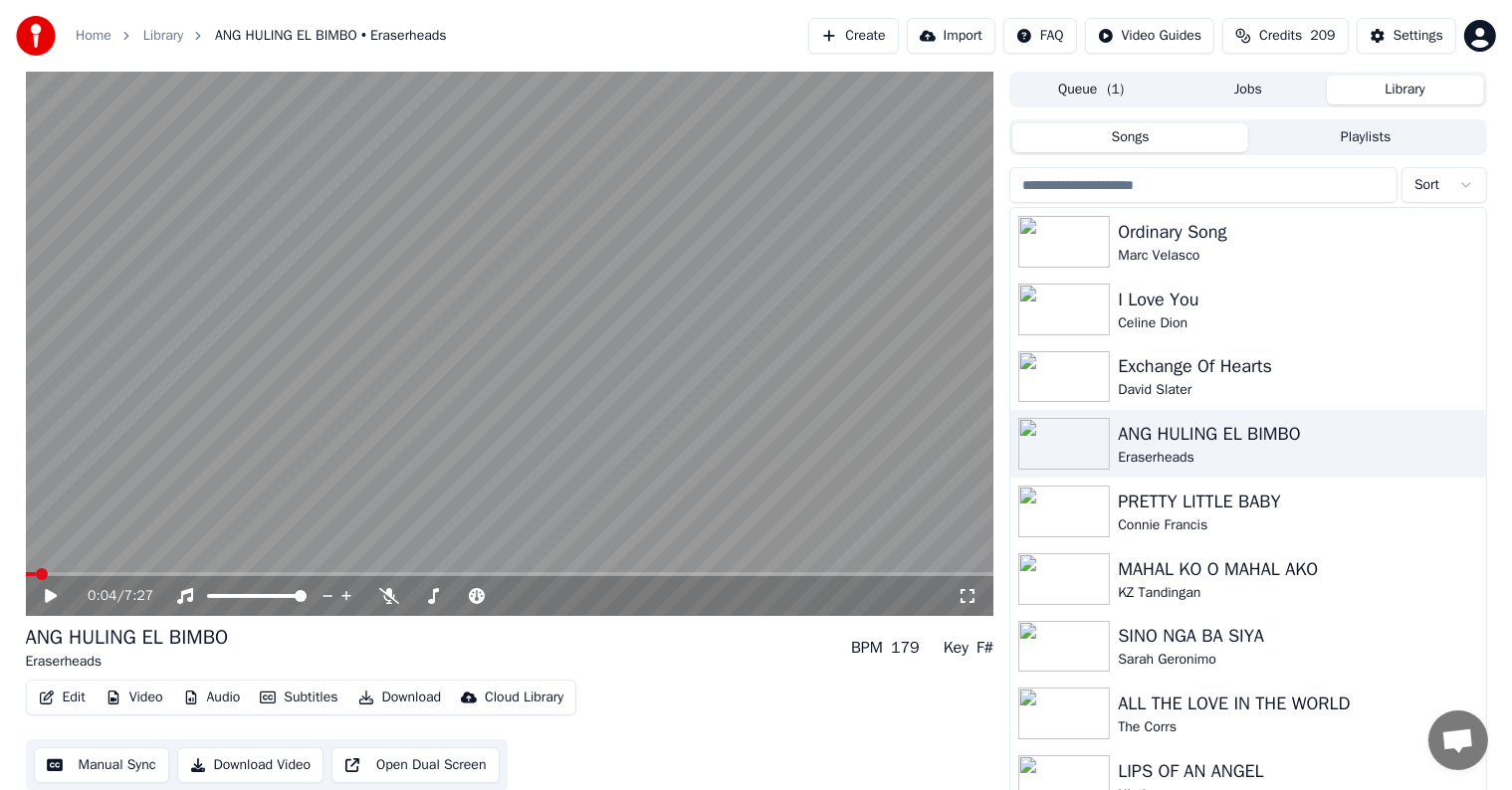 click on "Playlists" at bounding box center (1366, 137) 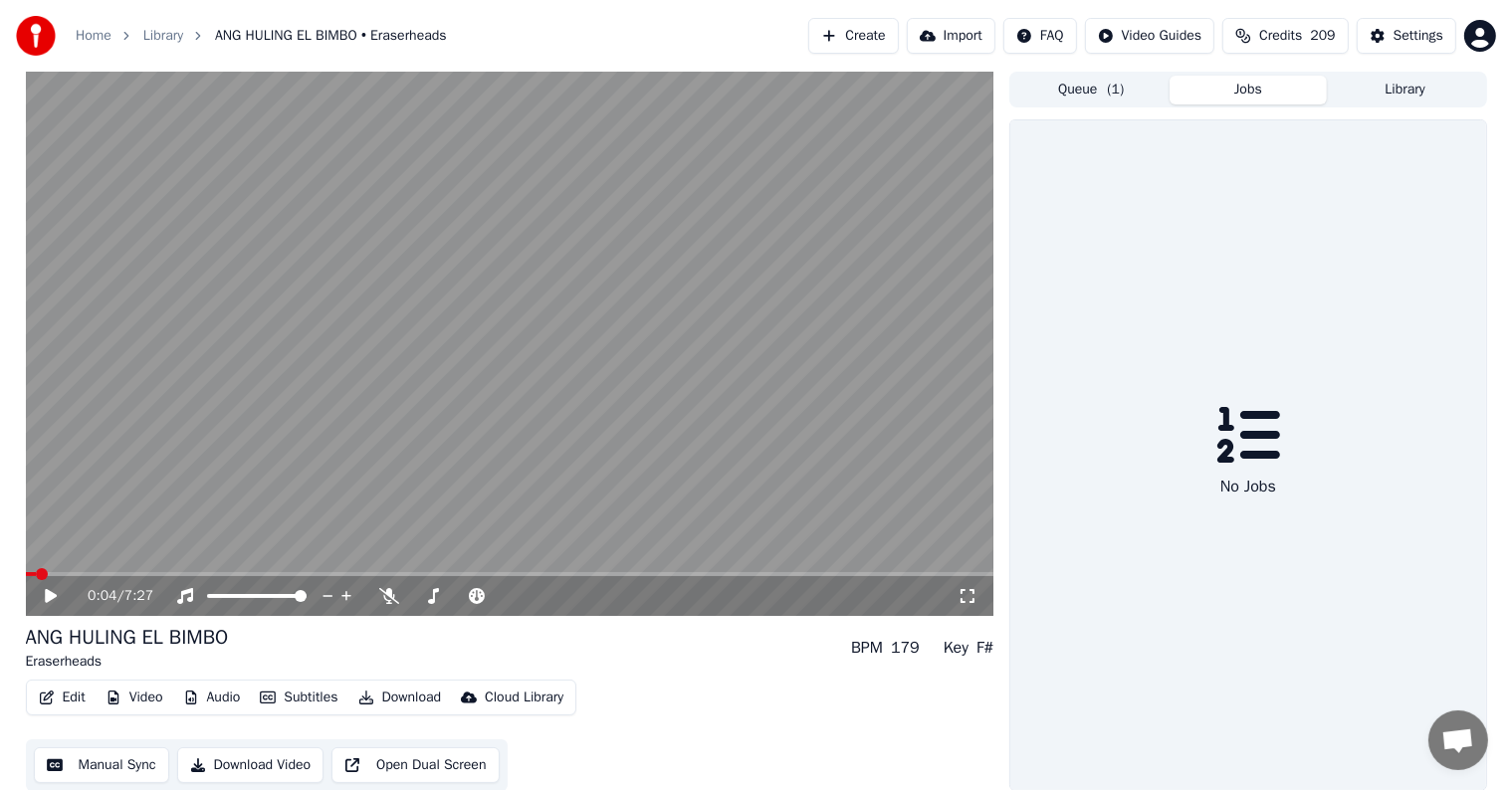 click on "Jobs" at bounding box center (1248, 90) 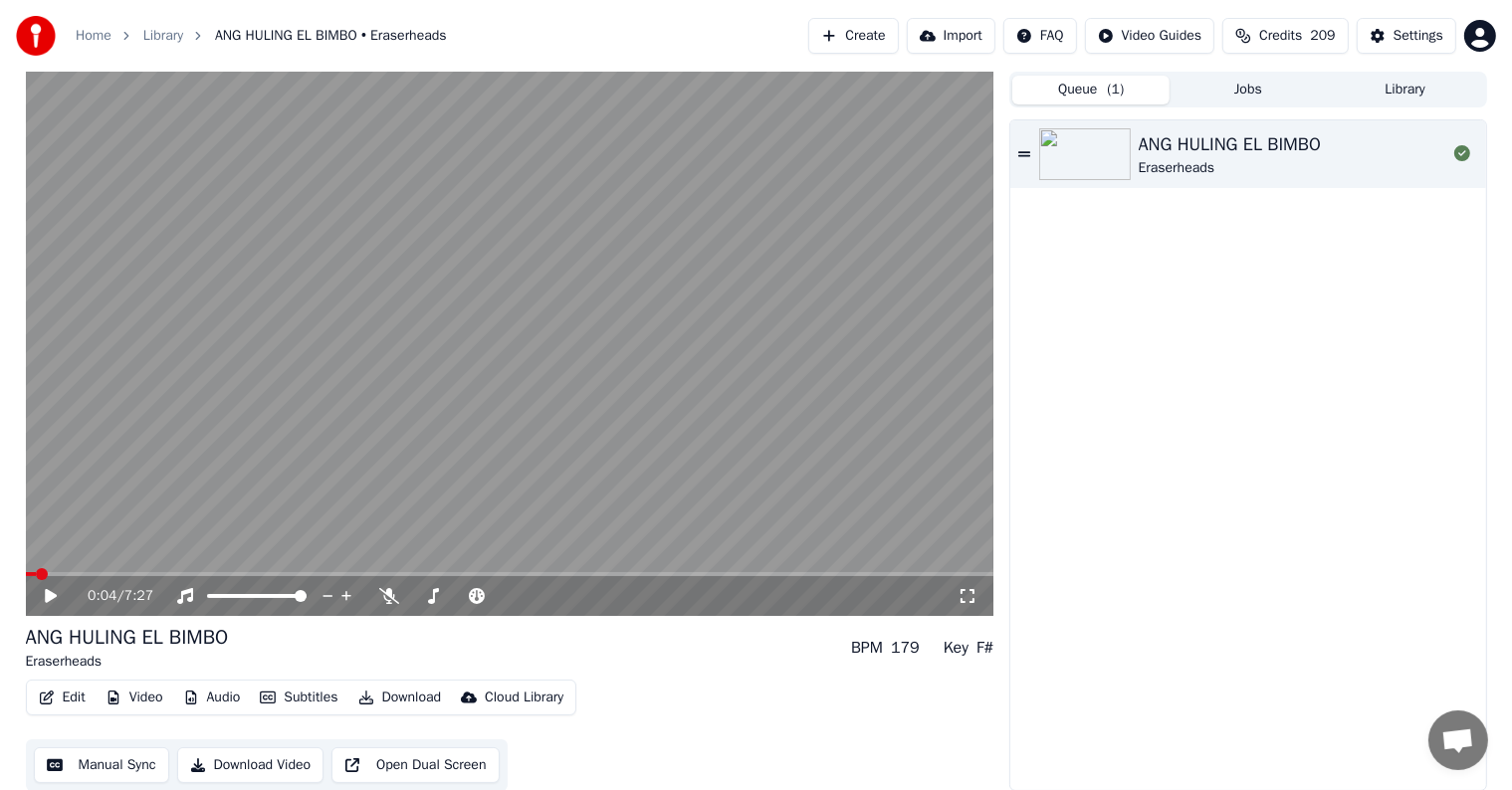 click on "( 1 )" at bounding box center [1116, 90] 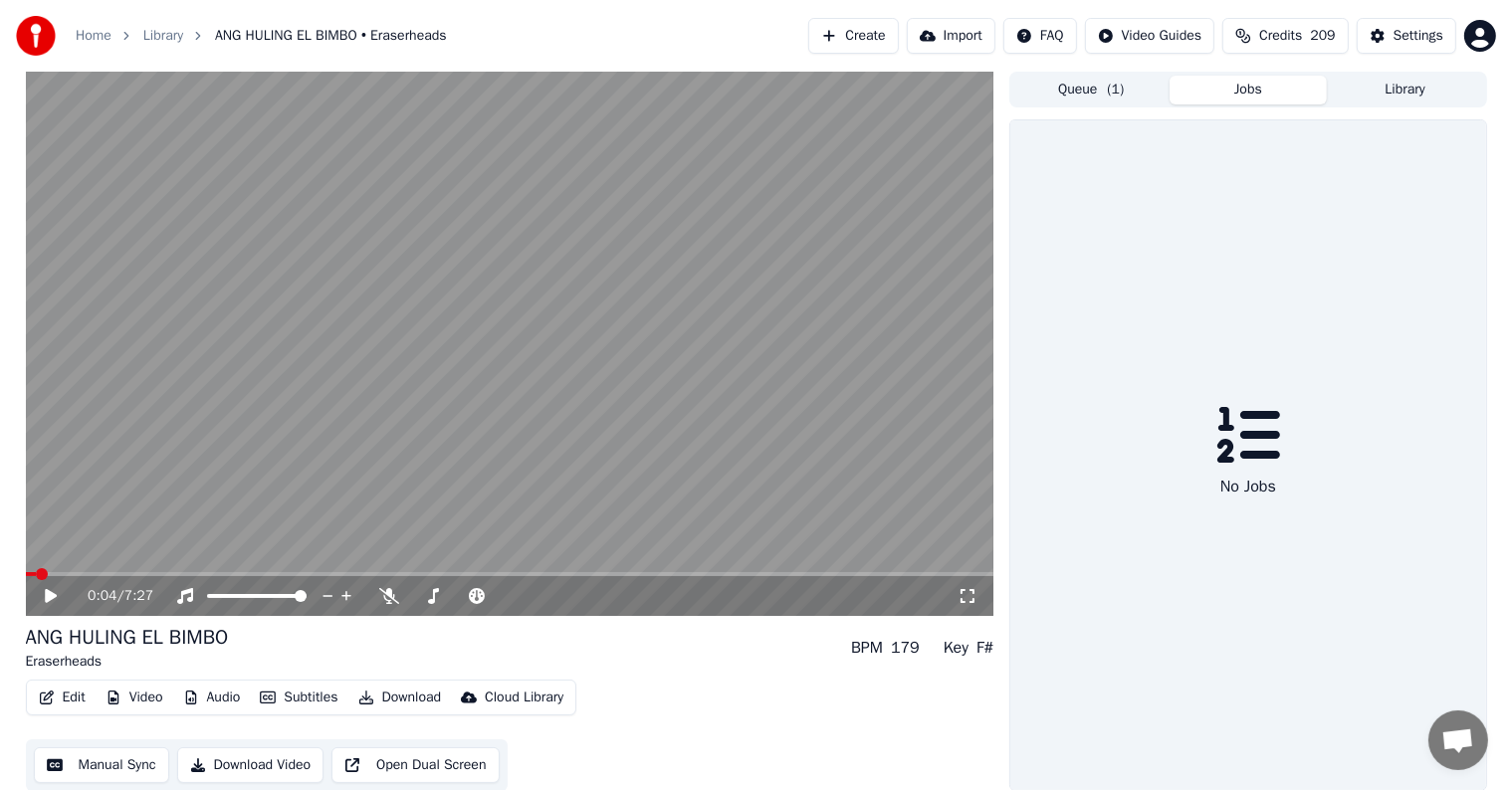 click on "Jobs" at bounding box center [1248, 90] 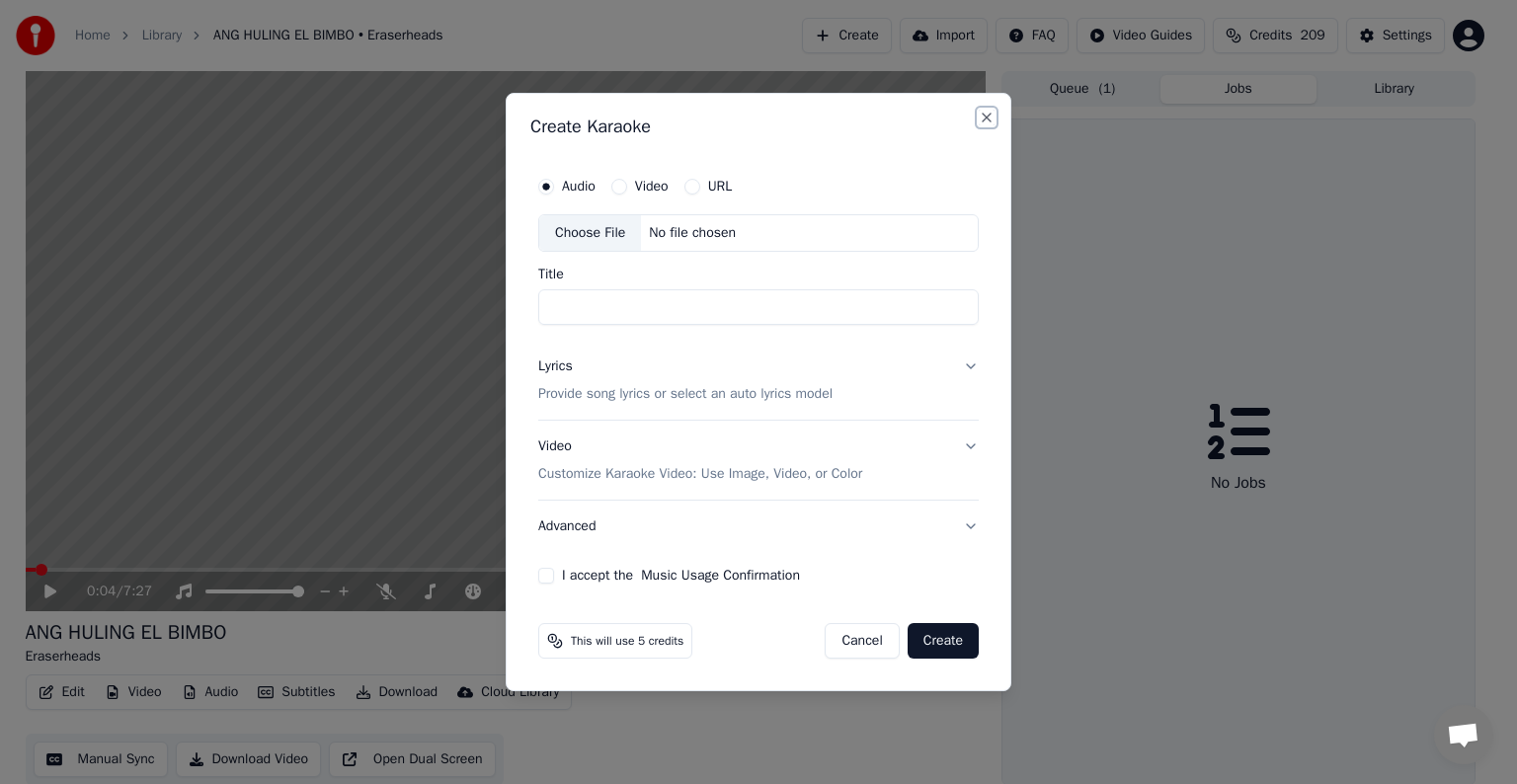 click on "Close" at bounding box center [987, 118] 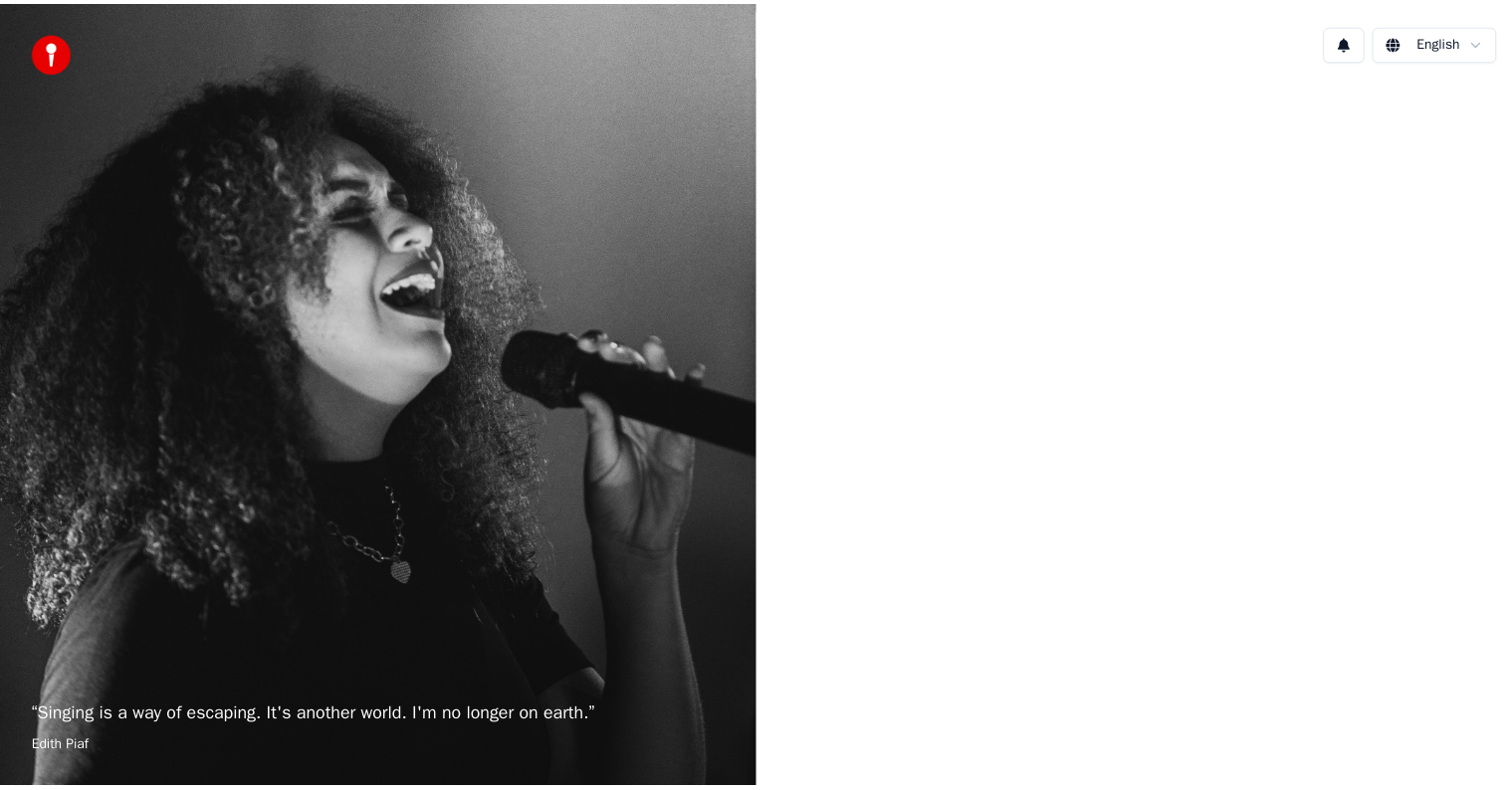 scroll, scrollTop: 0, scrollLeft: 0, axis: both 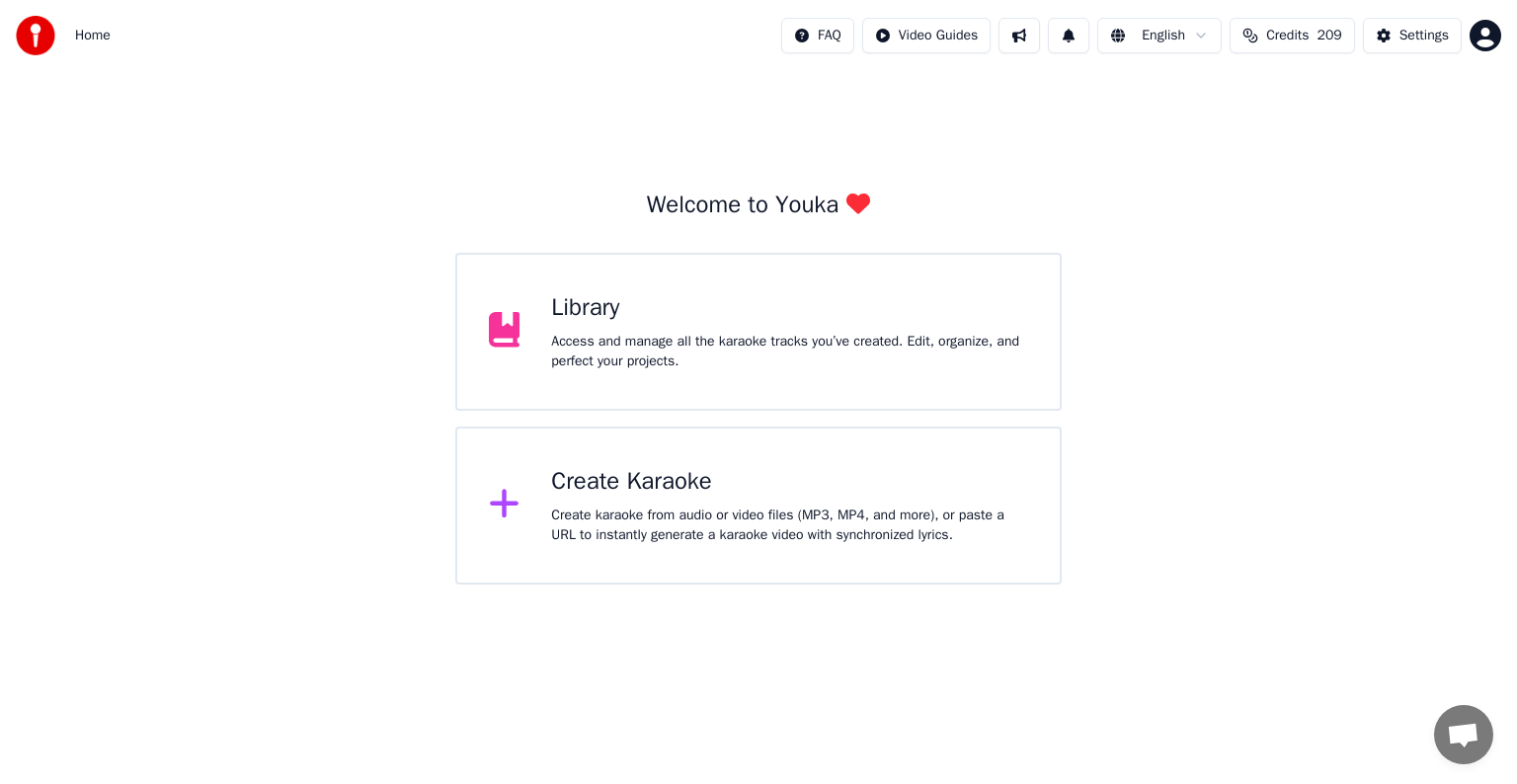 click on "Access and manage all the karaoke tracks you’ve created. Edit, organize, and perfect your projects." at bounding box center (789, 352) 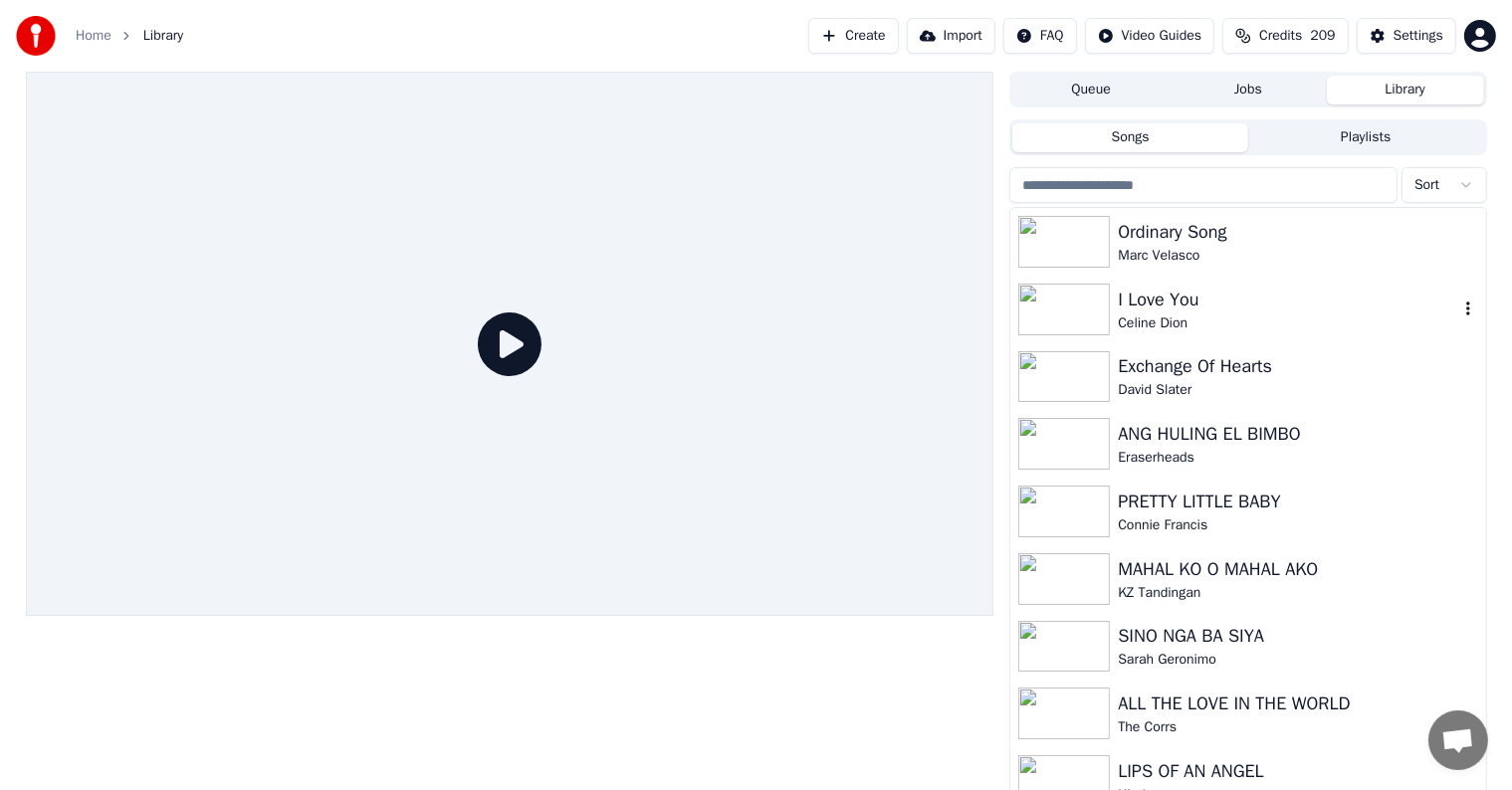 click on "I Love You" at bounding box center [1287, 299] 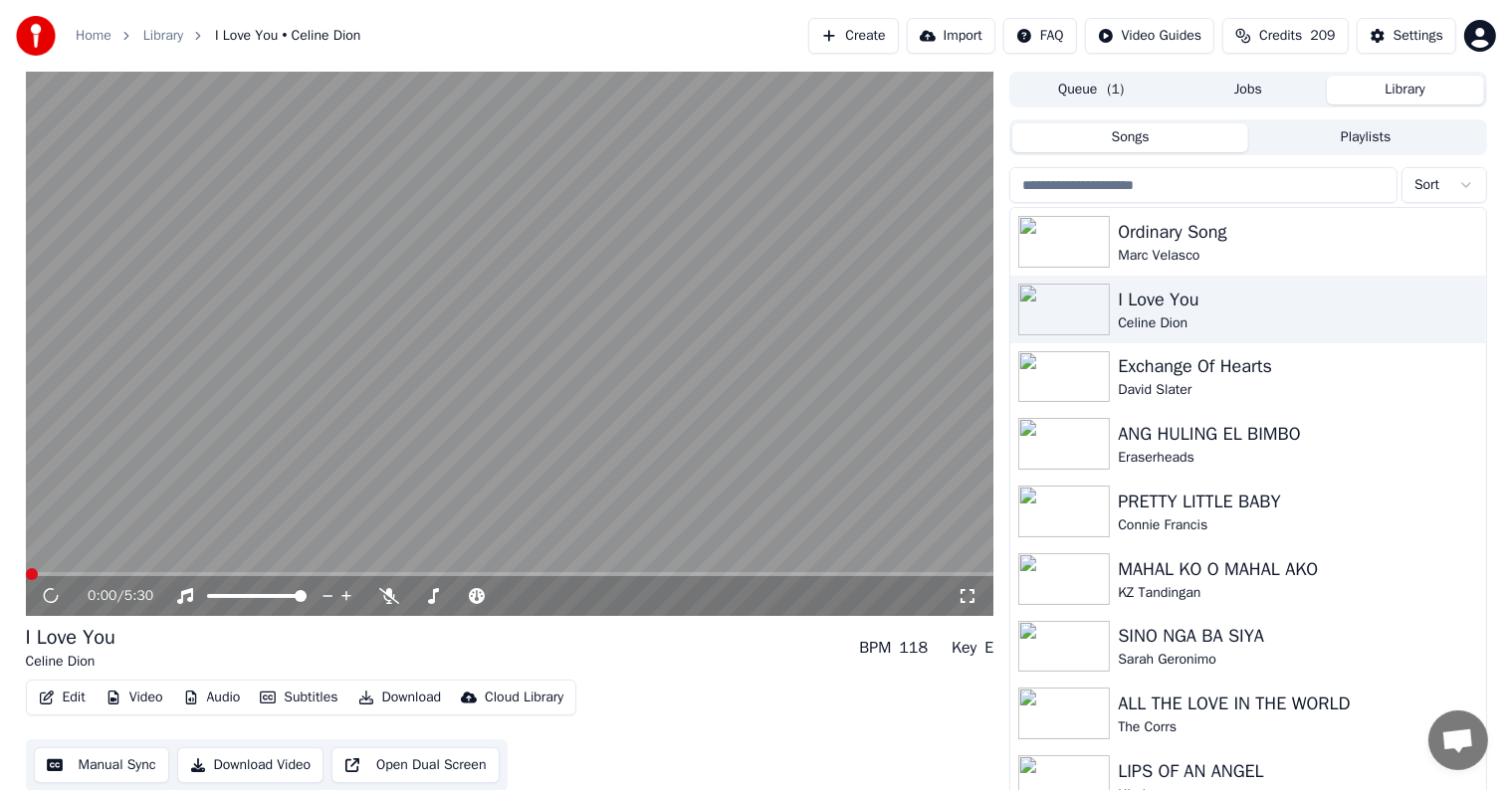 click on "Manual Sync" at bounding box center [102, 765] 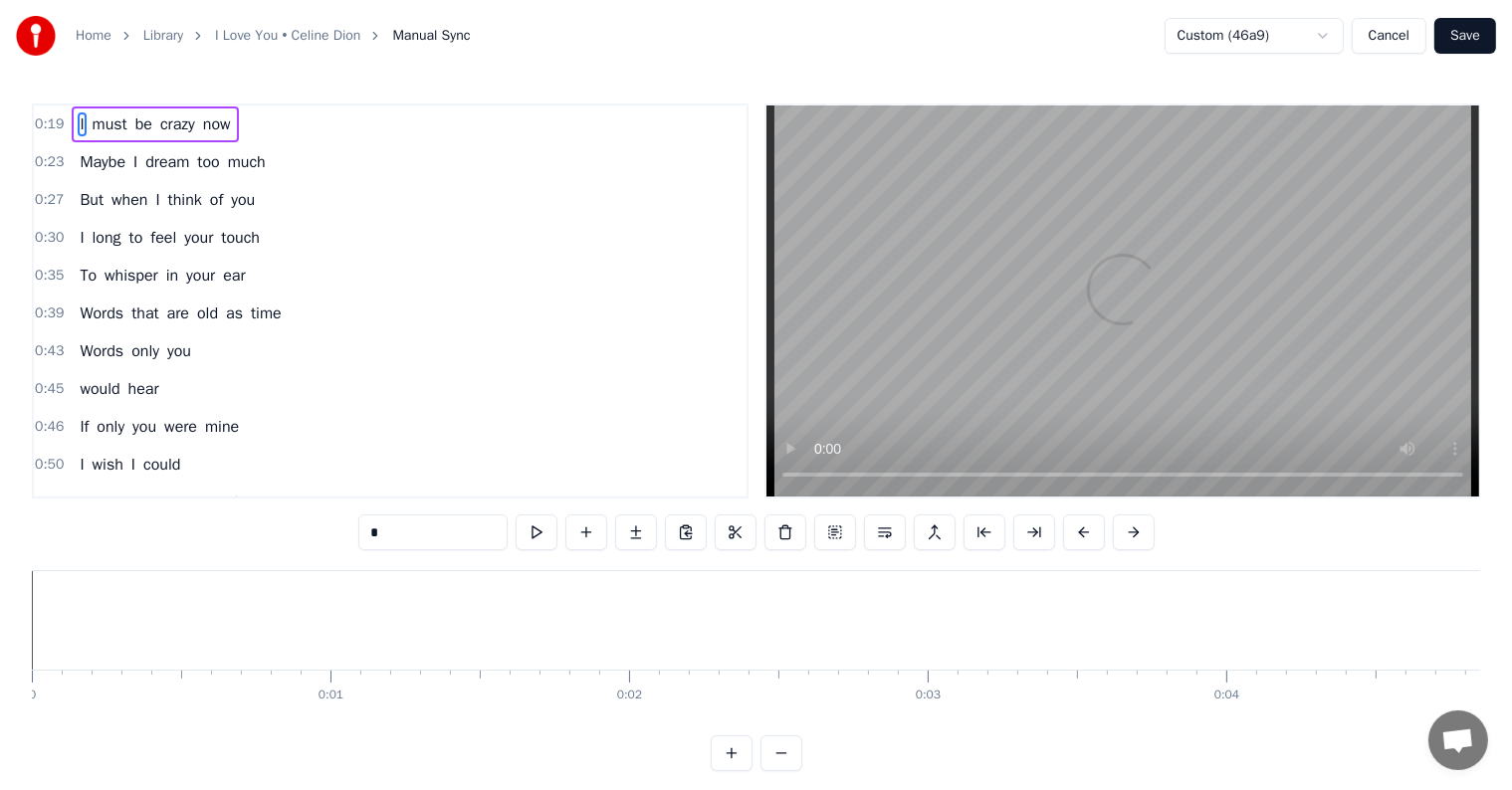 scroll, scrollTop: 0, scrollLeft: 5675, axis: horizontal 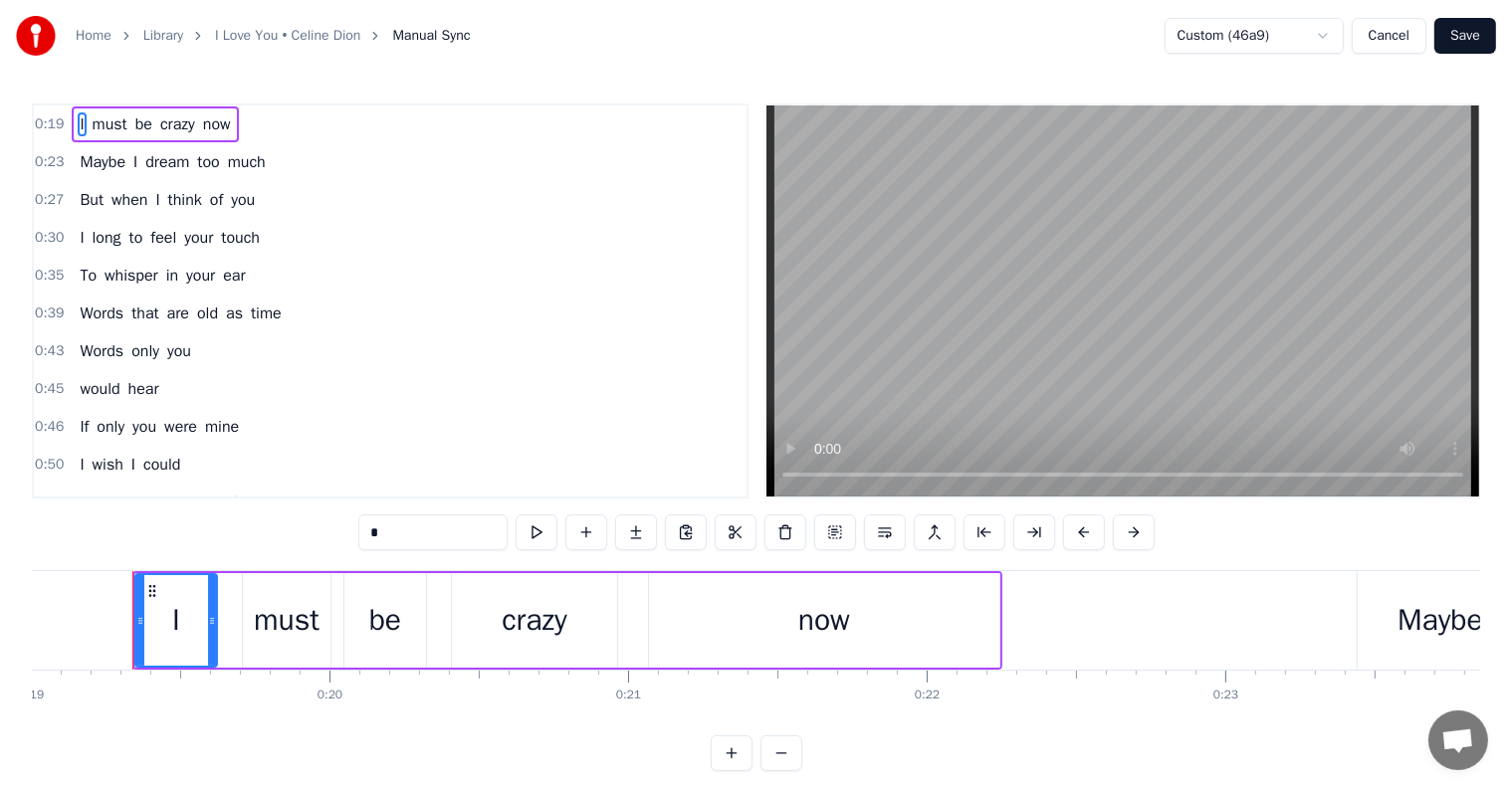 click on "Library" at bounding box center [163, 36] 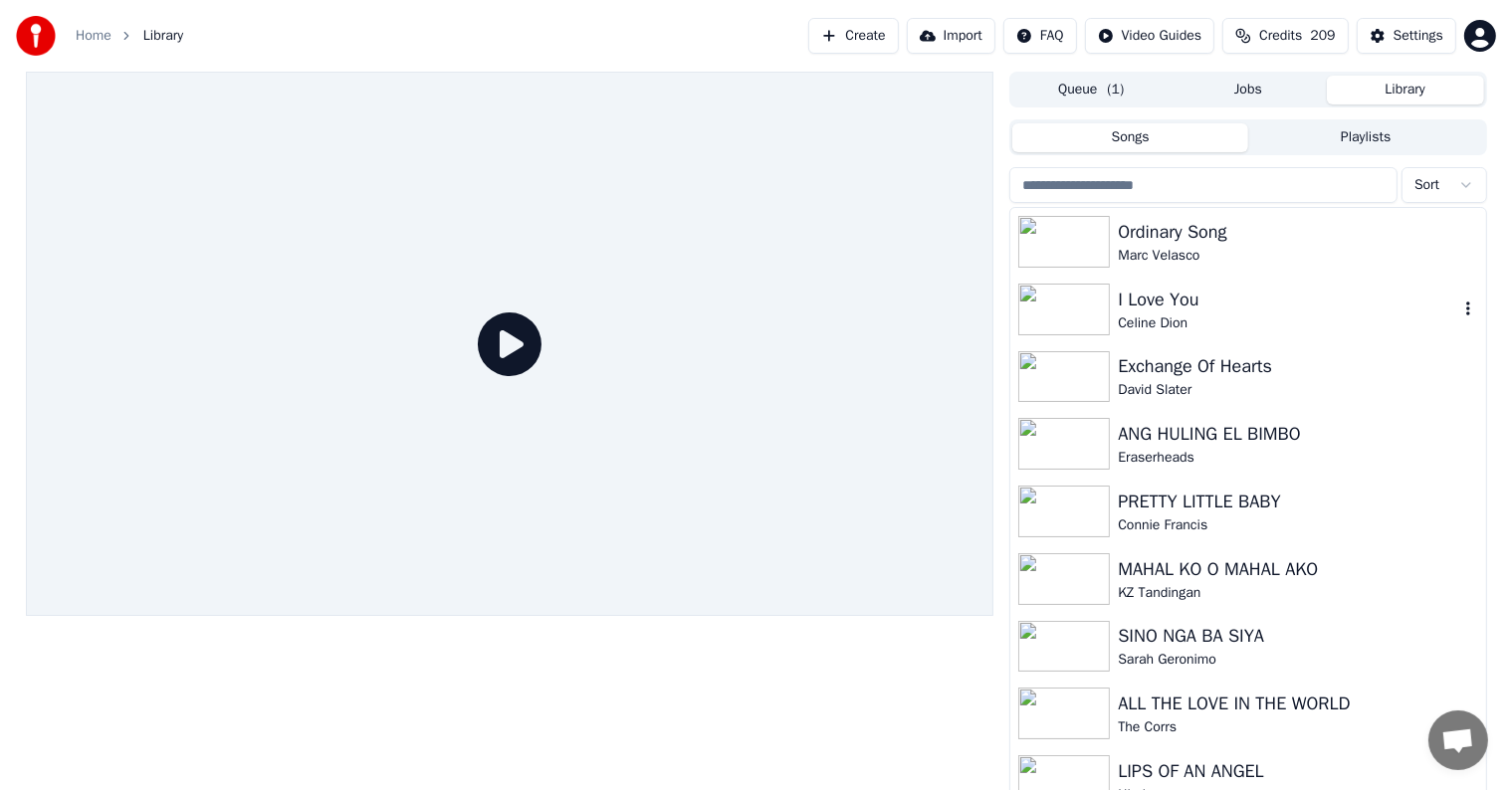 click on "I Love You" at bounding box center (1287, 299) 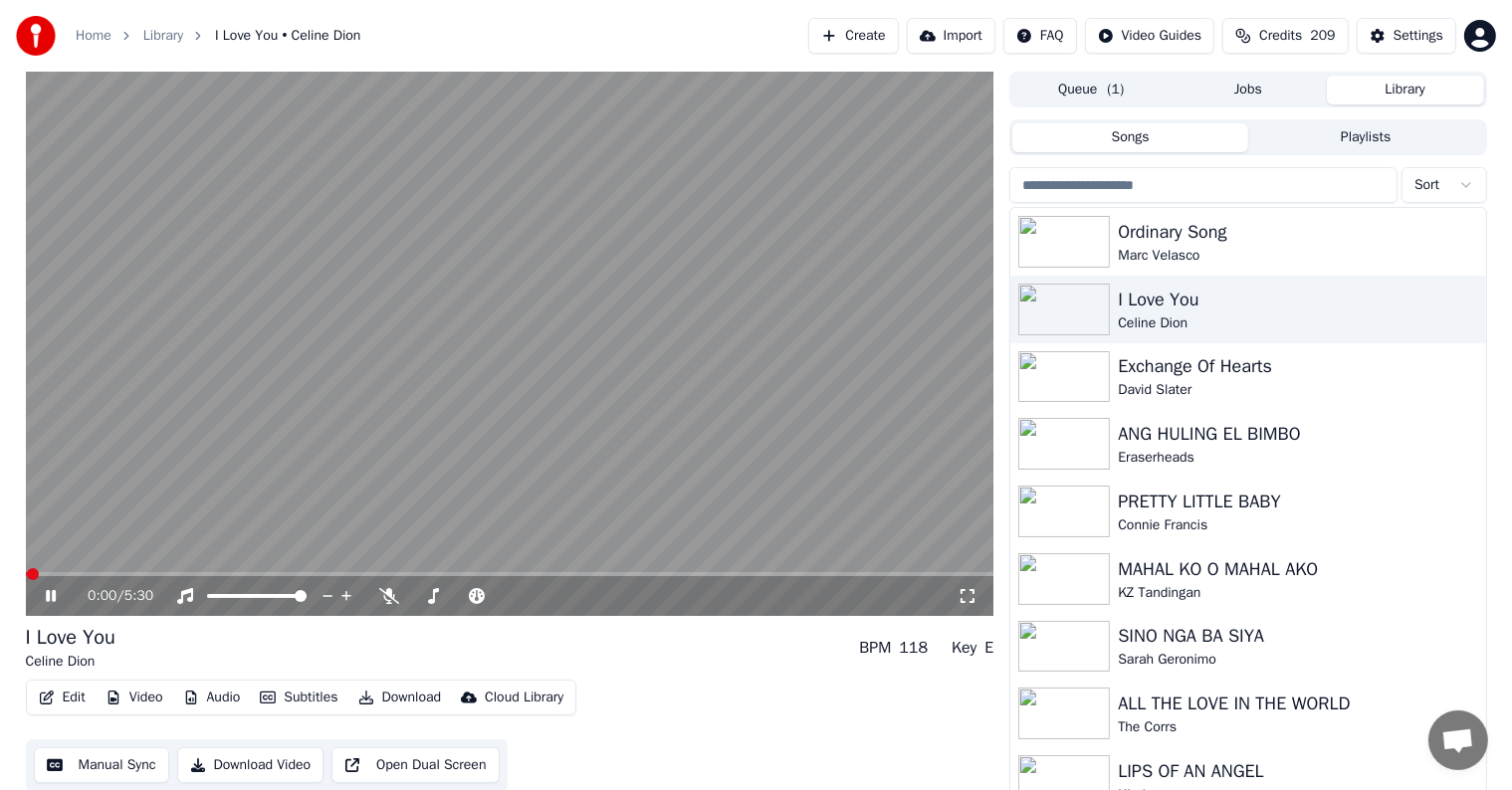 click 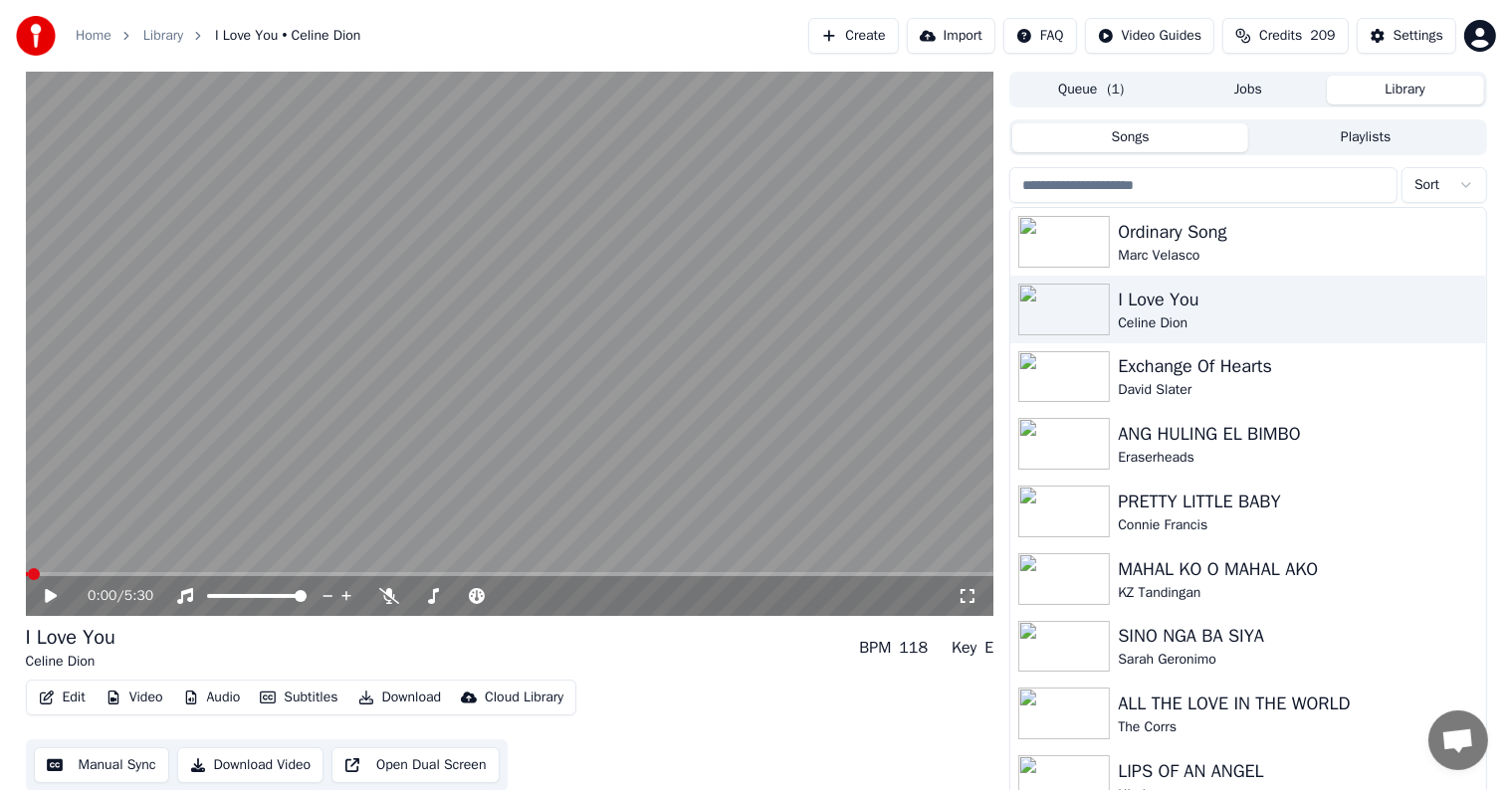 click on "Manual Sync" at bounding box center [102, 765] 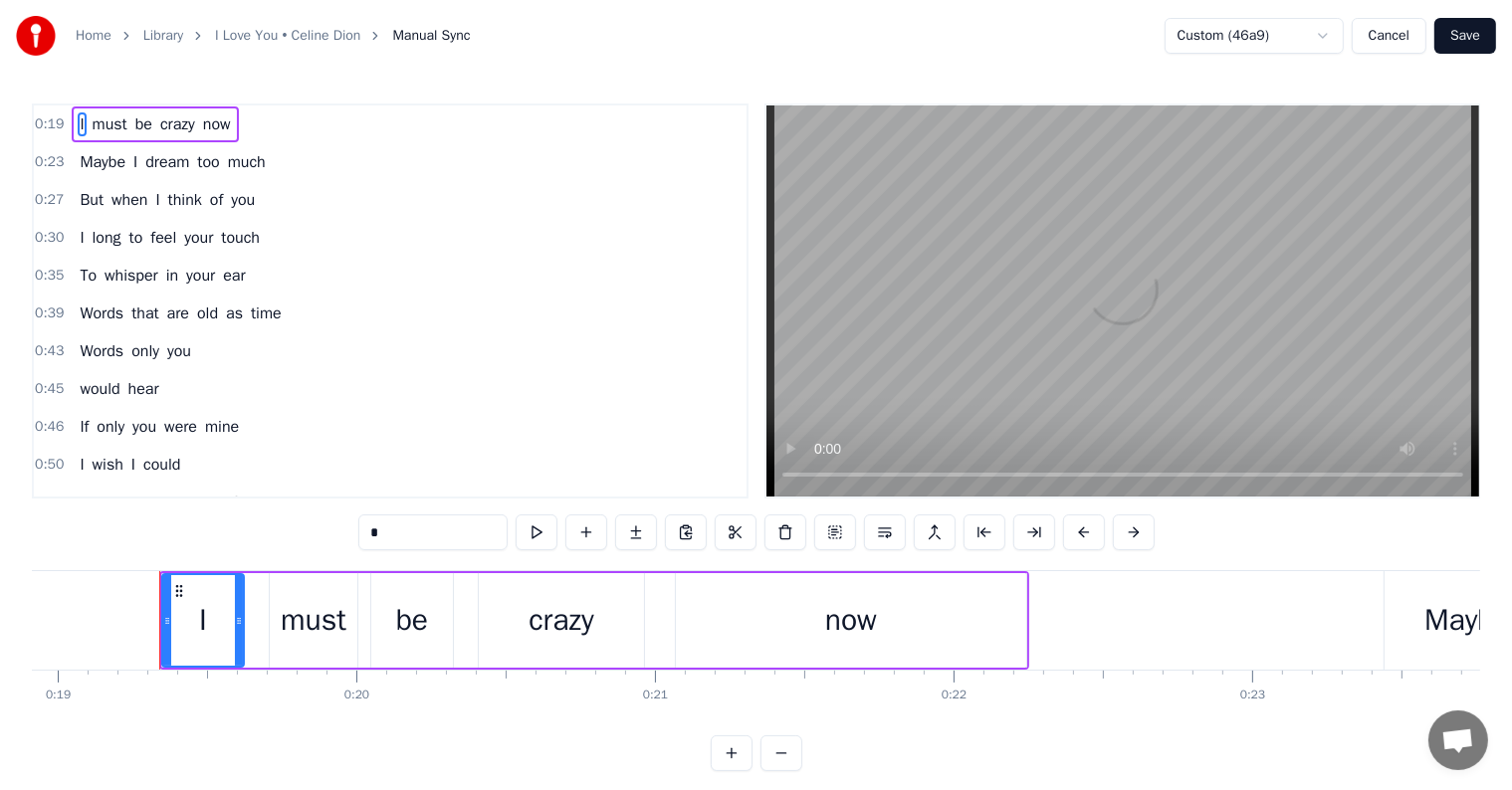 scroll, scrollTop: 0, scrollLeft: 5675, axis: horizontal 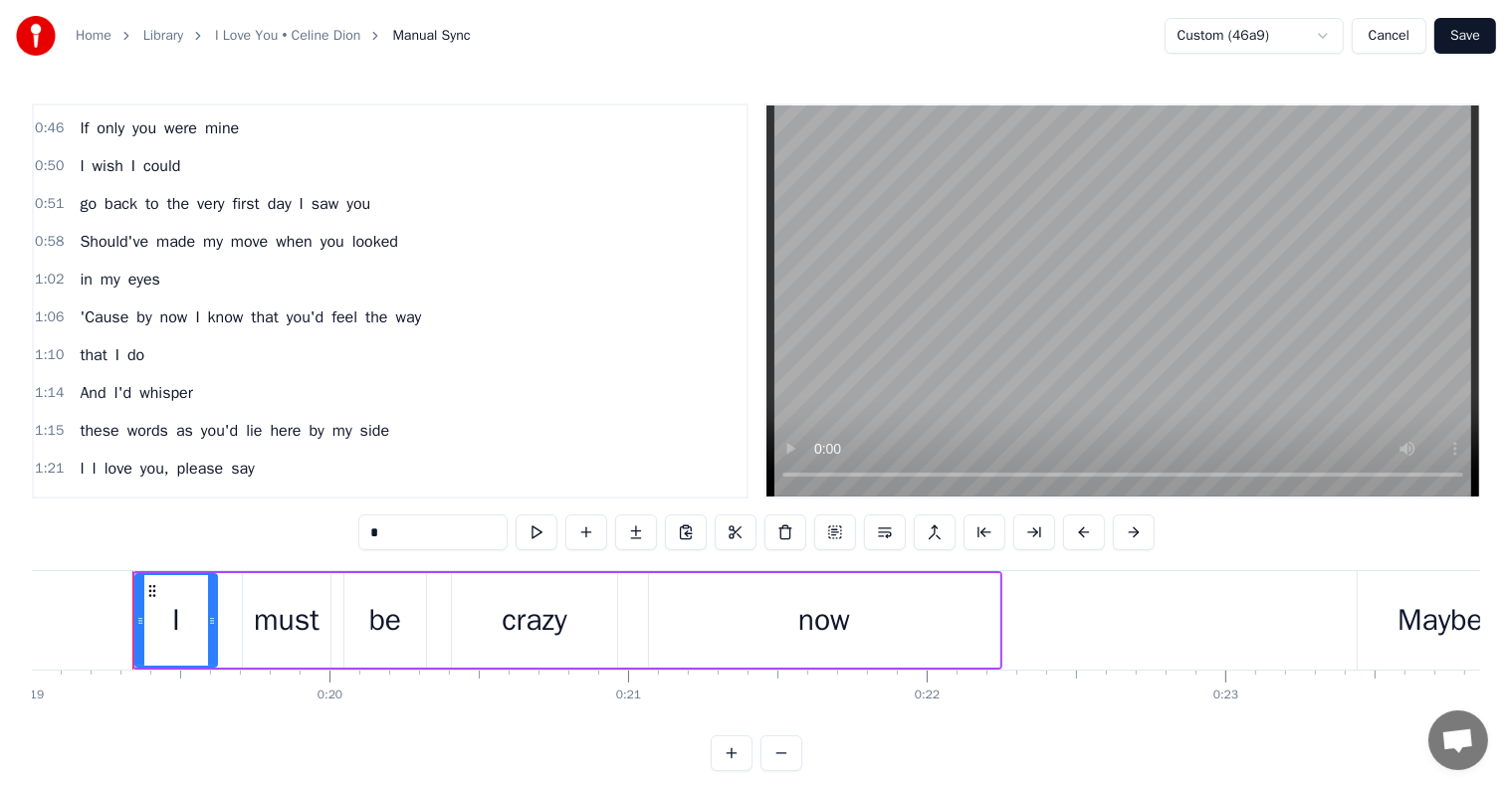 click on "1:14 And I'd whisper" at bounding box center [390, 393] 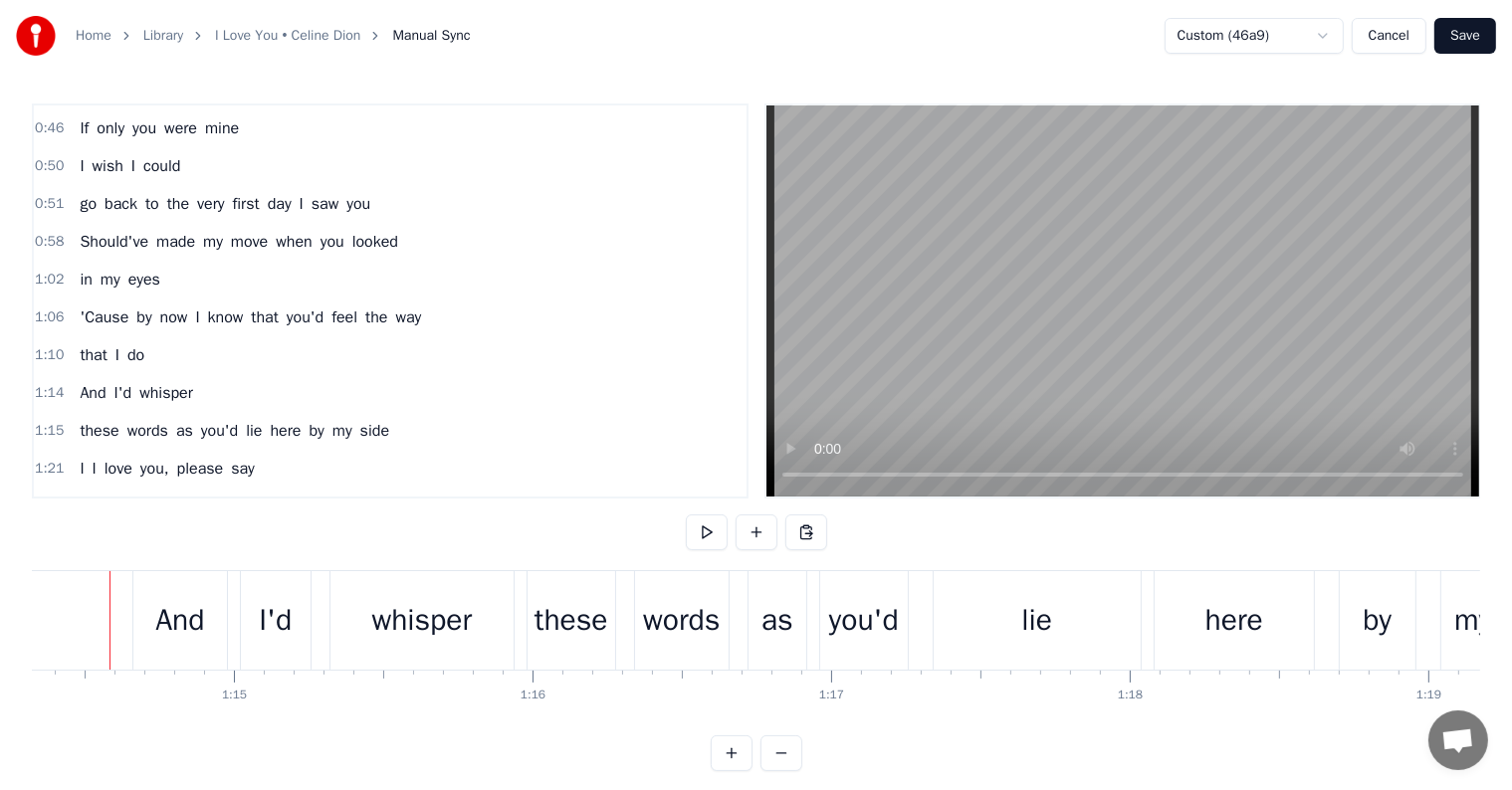 scroll, scrollTop: 0, scrollLeft: 22171, axis: horizontal 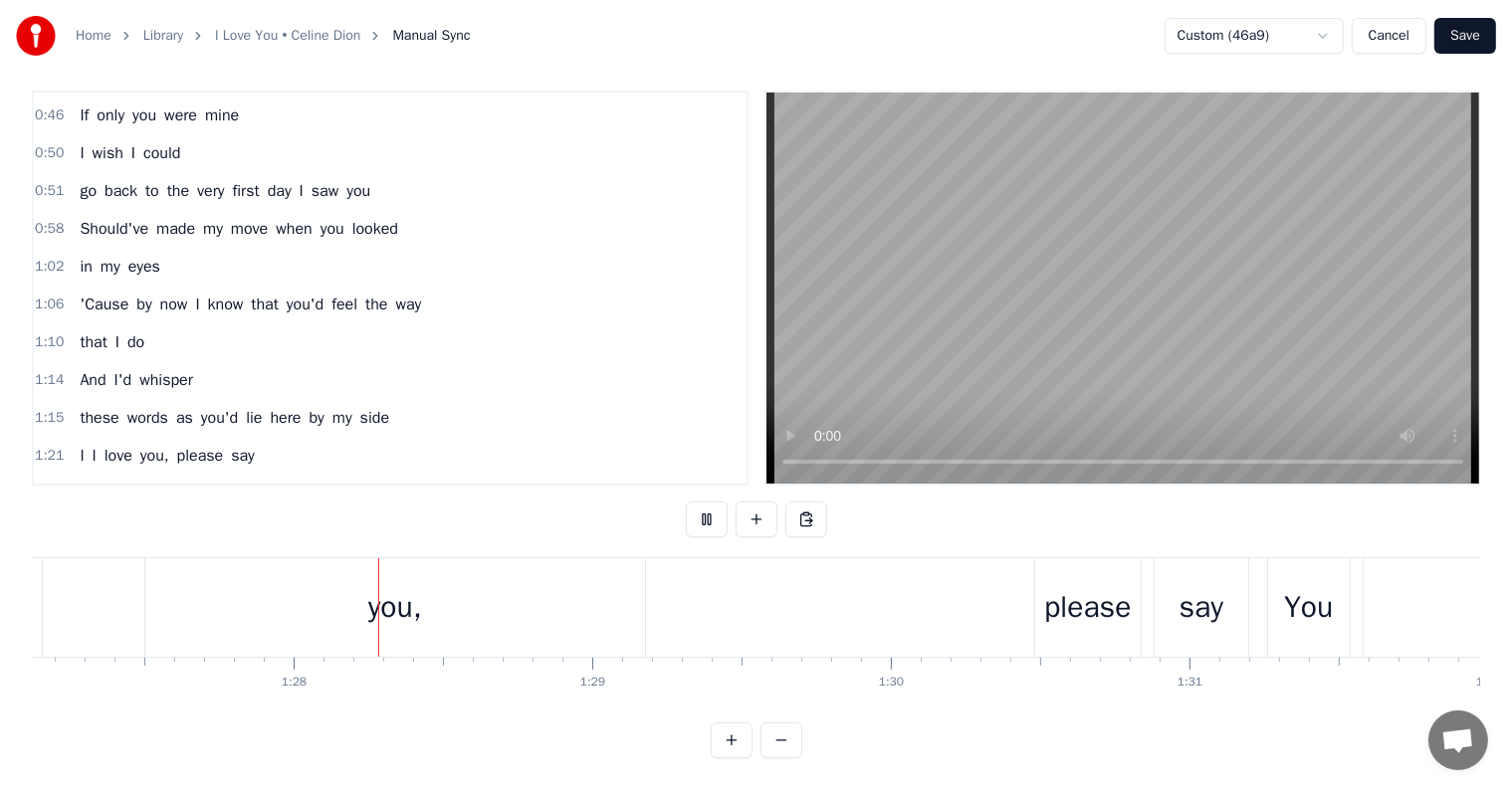 click on "Library" at bounding box center [163, 36] 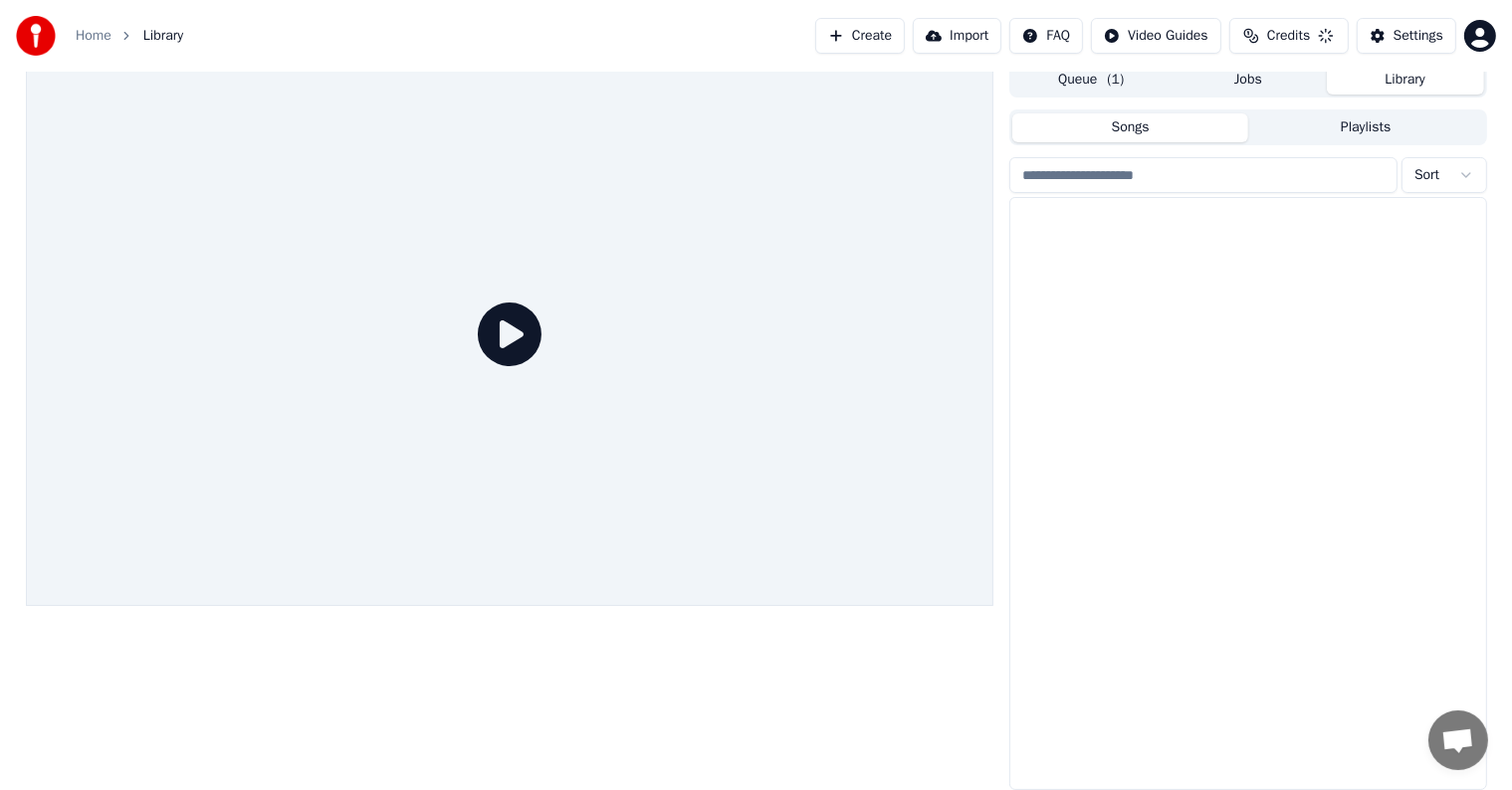 scroll, scrollTop: 9, scrollLeft: 0, axis: vertical 